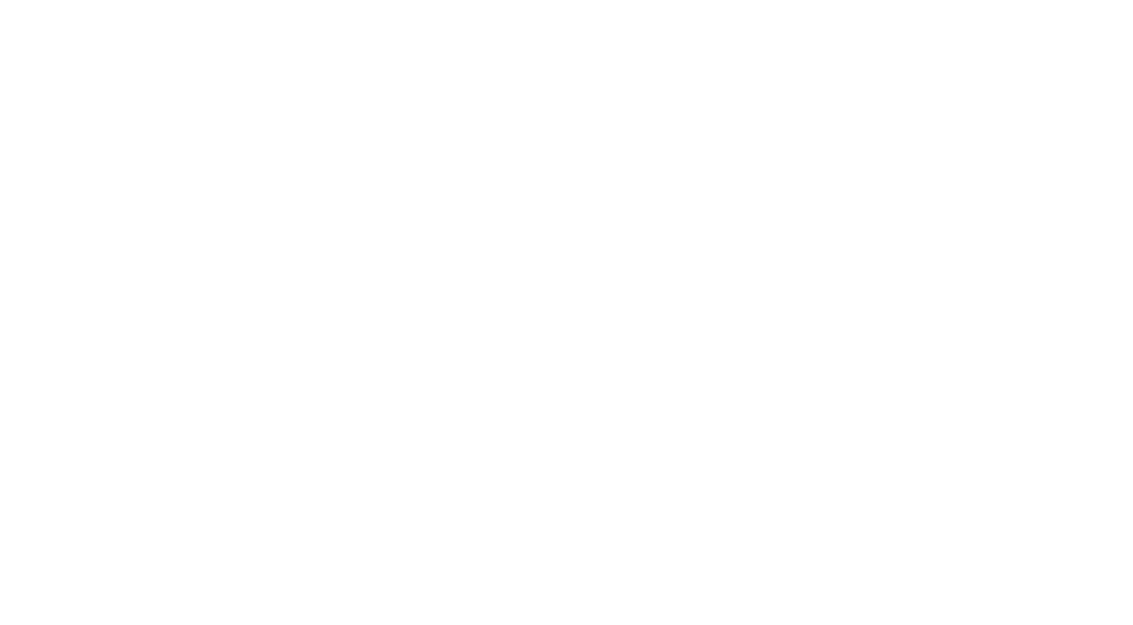 scroll, scrollTop: 0, scrollLeft: 0, axis: both 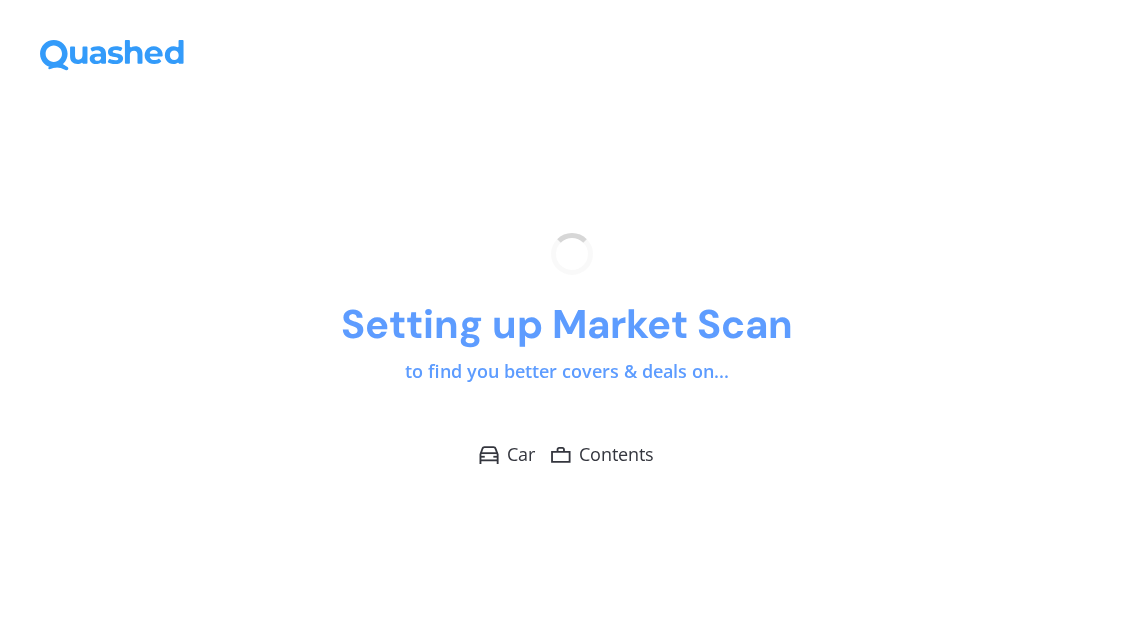 click on "Setting up Market Scan to find you better covers & deals on... Car Contents" at bounding box center (566, 350) 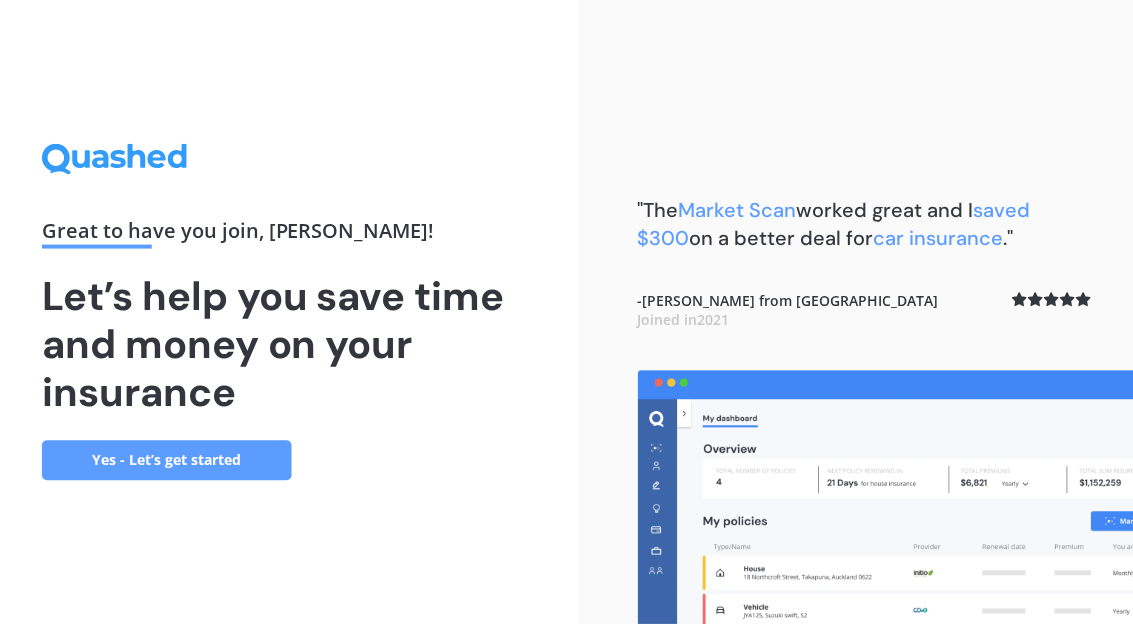 scroll, scrollTop: 75, scrollLeft: 0, axis: vertical 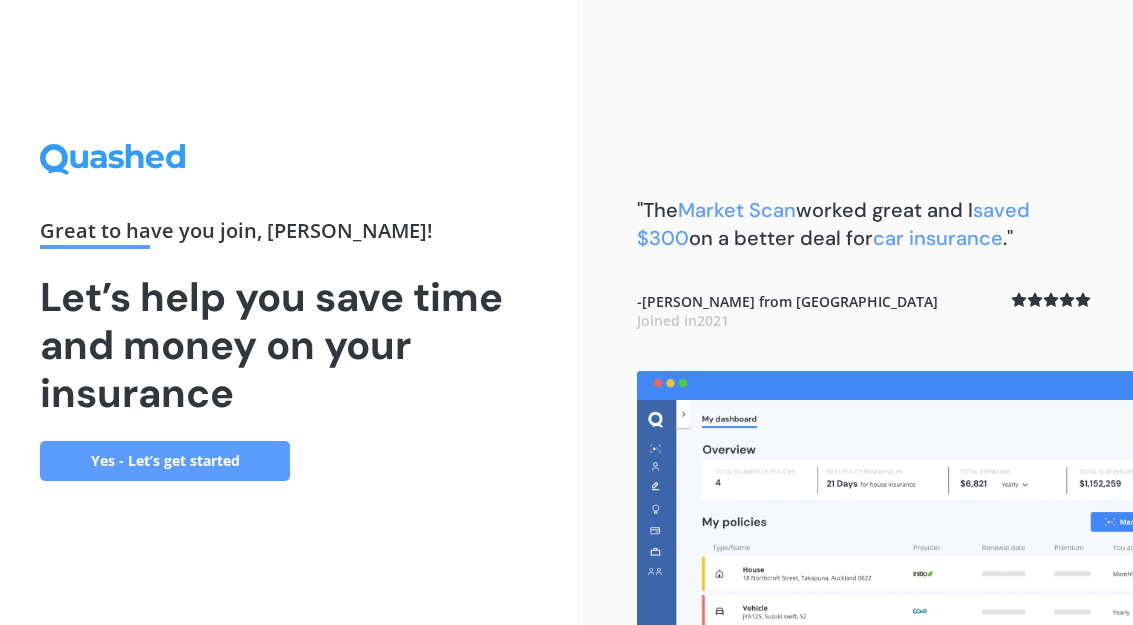 click on "Yes - Let’s get started" at bounding box center (165, 461) 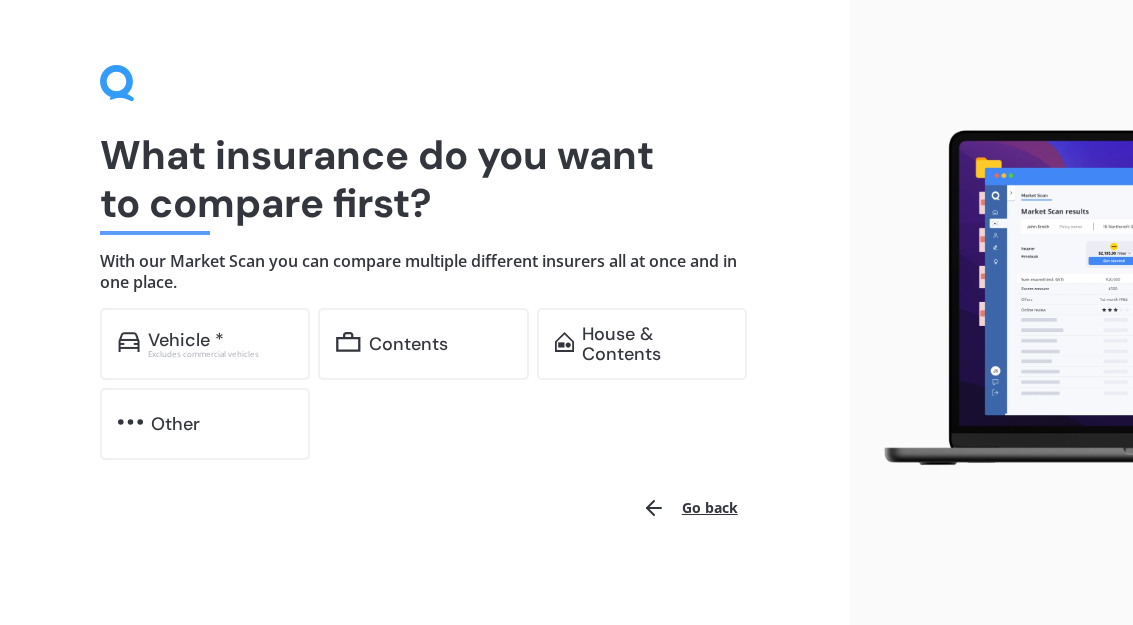 scroll, scrollTop: 31, scrollLeft: 0, axis: vertical 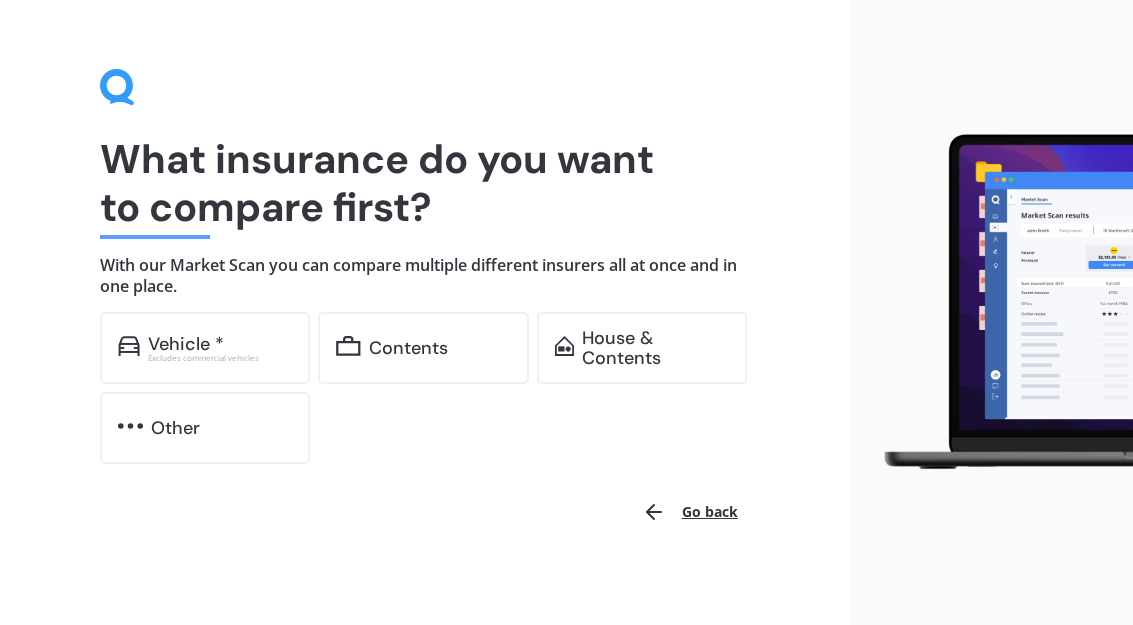click on "Vehicle * Excludes commercial vehicles" at bounding box center [205, 348] 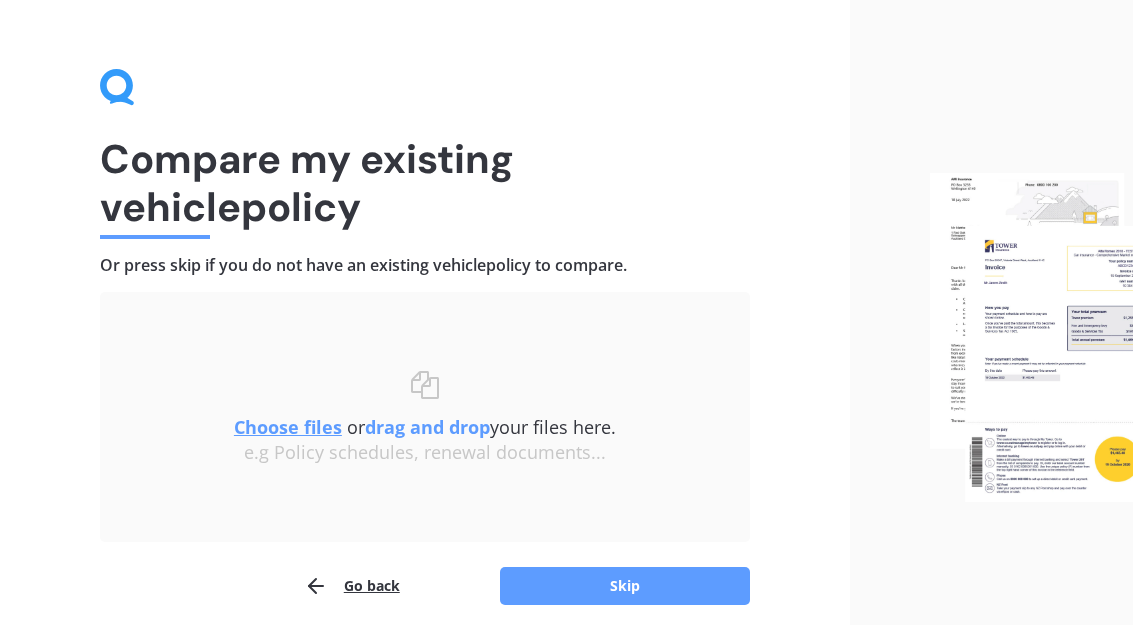 click on "Choose files   or  drag and drop  your files here. Choose files or photos e.g Policy schedules, renewal documents..." at bounding box center [425, 417] 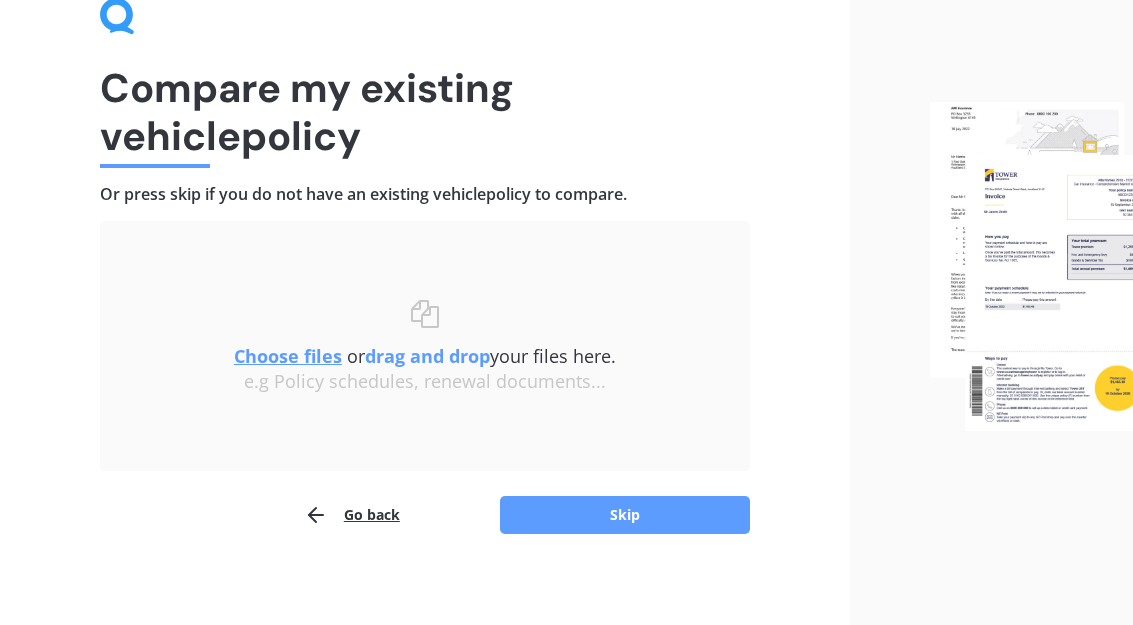 scroll, scrollTop: 111, scrollLeft: 0, axis: vertical 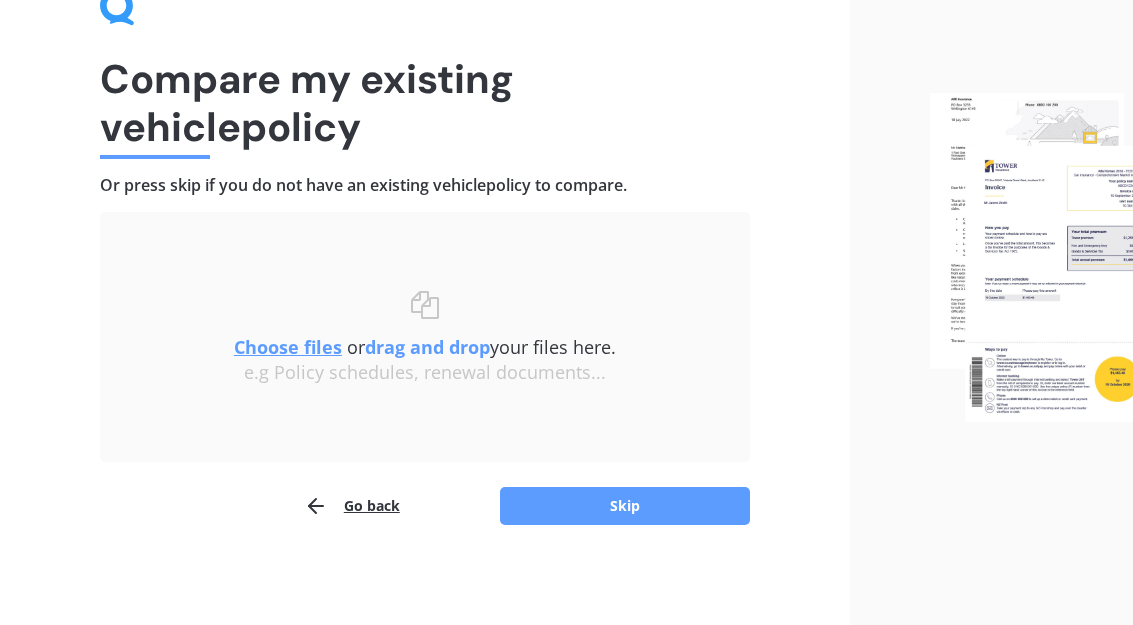 click on "Skip" at bounding box center [625, 506] 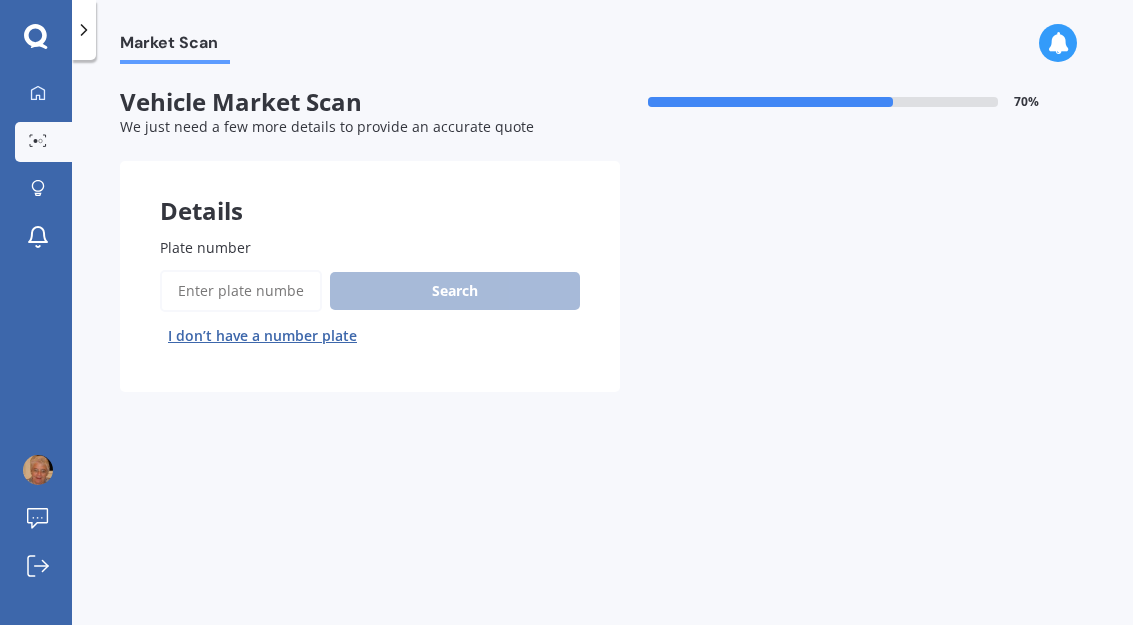 click on "Plate number" at bounding box center (241, 291) 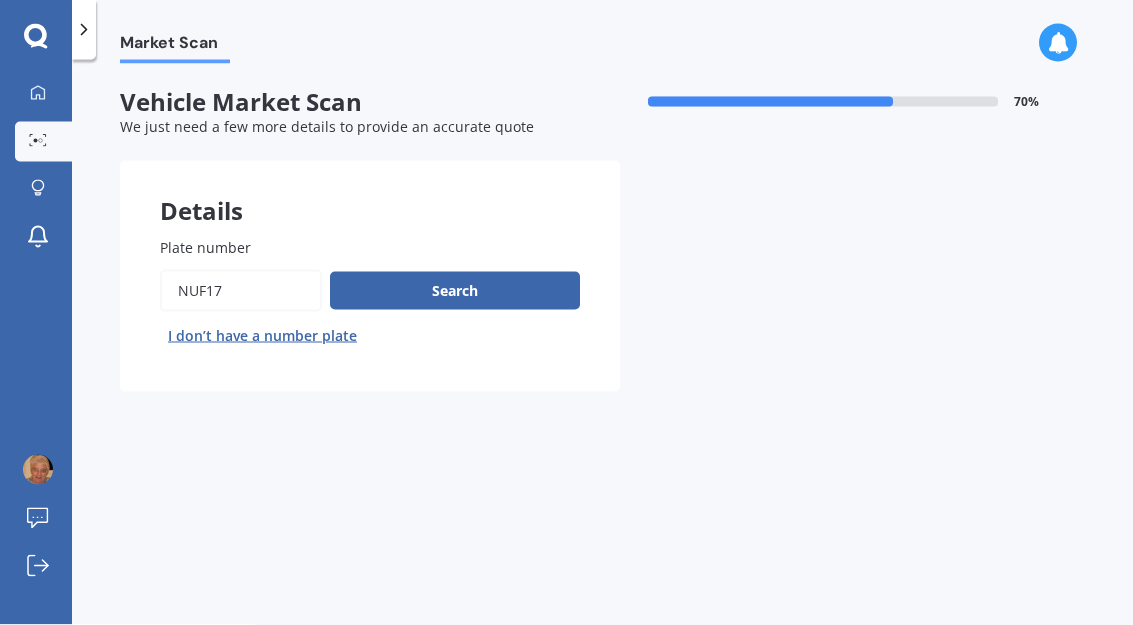 scroll, scrollTop: 0, scrollLeft: 0, axis: both 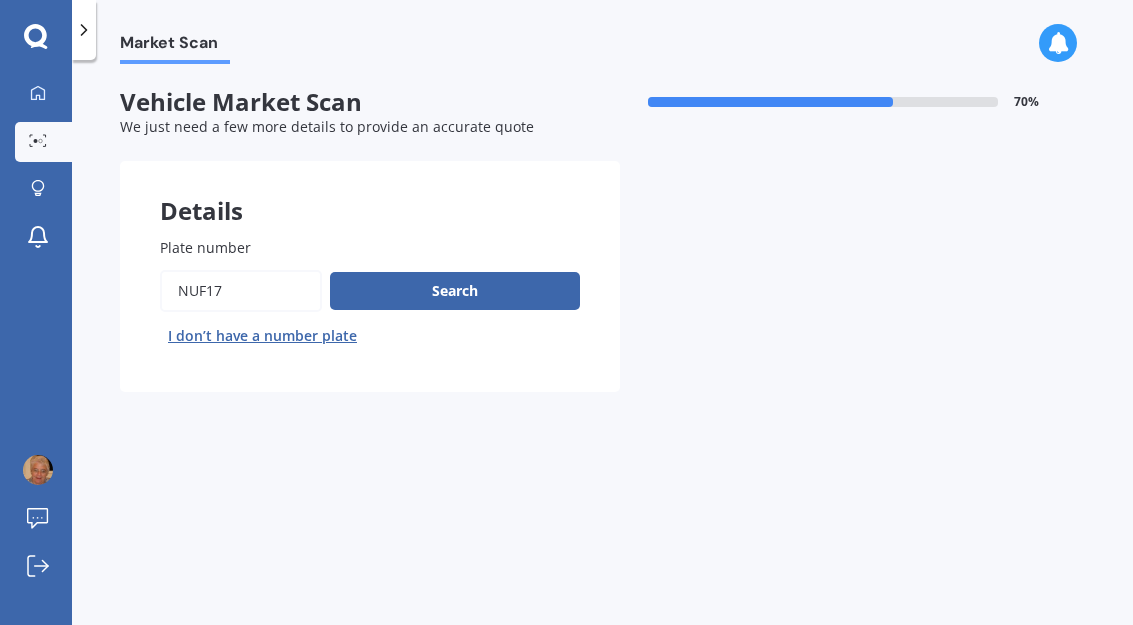 type on "Nuf17" 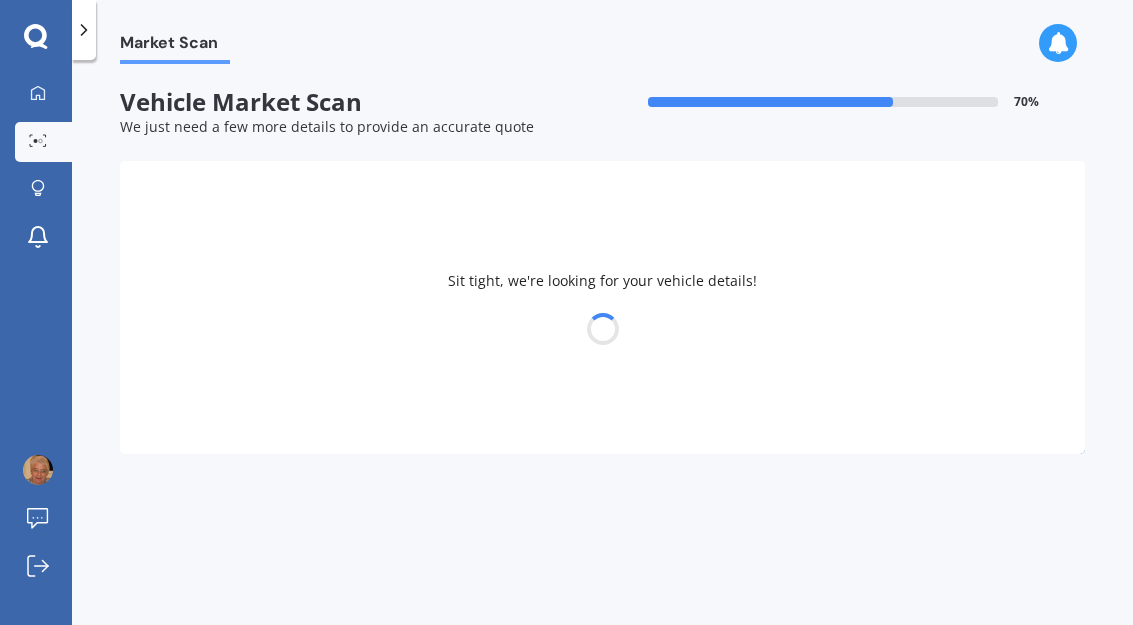 select on "HONDA" 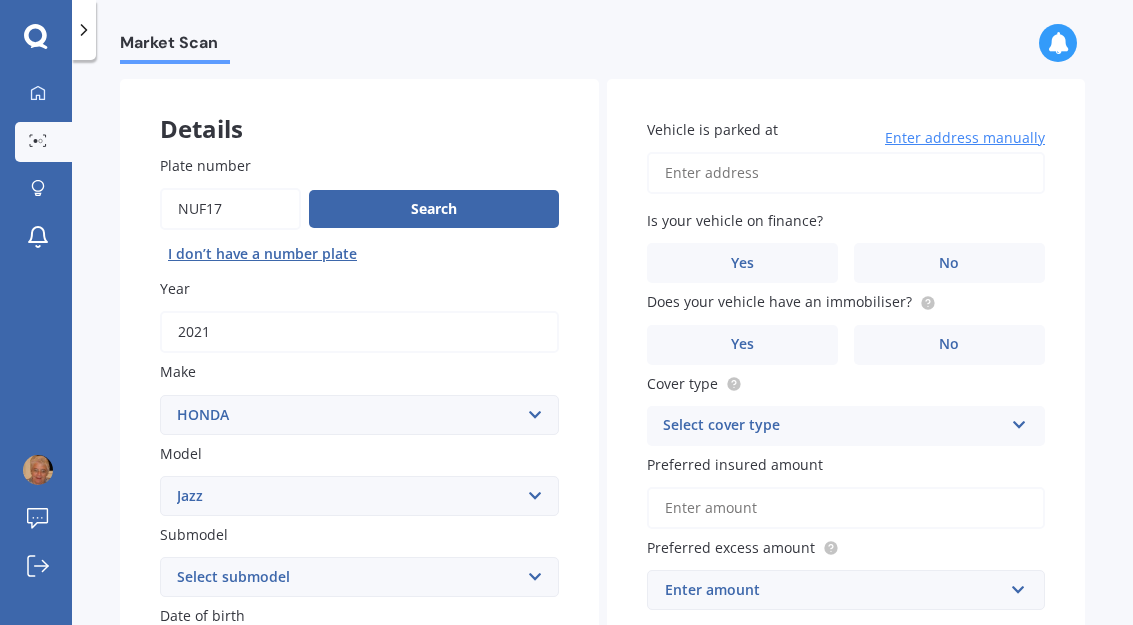 scroll, scrollTop: 74, scrollLeft: 0, axis: vertical 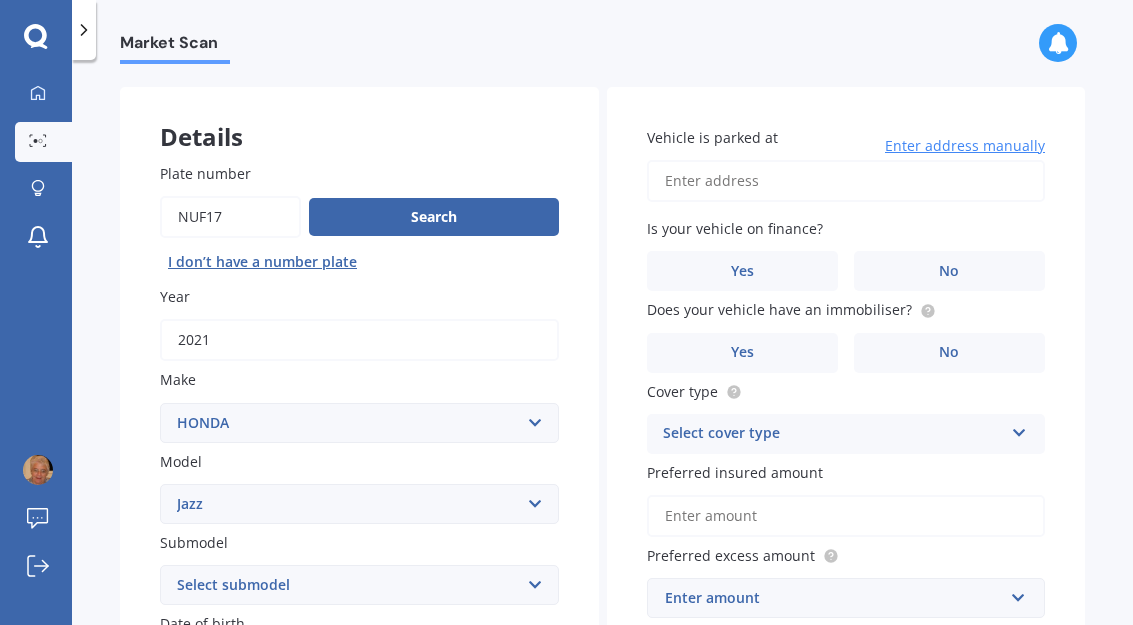 click on "No" at bounding box center (949, 271) 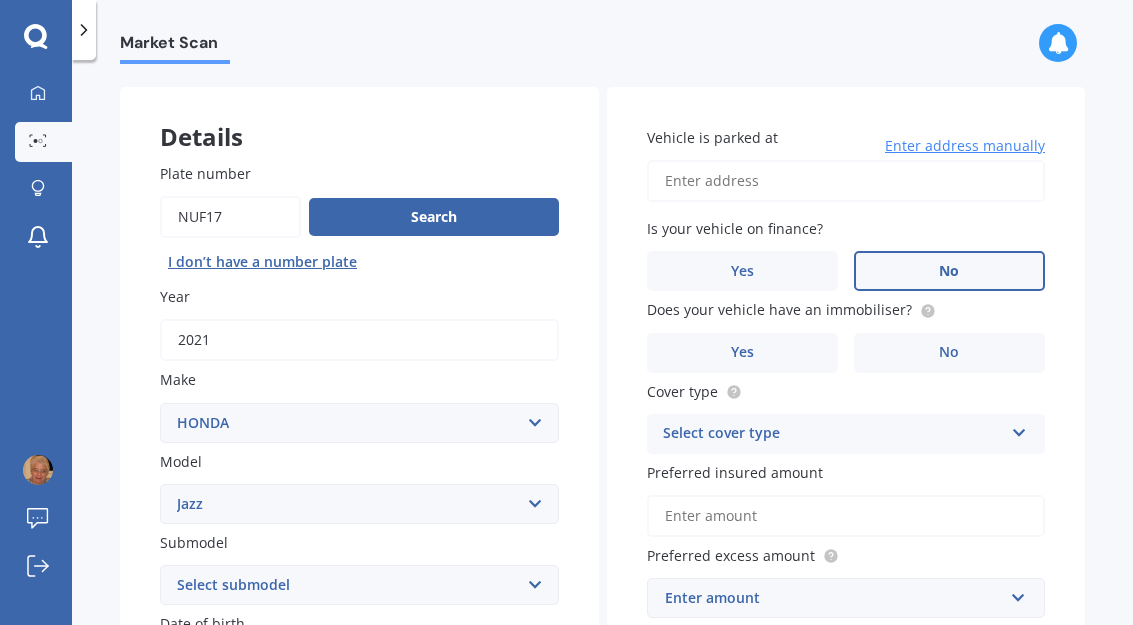 click on "Vehicle is parked at" at bounding box center (846, 181) 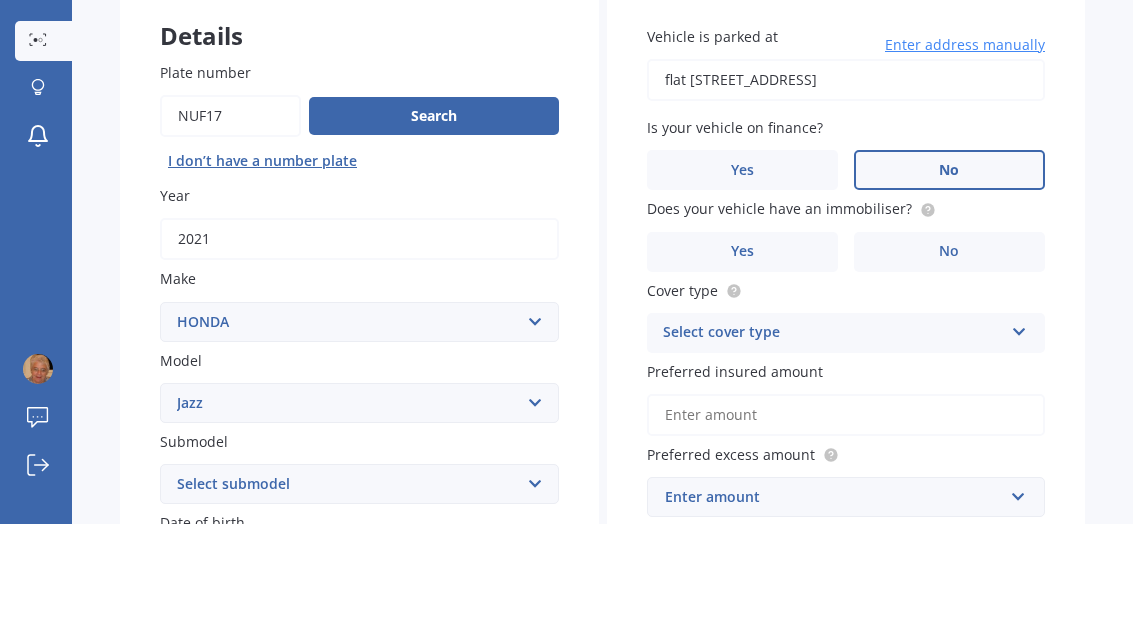 scroll, scrollTop: 75, scrollLeft: 0, axis: vertical 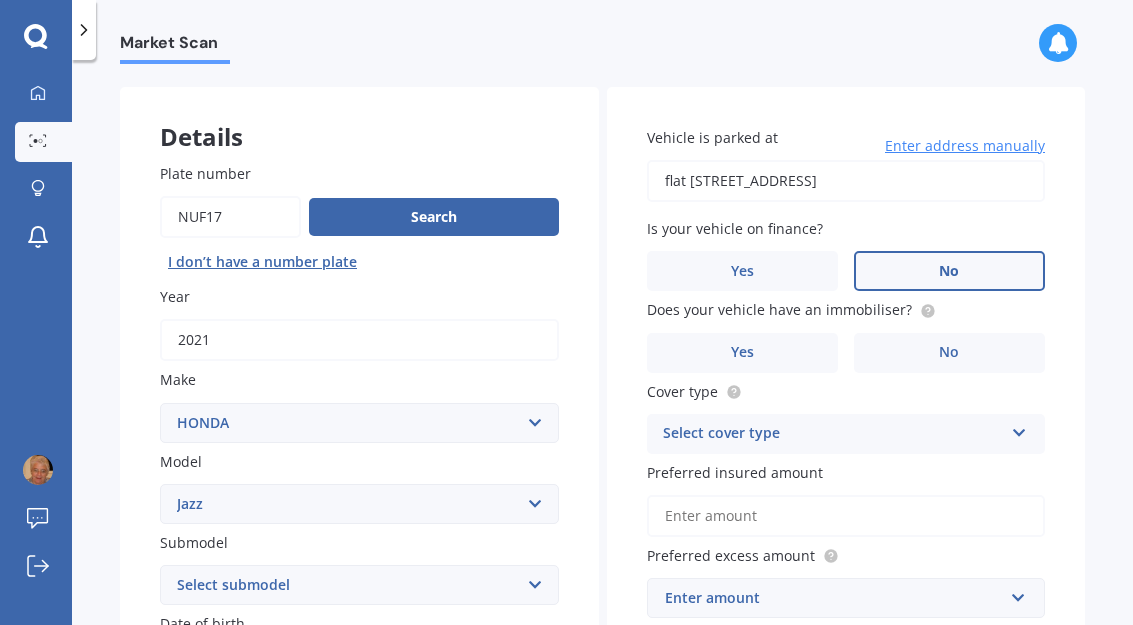 type on "flat [STREET_ADDRESS][PERSON_NAME]" 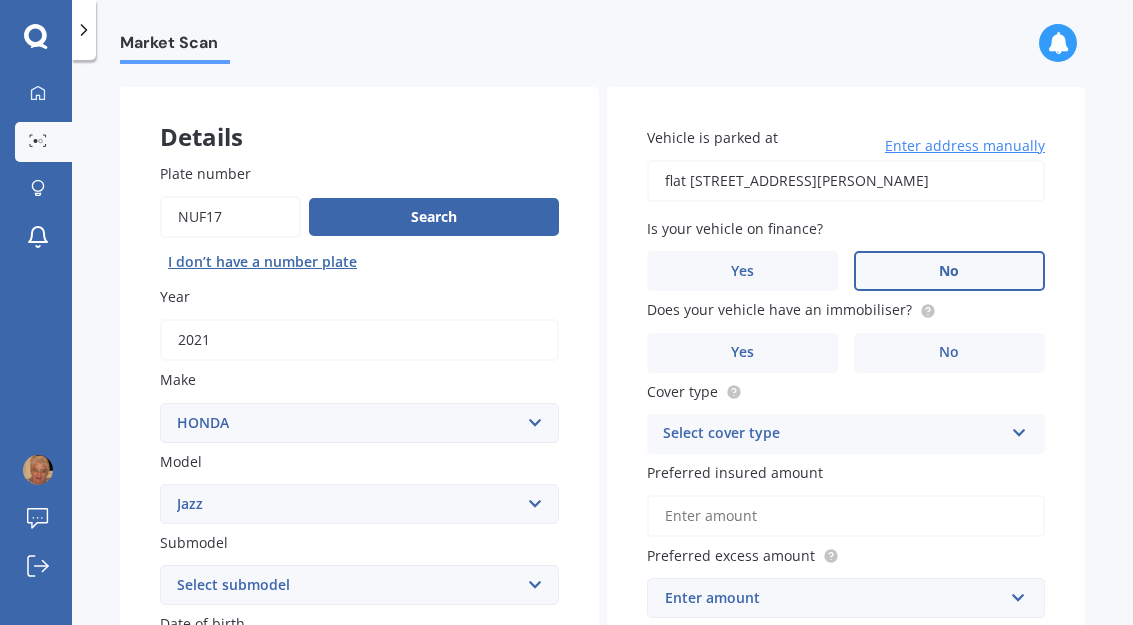 click on "No" at bounding box center (949, 353) 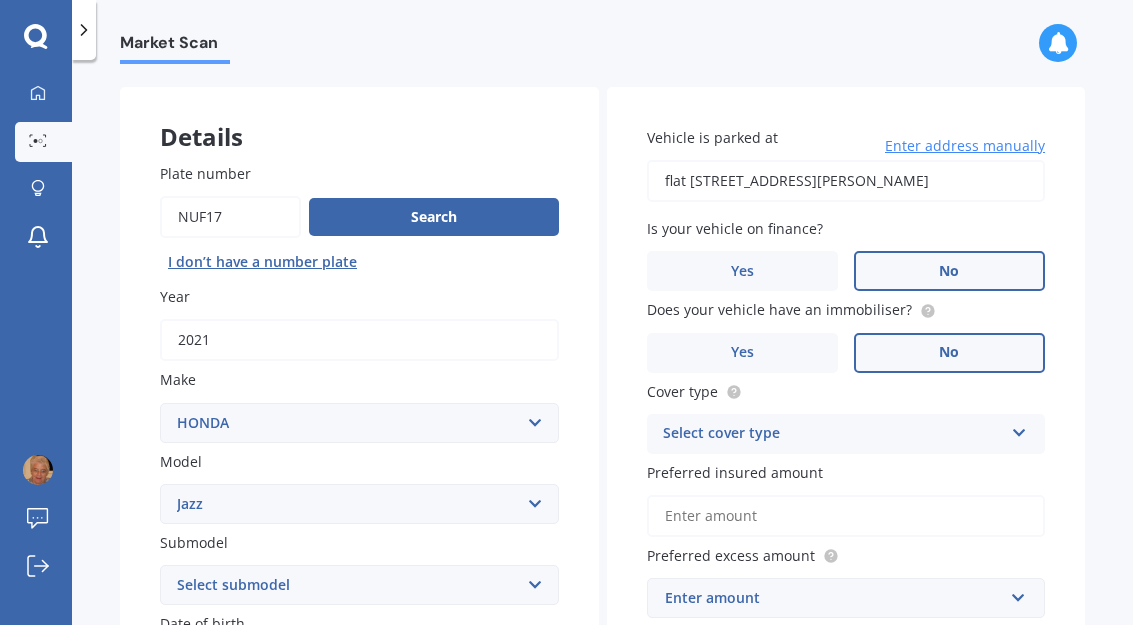 scroll, scrollTop: 79, scrollLeft: 0, axis: vertical 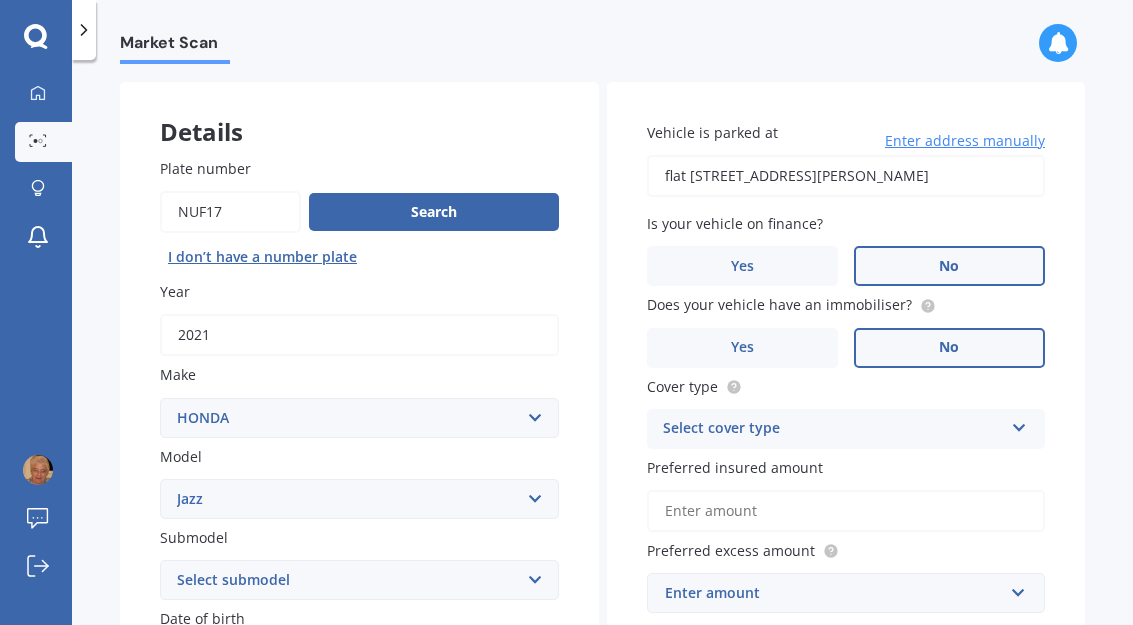 click at bounding box center [1019, 424] 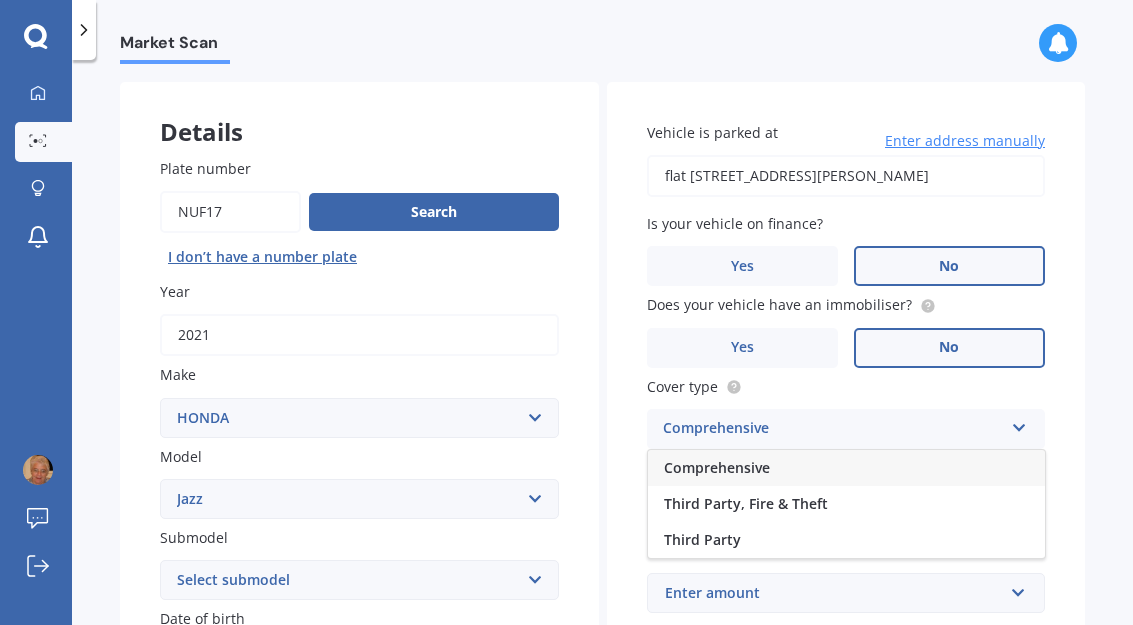 scroll, scrollTop: 83, scrollLeft: 0, axis: vertical 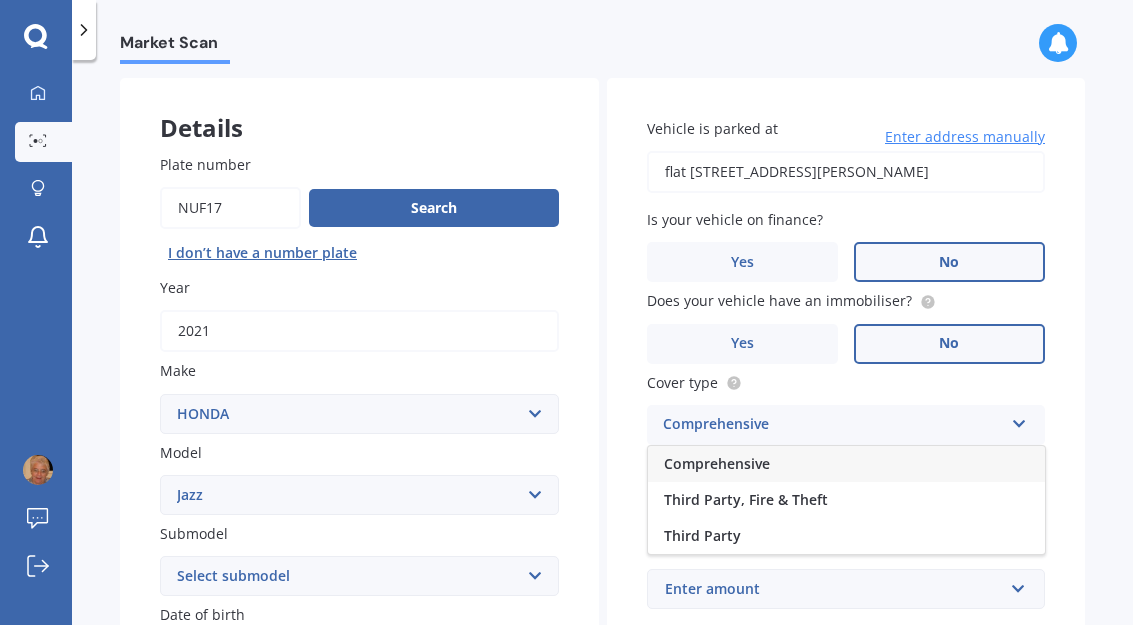 click on "Comprehensive" at bounding box center [846, 464] 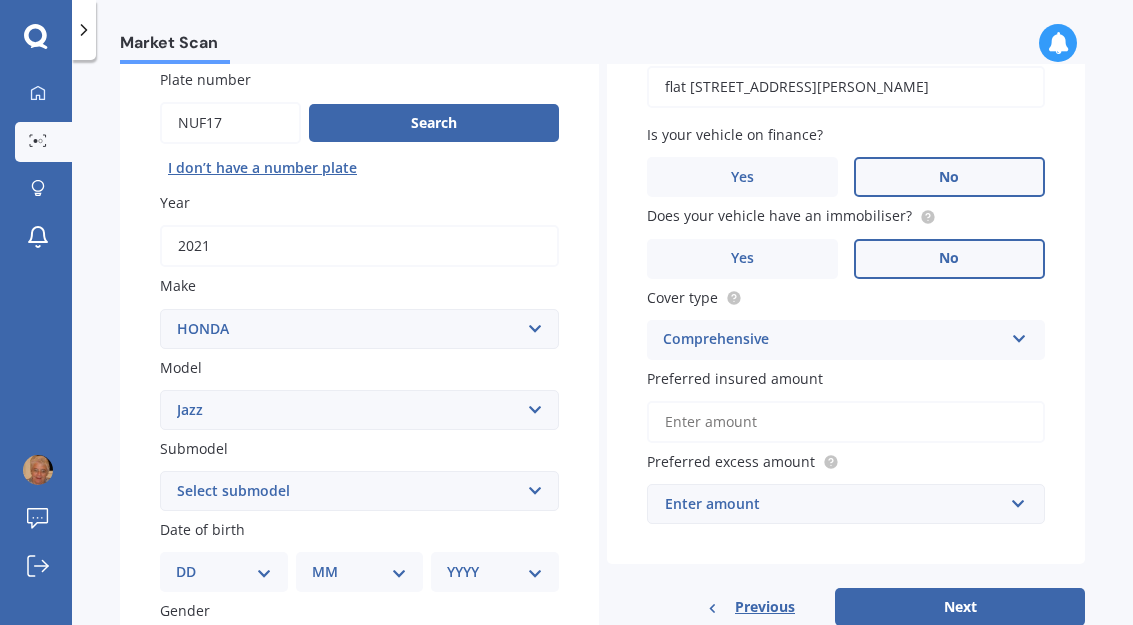 scroll, scrollTop: 177, scrollLeft: 0, axis: vertical 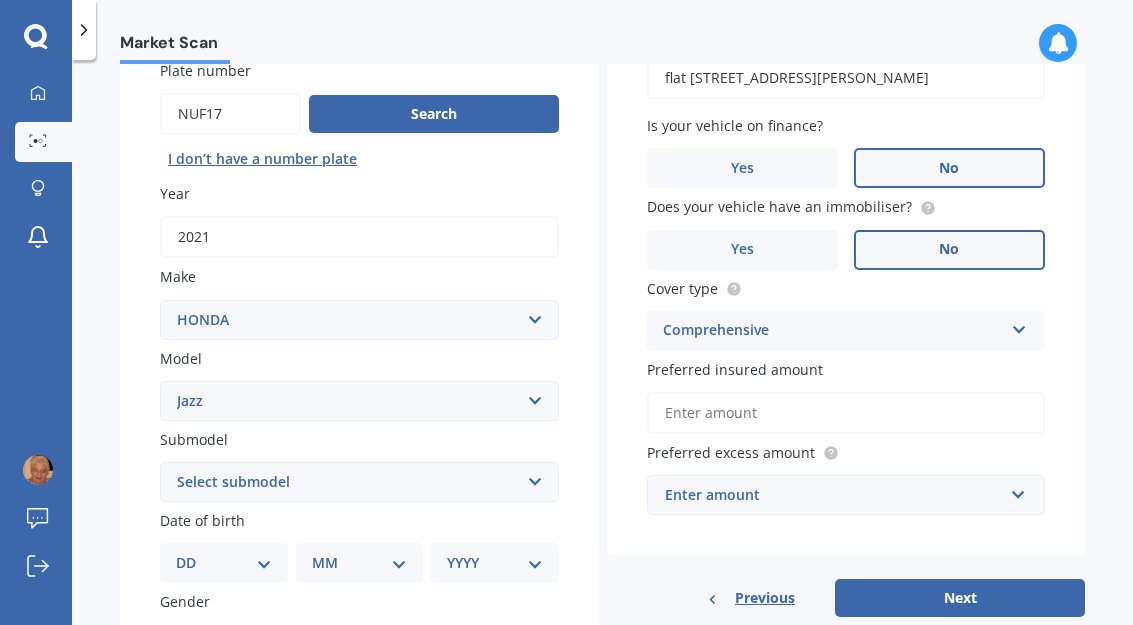 click on "Preferred insured amount" at bounding box center (846, 413) 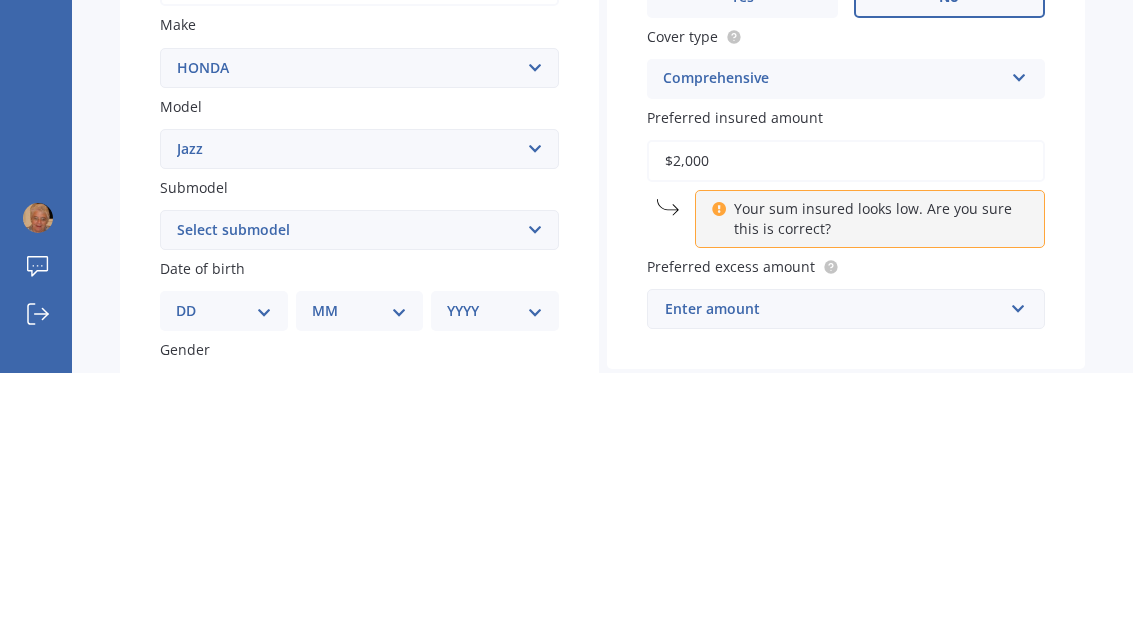 type on "$20,000" 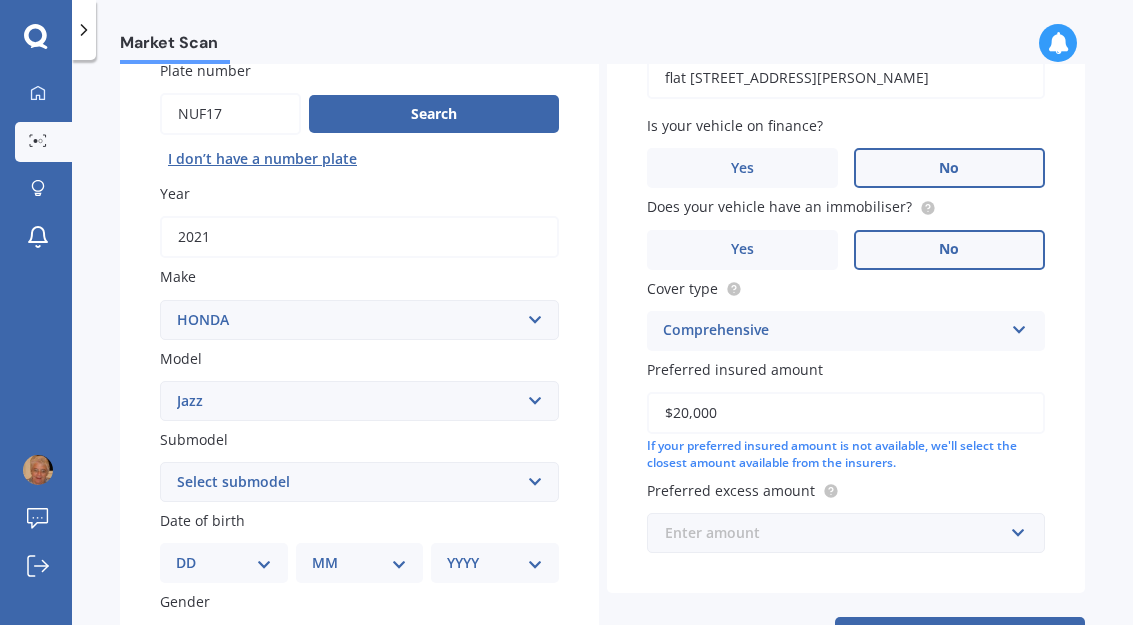 click at bounding box center (839, 533) 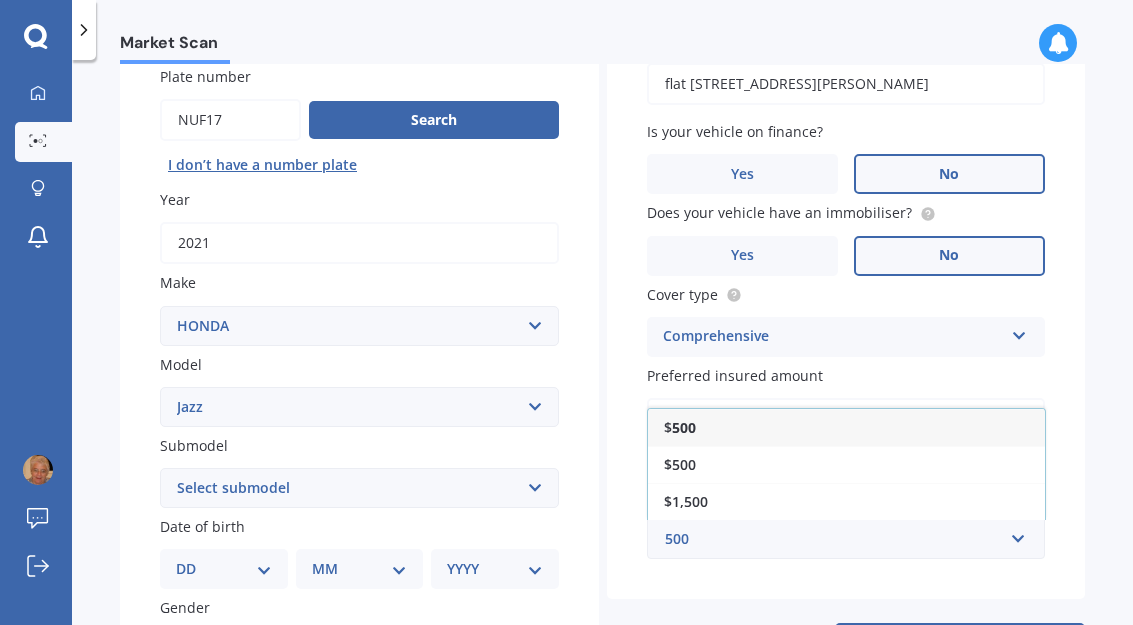 scroll, scrollTop: 177, scrollLeft: 0, axis: vertical 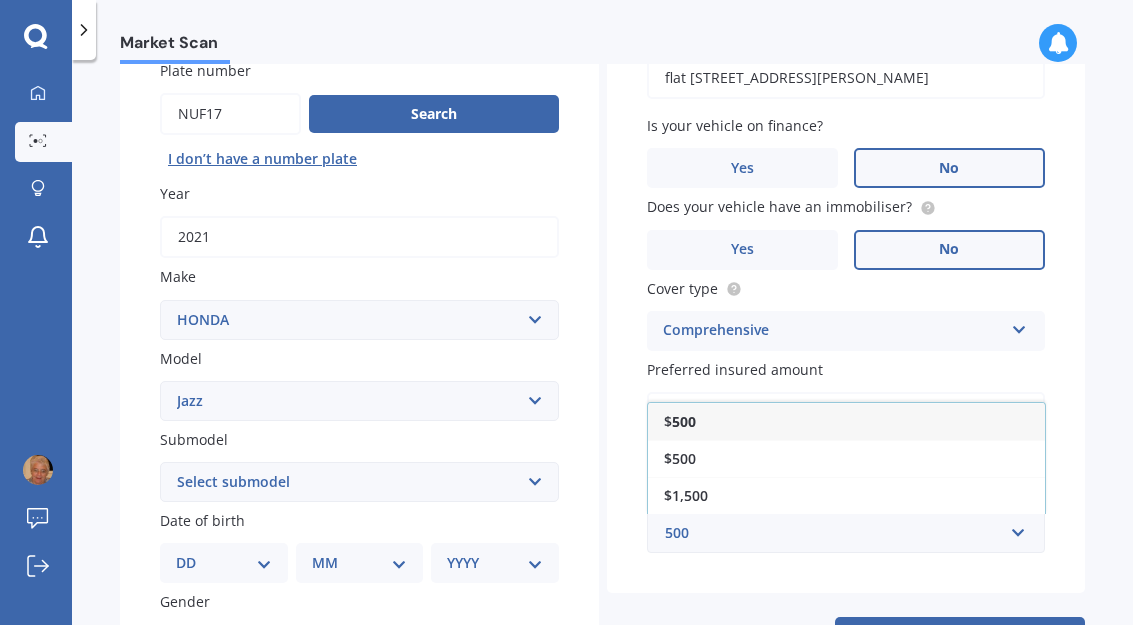 type on "500" 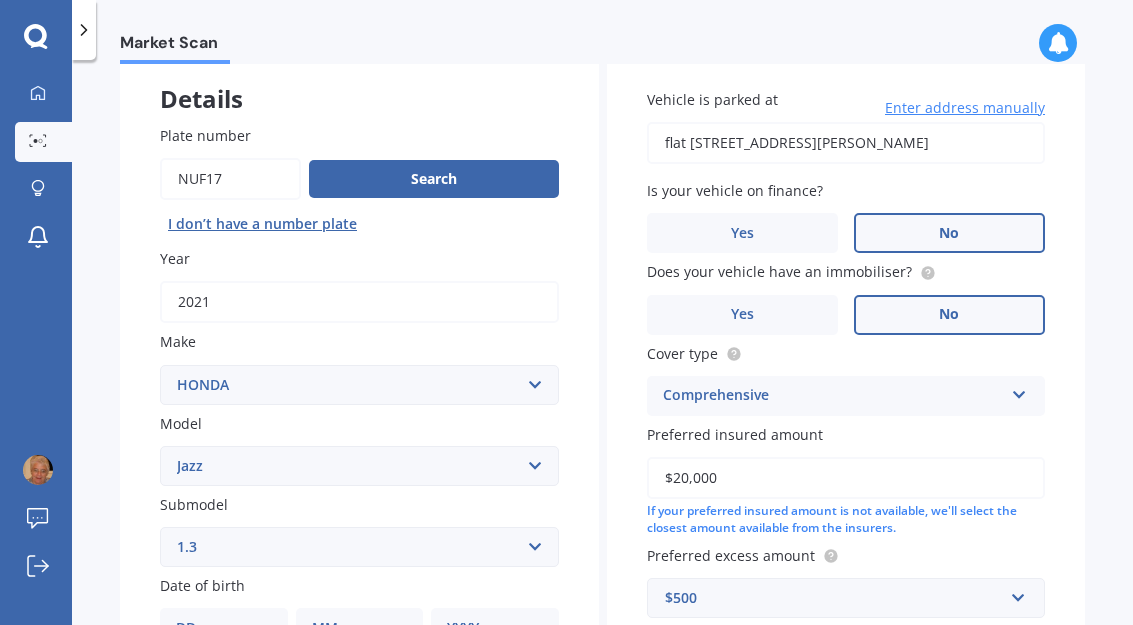 scroll, scrollTop: 100, scrollLeft: 0, axis: vertical 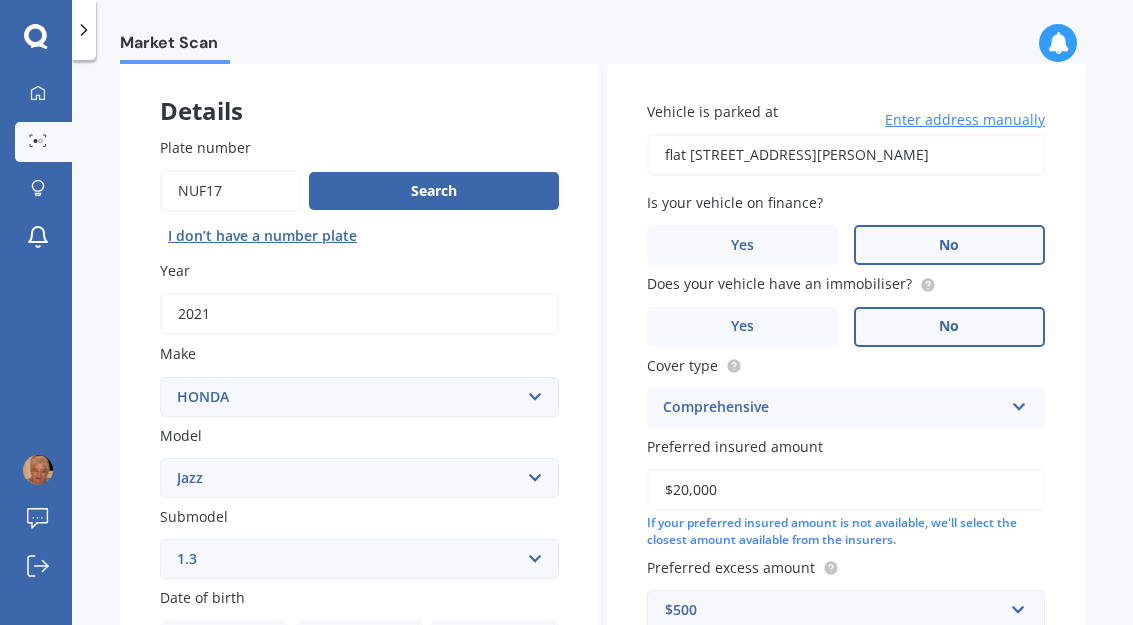 click on "Select submodel (all other) 1.3 1.5 Sports Crosstar 1.5P Hatchback RS S" at bounding box center [359, 559] 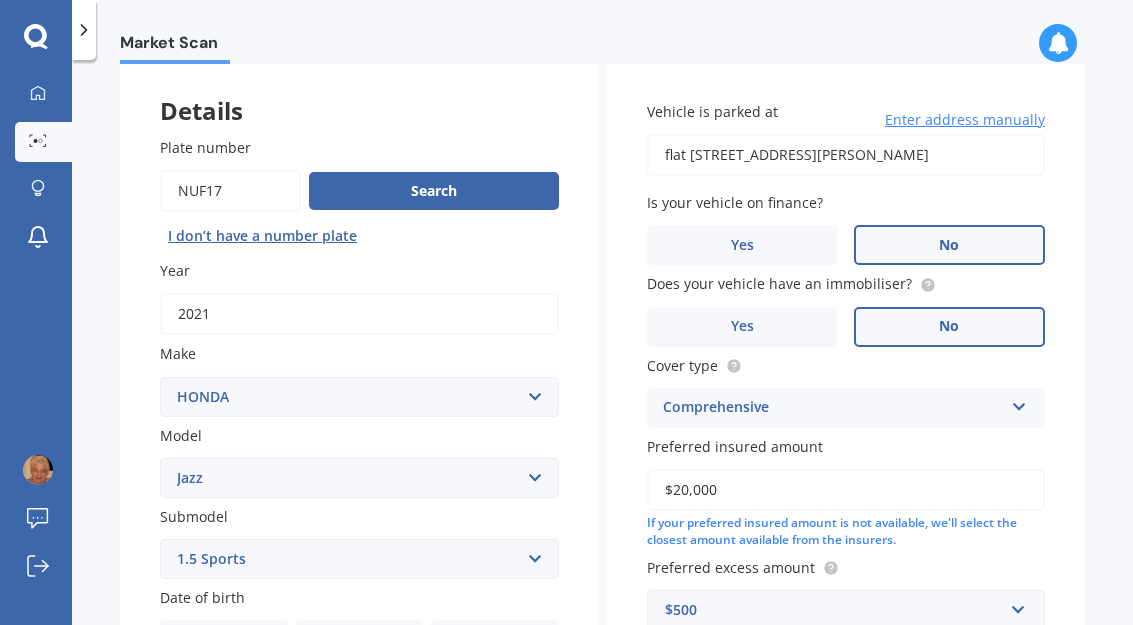 click on "DD 01 02 03 04 05 06 07 08 09 10 11 12 13 14 15 16 17 18 19 20 21 22 23 24 25 26 27 28 29 30 31" at bounding box center [224, 640] 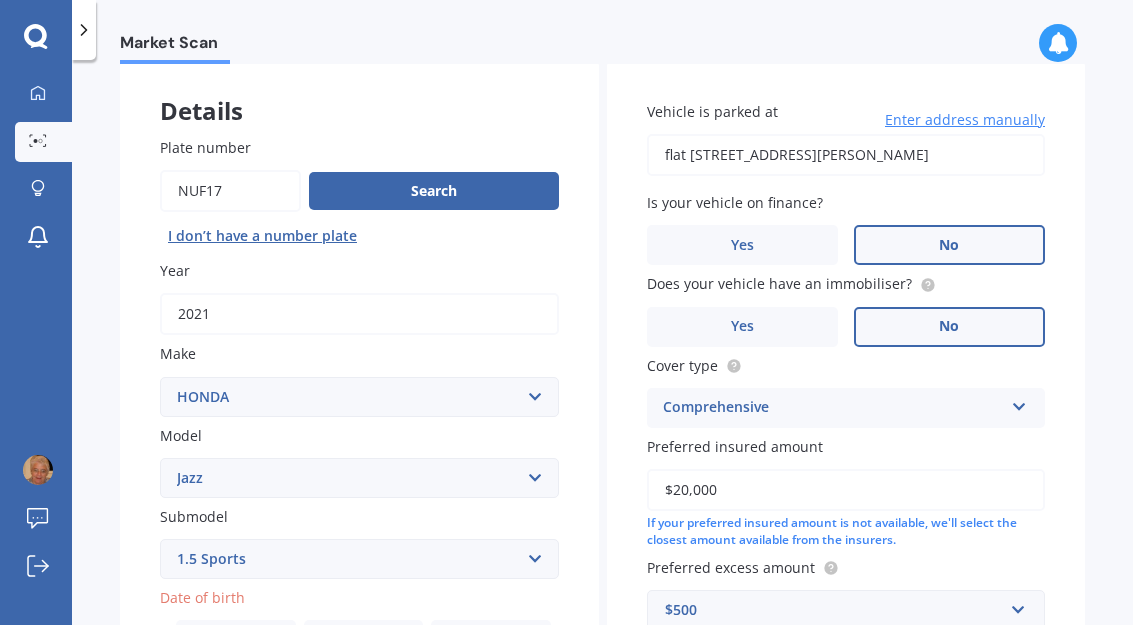 click on "MM 01 02 03 04 05 06 07 08 09 10 11 12" at bounding box center (364, 640) 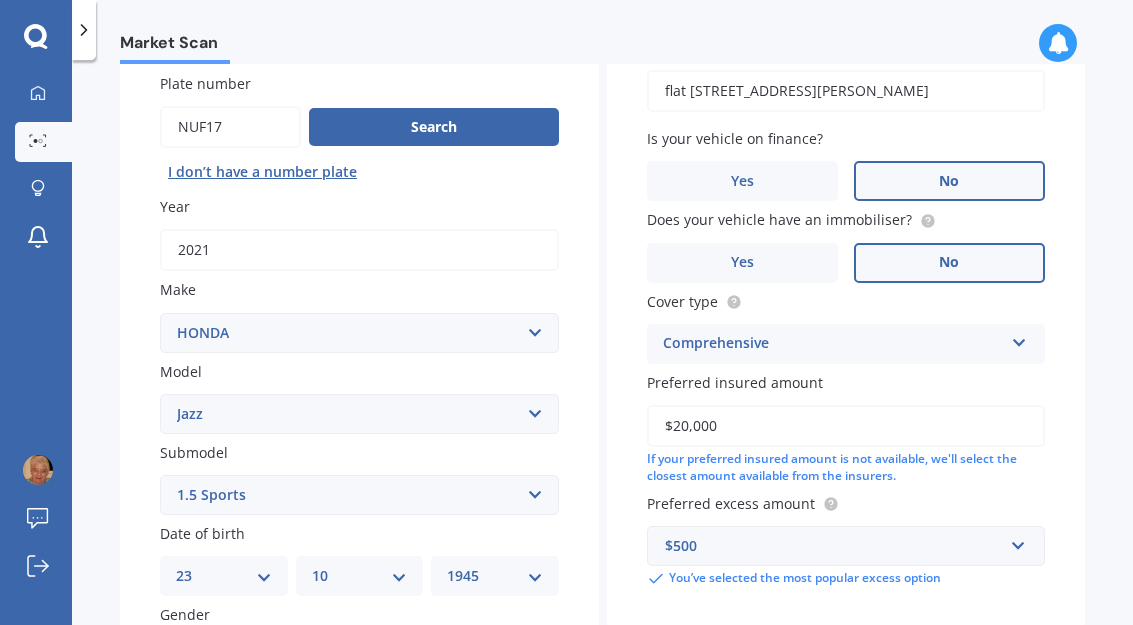 scroll, scrollTop: 162, scrollLeft: 0, axis: vertical 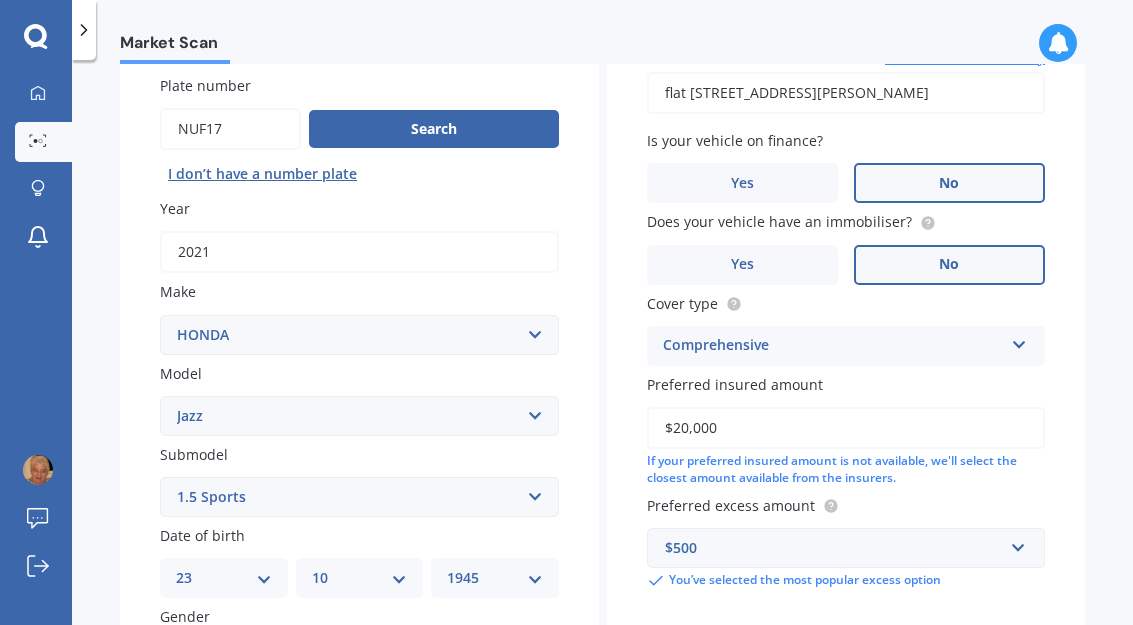 click on "[DEMOGRAPHIC_DATA]" at bounding box center (462, 660) 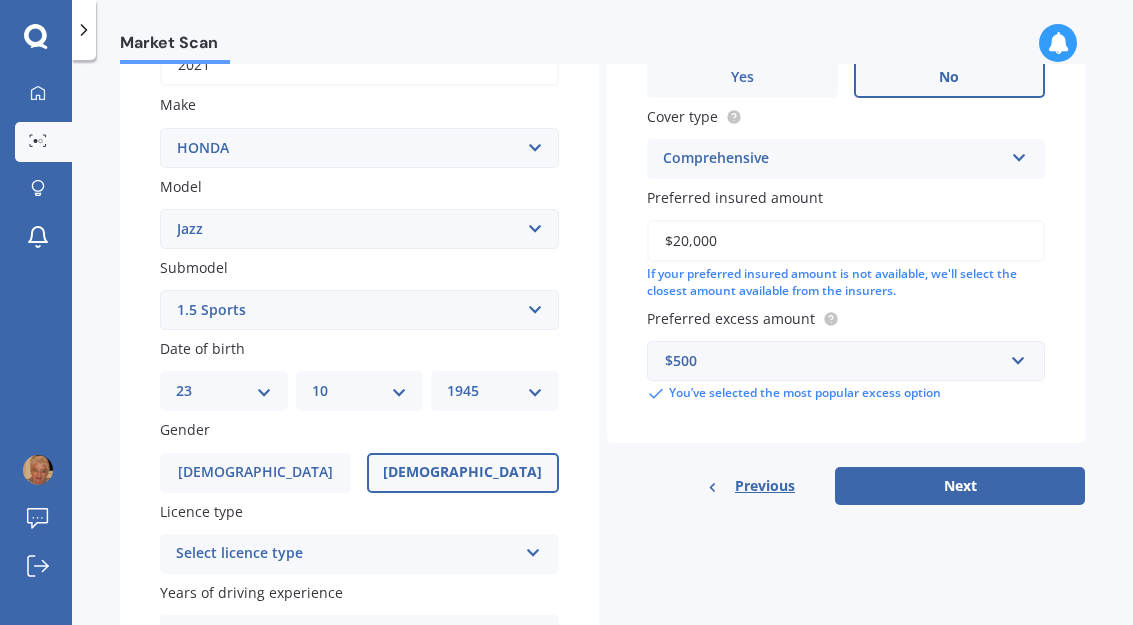 scroll, scrollTop: 351, scrollLeft: 0, axis: vertical 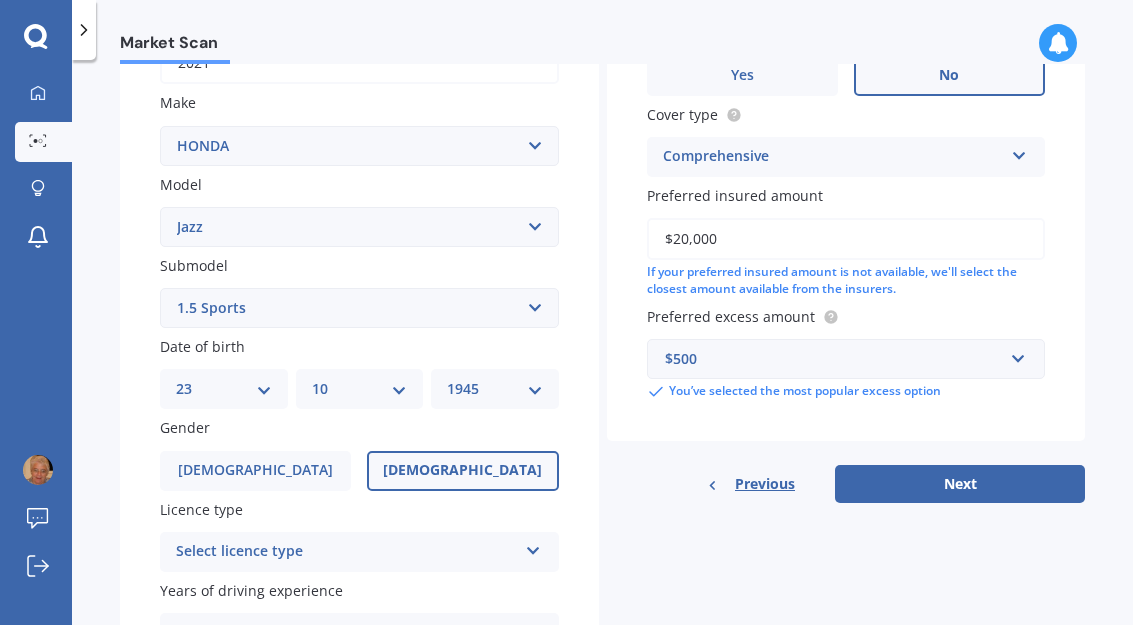 click at bounding box center (533, 547) 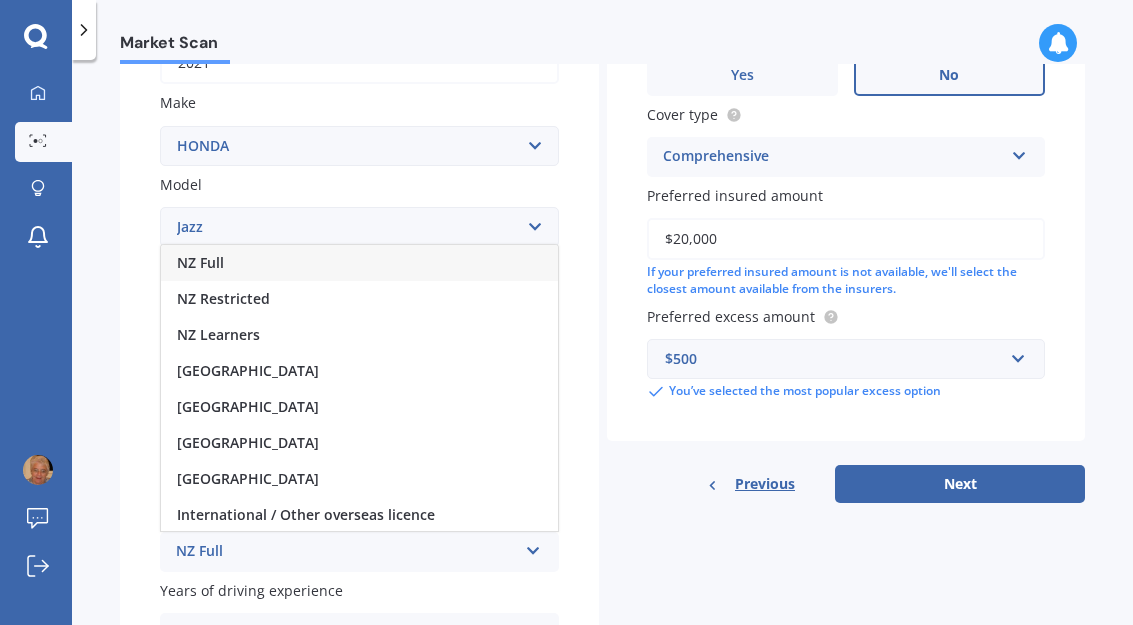 click on "NZ Full" at bounding box center [359, 263] 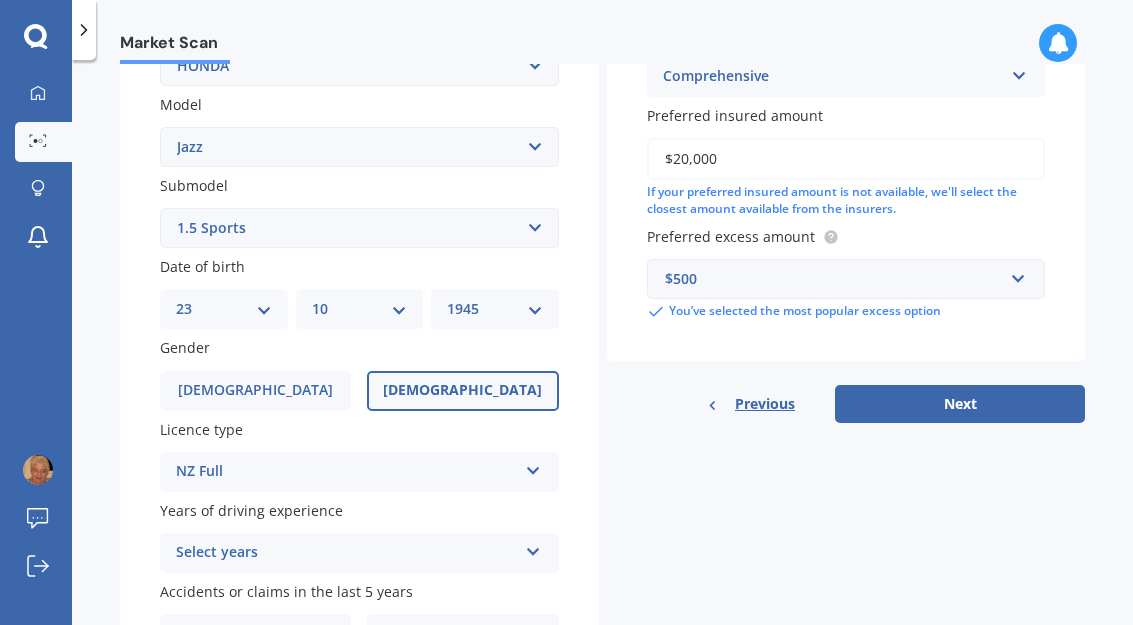 scroll, scrollTop: 436, scrollLeft: 0, axis: vertical 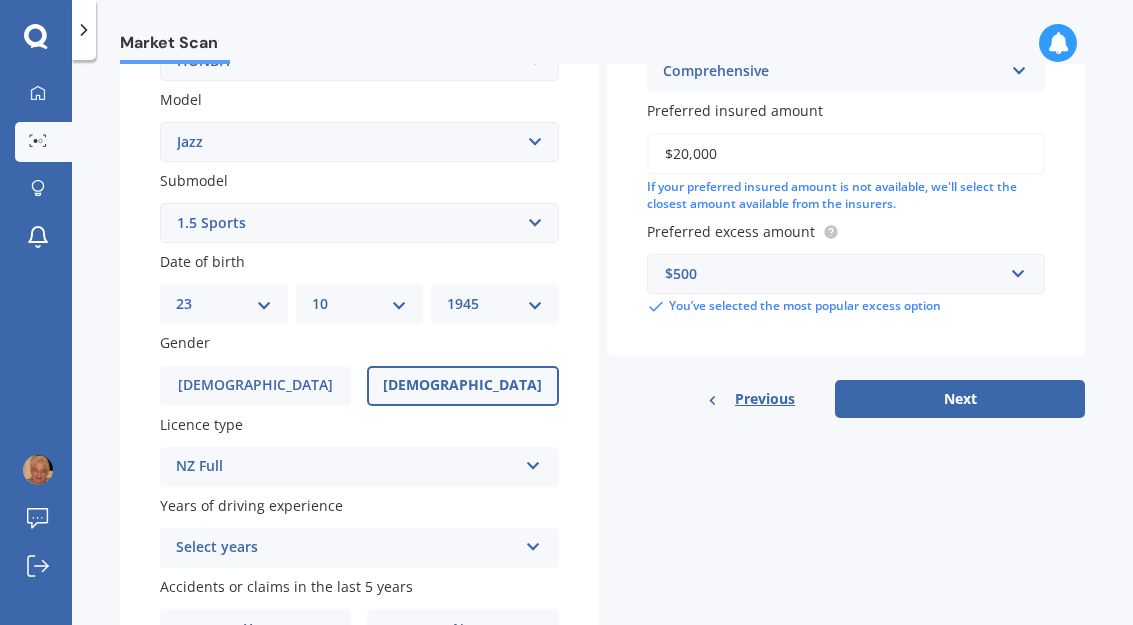 click at bounding box center (533, 543) 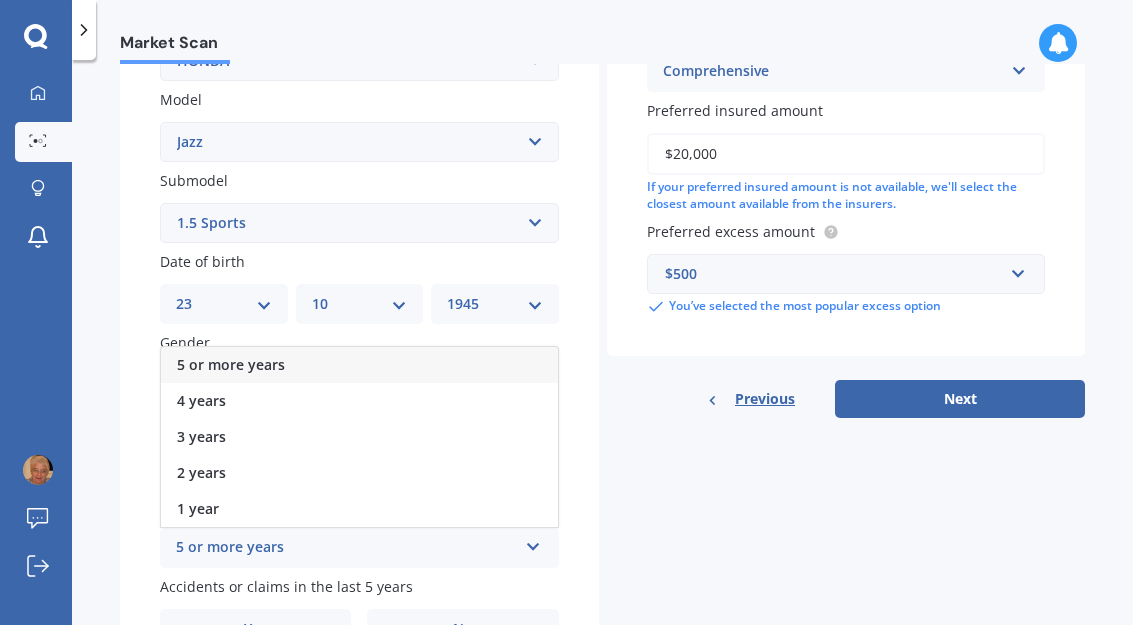 click on "5 or more years" at bounding box center (359, 365) 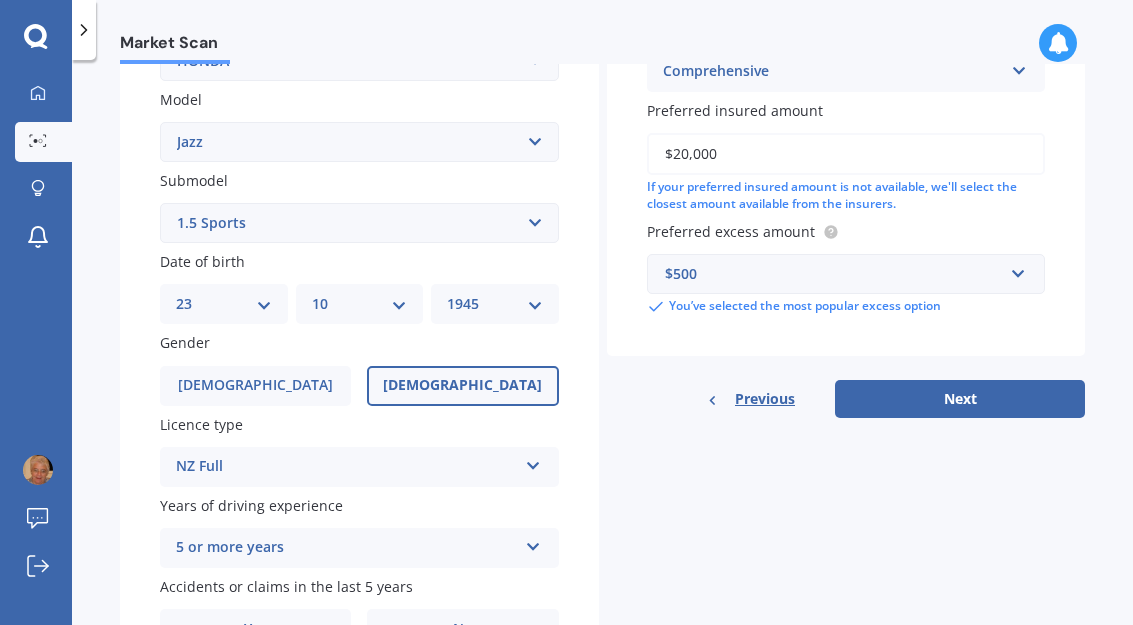 click on "Yes" at bounding box center (255, 629) 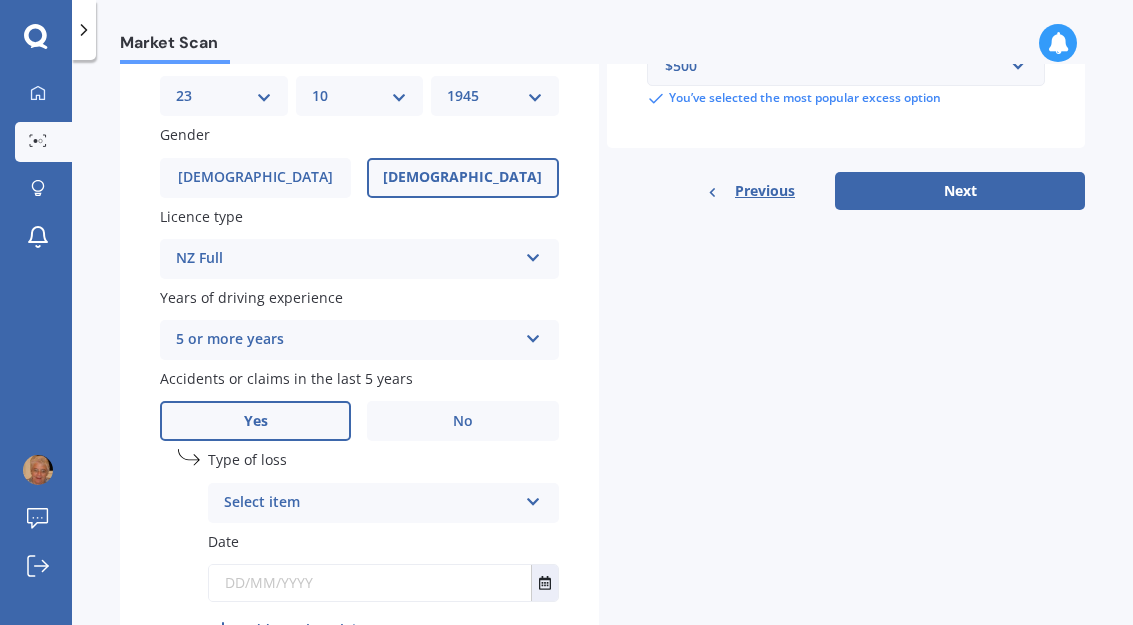 scroll, scrollTop: 646, scrollLeft: 0, axis: vertical 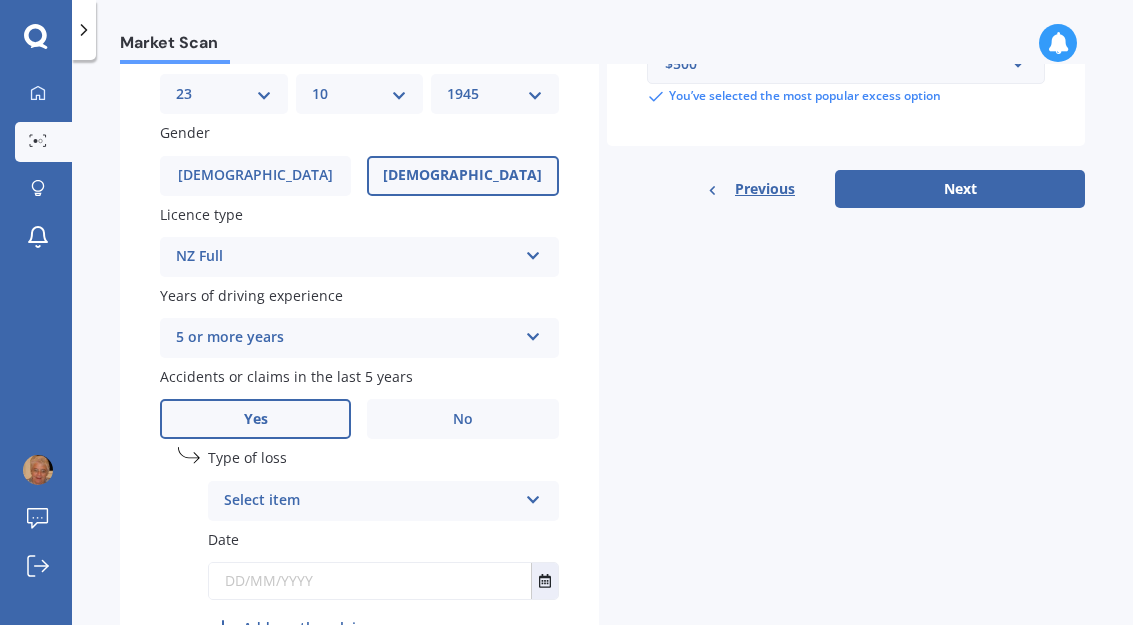 click at bounding box center [533, 496] 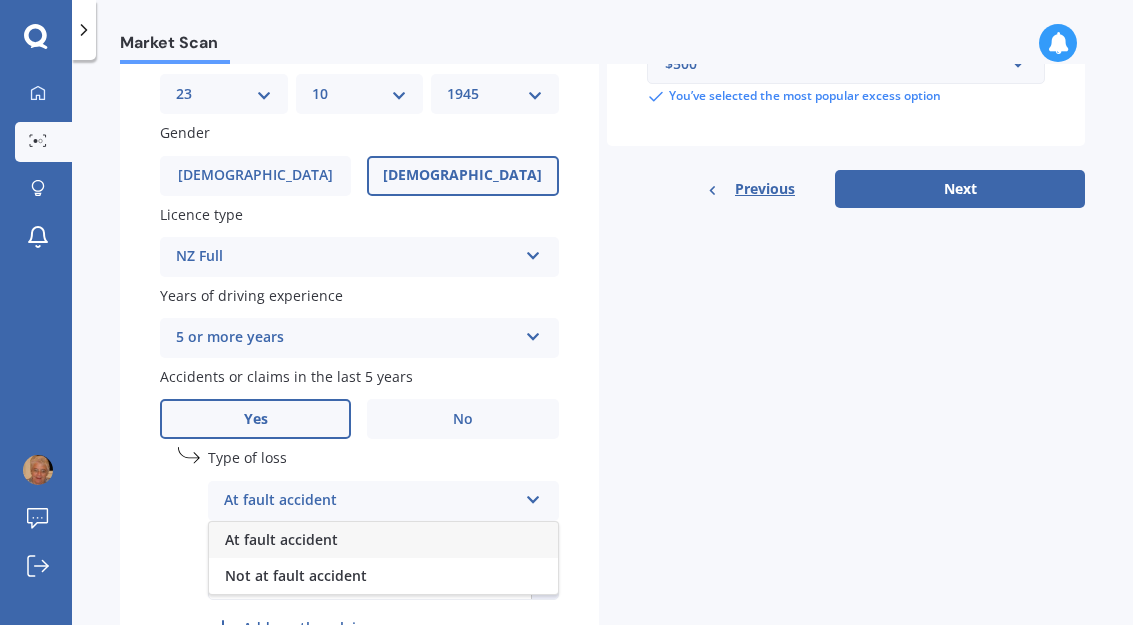 click on "Not at fault accident" at bounding box center [383, 576] 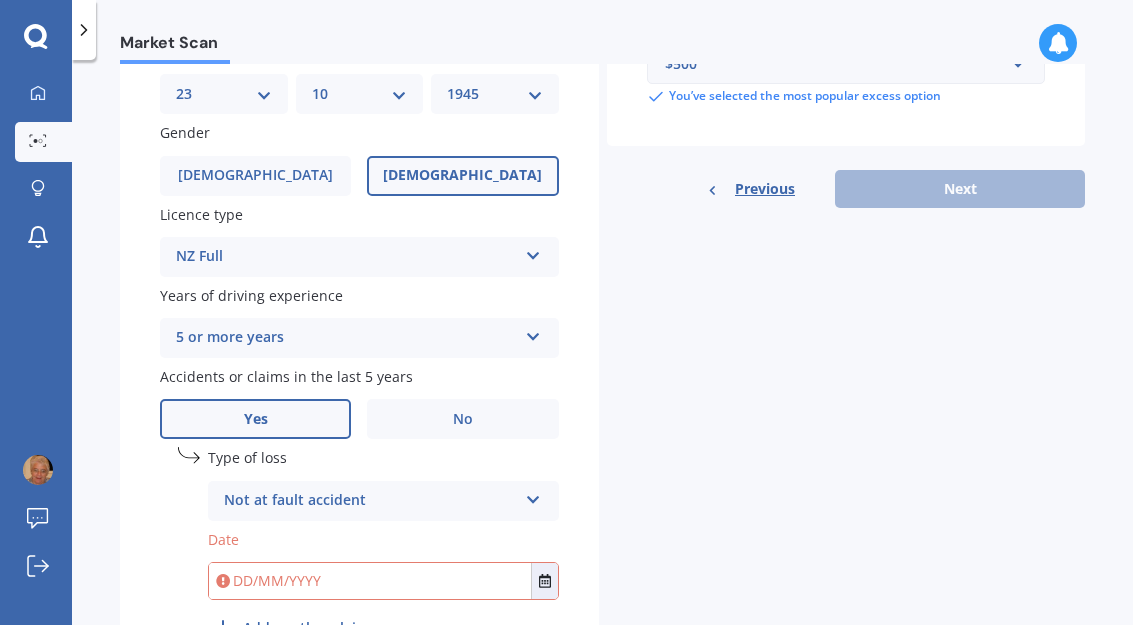 click at bounding box center [370, 581] 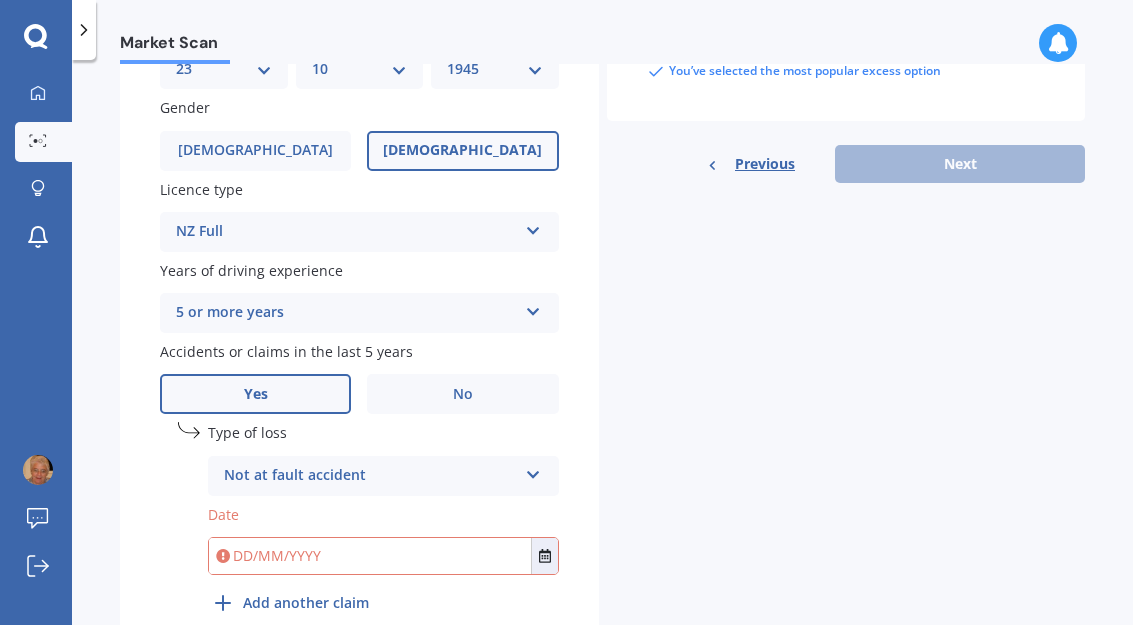 scroll, scrollTop: 670, scrollLeft: 0, axis: vertical 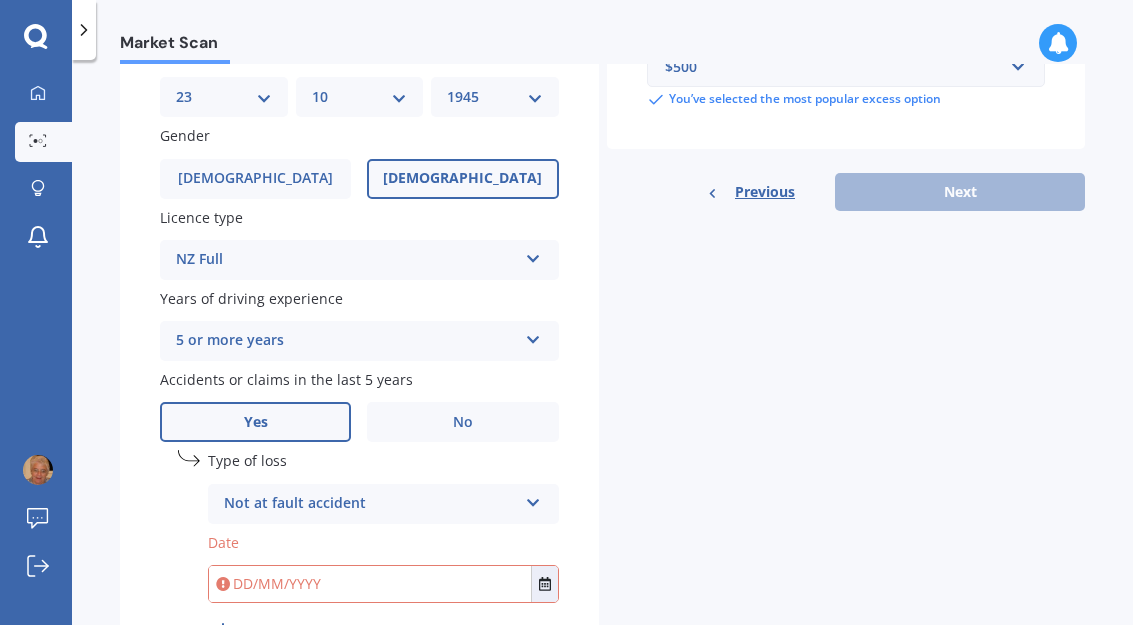 click on "Details Plate number Search I don’t have a number plate Year [DATE] Make Select make AC ALFA ROMEO ASTON [PERSON_NAME] AUDI AUSTIN BEDFORD Bentley BMW BYD CADILLAC CAN-AM CHERY CHEVROLET CHRYSLER Citroen CRUISEAIR CUPRA DAEWOO DAIHATSU DAIMLER DAMON DIAHATSU DODGE EXOCET FACTORY FIVE FERRARI FIAT Fiord FLEETWOOD FORD FOTON FRASER GEELY GENESIS GEORGIE BOY GMC GREAT WALL GWM [PERSON_NAME] HINO [PERSON_NAME] HOLIDAY RAMBLER HONDA HUMMER HYUNDAI INFINITI ISUZU IVECO JAC JAECOO JAGUAR JEEP KGM KIA LADA LAMBORGHINI LANCIA LANDROVER LDV LEXUS LINCOLN LOTUS LUNAR M.G M.G. MAHINDRA MASERATI MAZDA MCLAREN MERCEDES AMG Mercedes Benz MERCEDES-AMG MERCURY MINI MITSUBISHI [PERSON_NAME] NEWMAR NISSAN OMODA OPEL OXFORD PEUGEOT Plymouth Polestar PONTIAC PORSCHE PROTON RAM Range Rover Rayne RENAULT ROLLS ROYCE ROVER SAAB SATURN SEAT SHELBY SKODA SMART SSANGYONG SUBARU SUZUKI TATA TESLA TIFFIN Toyota TRIUMPH TVR Vauxhall VOLKSWAGEN VOLVO WESTFIELD WINNEBAGO ZX Model Select model Accord Acty Acura Airwave Ascot Avancier Beat Capa City Civic" at bounding box center (602, 108) 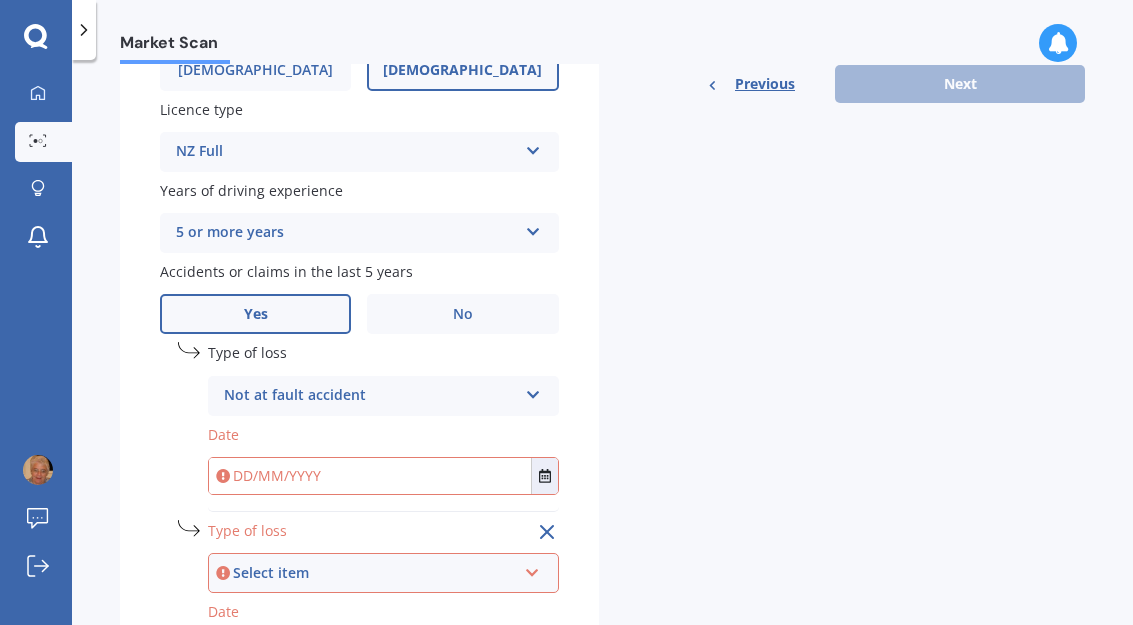 scroll, scrollTop: 759, scrollLeft: 0, axis: vertical 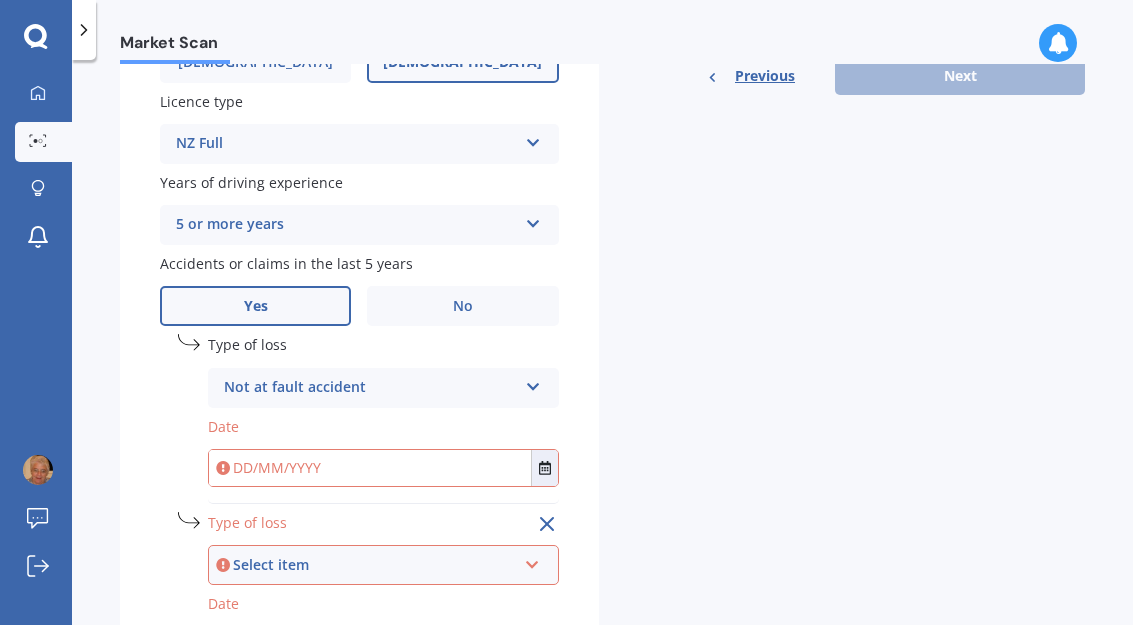 click on "Select item At fault accident Not at fault accident" at bounding box center (383, 565) 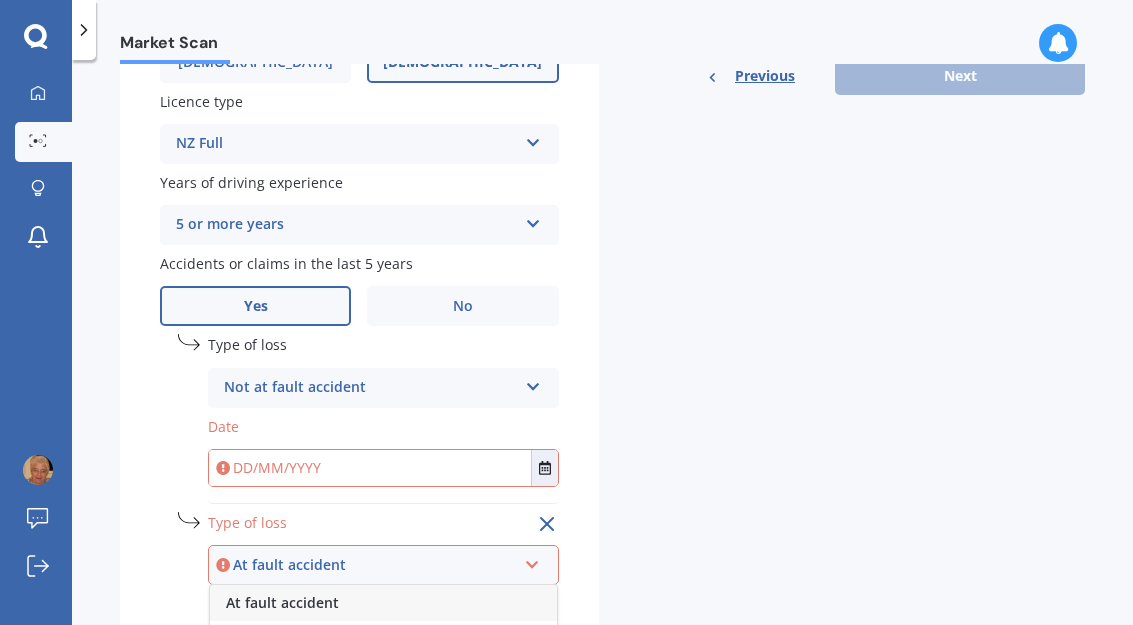 click on "At fault accident" at bounding box center [383, 603] 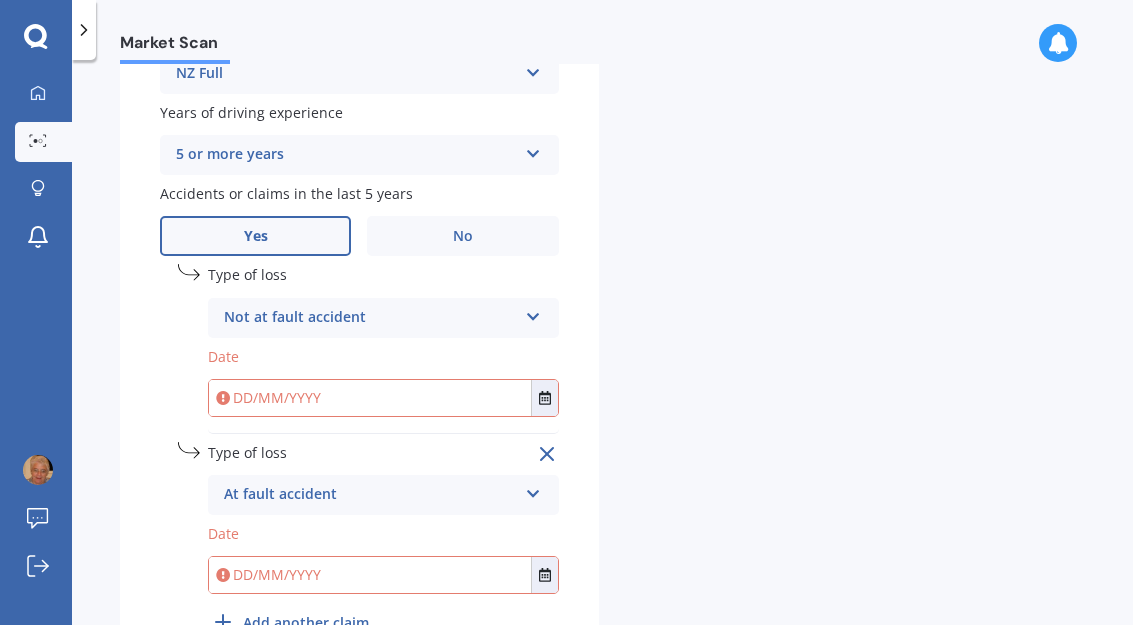 scroll, scrollTop: 828, scrollLeft: 0, axis: vertical 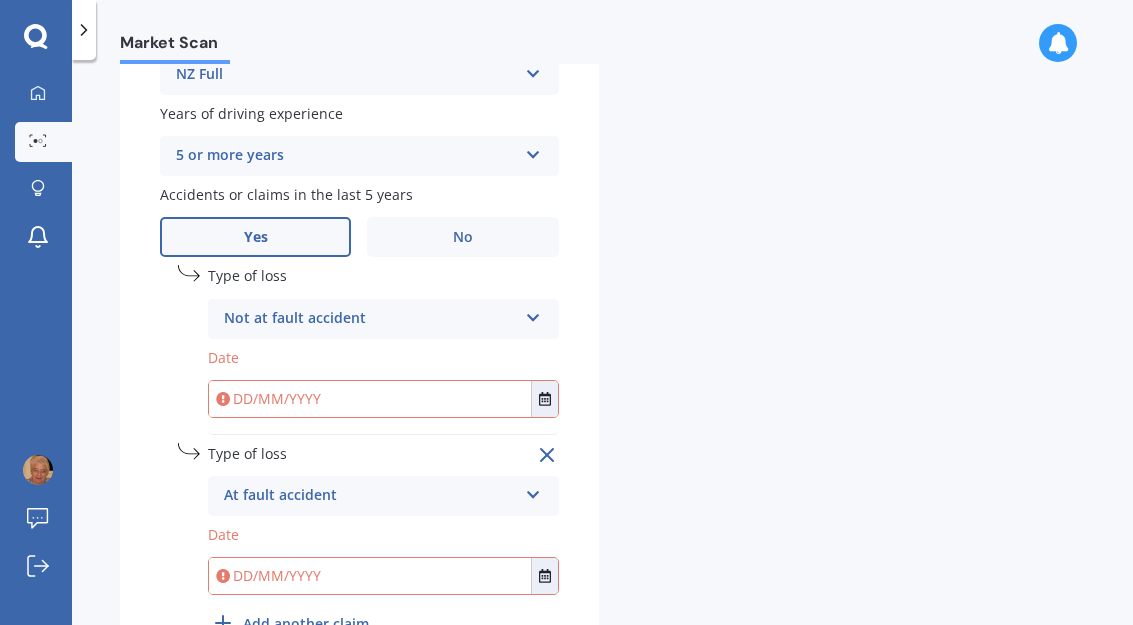 click at bounding box center (370, 576) 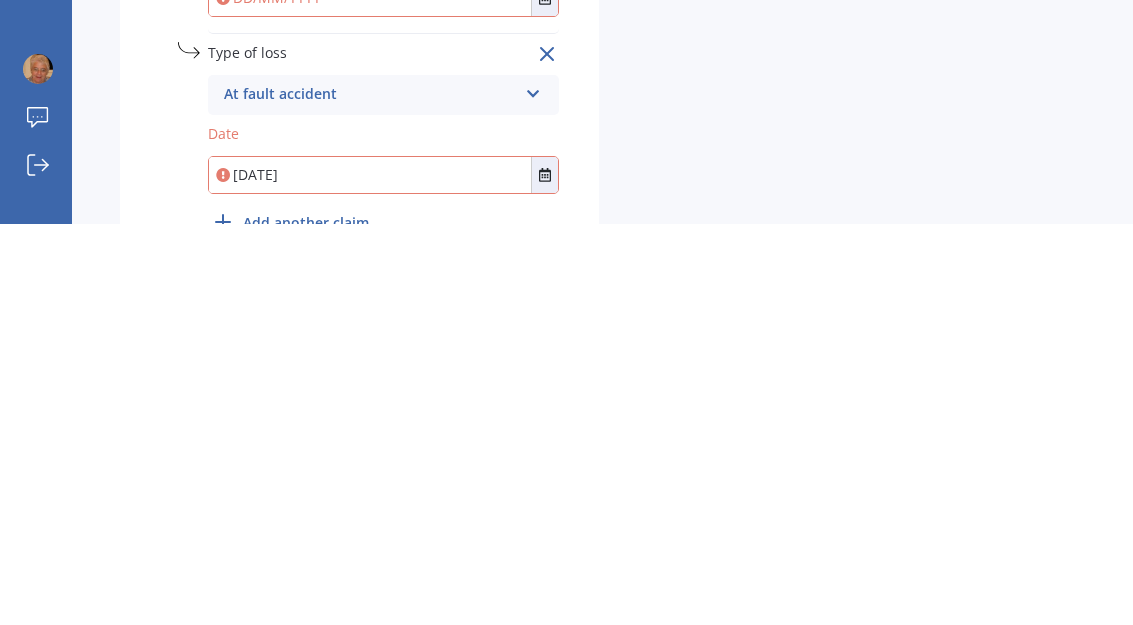 click on "Date" at bounding box center [383, 534] 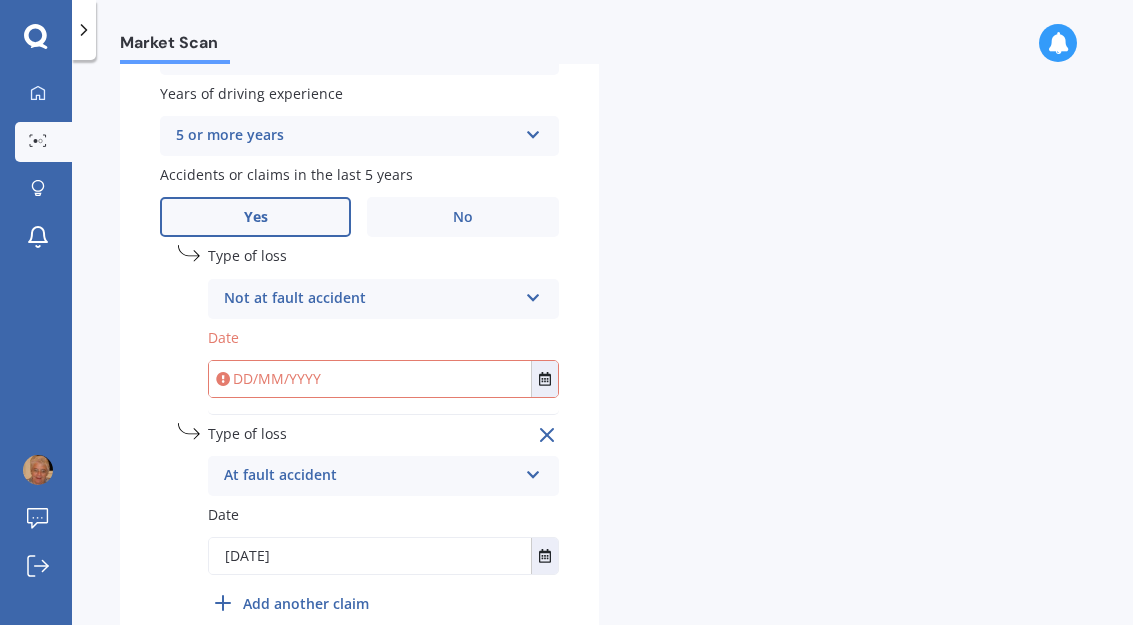 scroll, scrollTop: 848, scrollLeft: 0, axis: vertical 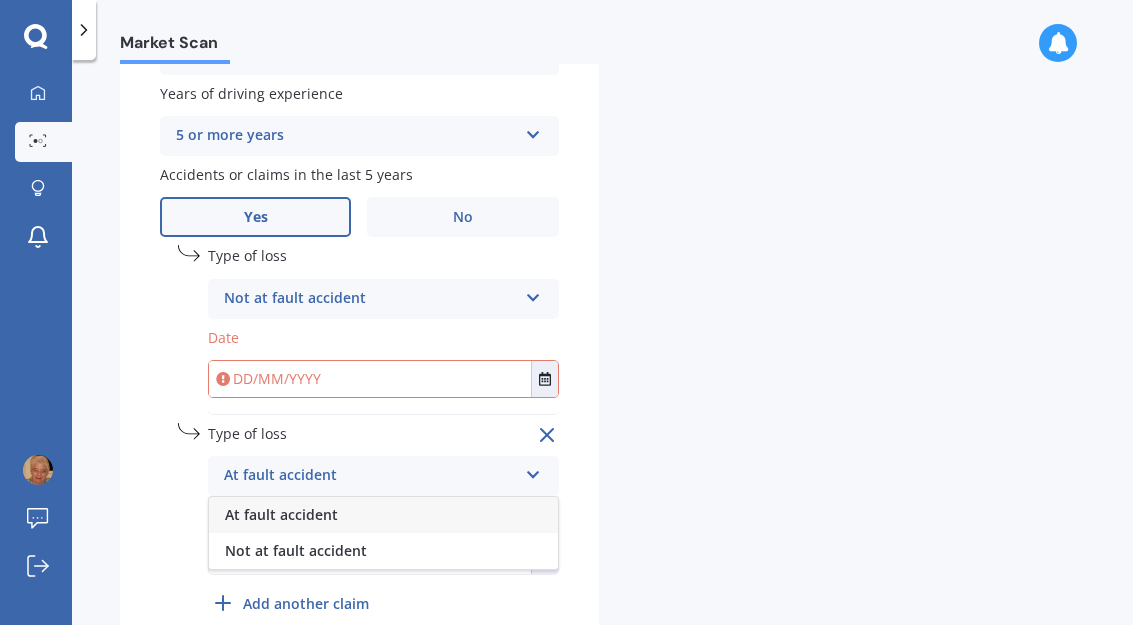 click on "At fault accident" at bounding box center [370, 476] 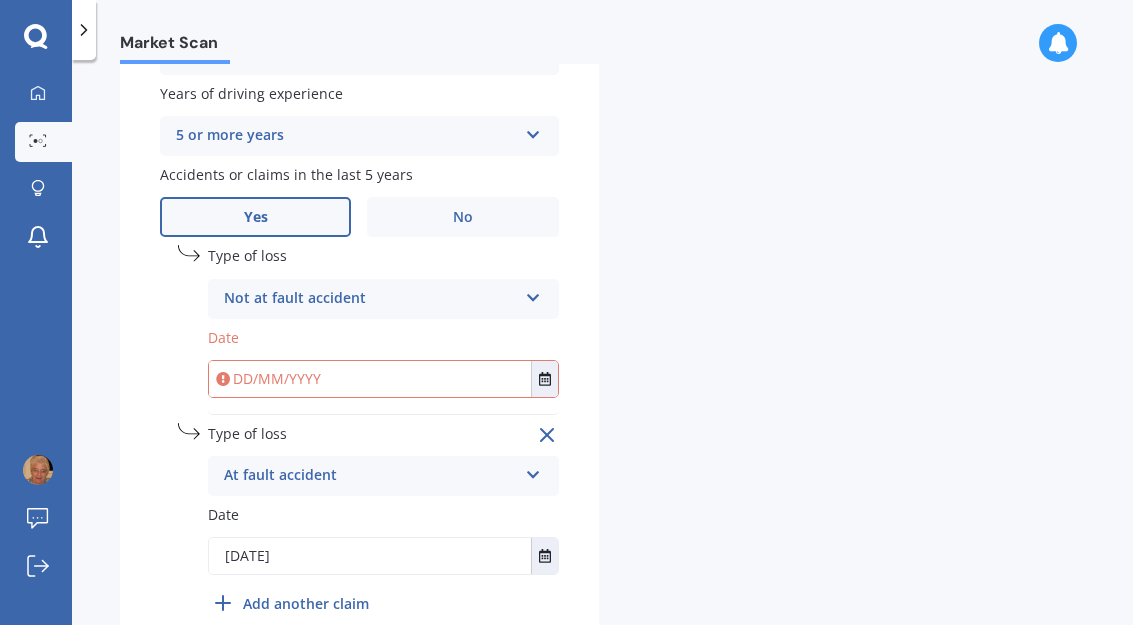 click on "[PERSON_NAME] Submit feedback Log out" at bounding box center (36, 523) 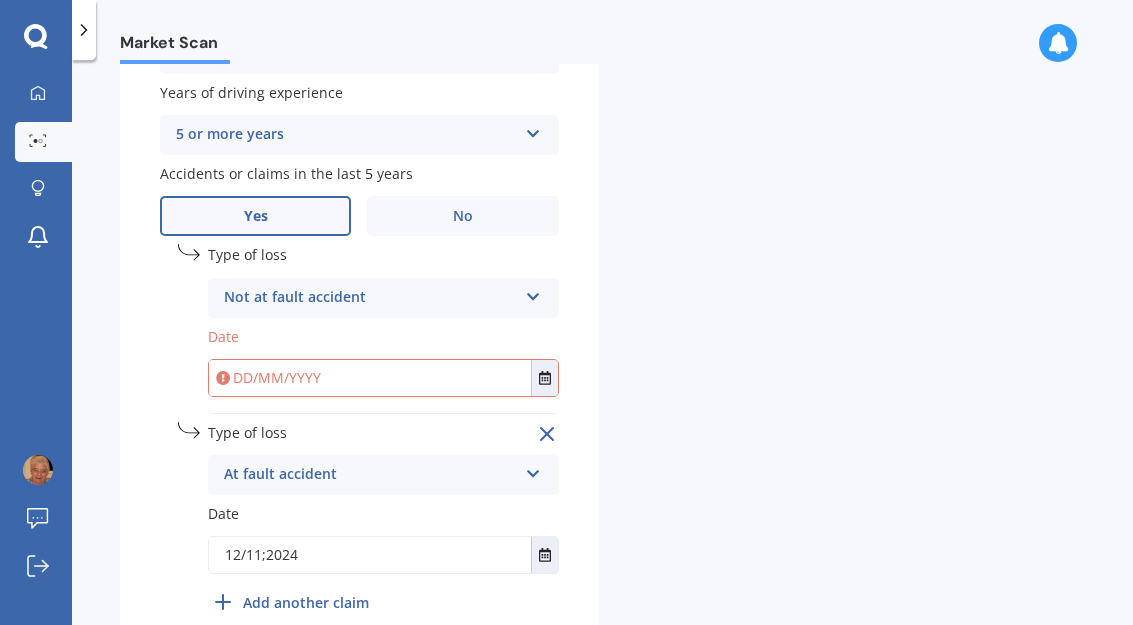 scroll, scrollTop: 848, scrollLeft: 0, axis: vertical 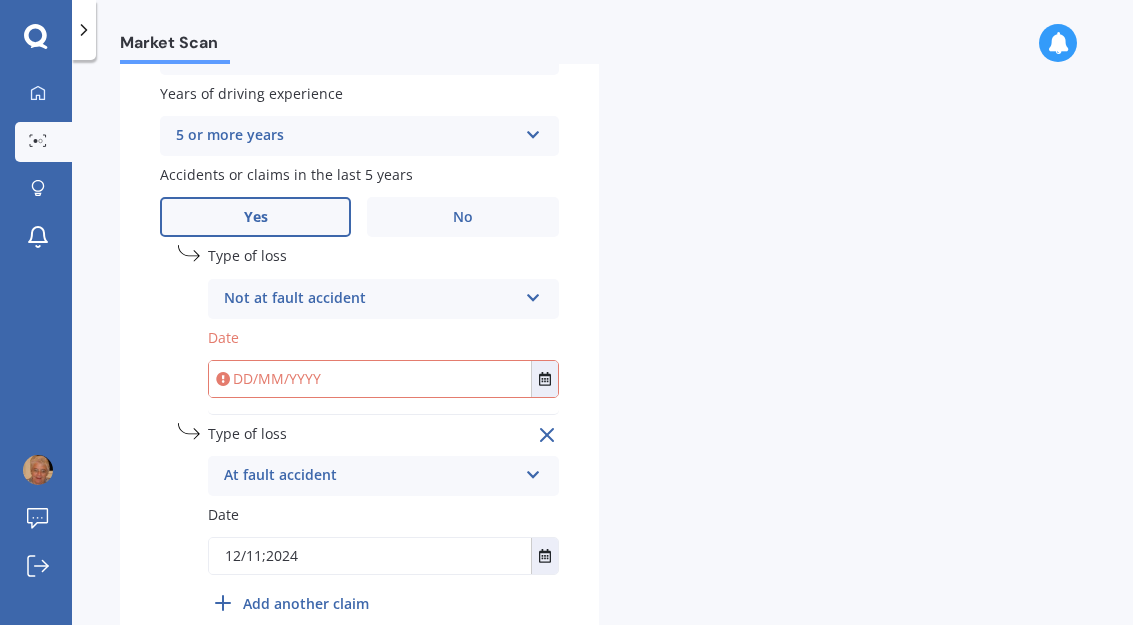 click on "Details Plate number Search I don’t have a number plate Year [DATE] Make Select make AC ALFA ROMEO ASTON [PERSON_NAME] AUDI AUSTIN BEDFORD Bentley BMW BYD CADILLAC CAN-AM CHERY CHEVROLET CHRYSLER Citroen CRUISEAIR CUPRA DAEWOO DAIHATSU DAIMLER DAMON DIAHATSU DODGE EXOCET FACTORY FIVE FERRARI FIAT Fiord FLEETWOOD FORD FOTON FRASER GEELY GENESIS GEORGIE BOY GMC GREAT WALL GWM [PERSON_NAME] HINO [PERSON_NAME] HOLIDAY RAMBLER HONDA HUMMER HYUNDAI INFINITI ISUZU IVECO JAC JAECOO JAGUAR JEEP KGM KIA LADA LAMBORGHINI LANCIA LANDROVER LDV LEXUS LINCOLN LOTUS LUNAR M.G M.G. MAHINDRA MASERATI MAZDA MCLAREN MERCEDES AMG Mercedes Benz MERCEDES-AMG MERCURY MINI MITSUBISHI [PERSON_NAME] NEWMAR NISSAN OMODA OPEL OXFORD PEUGEOT Plymouth Polestar PONTIAC PORSCHE PROTON RAM Range Rover Rayne RENAULT ROLLS ROYCE ROVER SAAB SATURN SEAT SHELBY SKODA SMART SSANGYONG SUBARU SUZUKI TATA TESLA TIFFIN Toyota TRIUMPH TVR Vauxhall VOLKSWAGEN VOLVO WESTFIELD WINNEBAGO ZX Model Select model Accord Acty Acura Airwave Ascot Avancier Beat Capa City Civic" at bounding box center [602, -8] 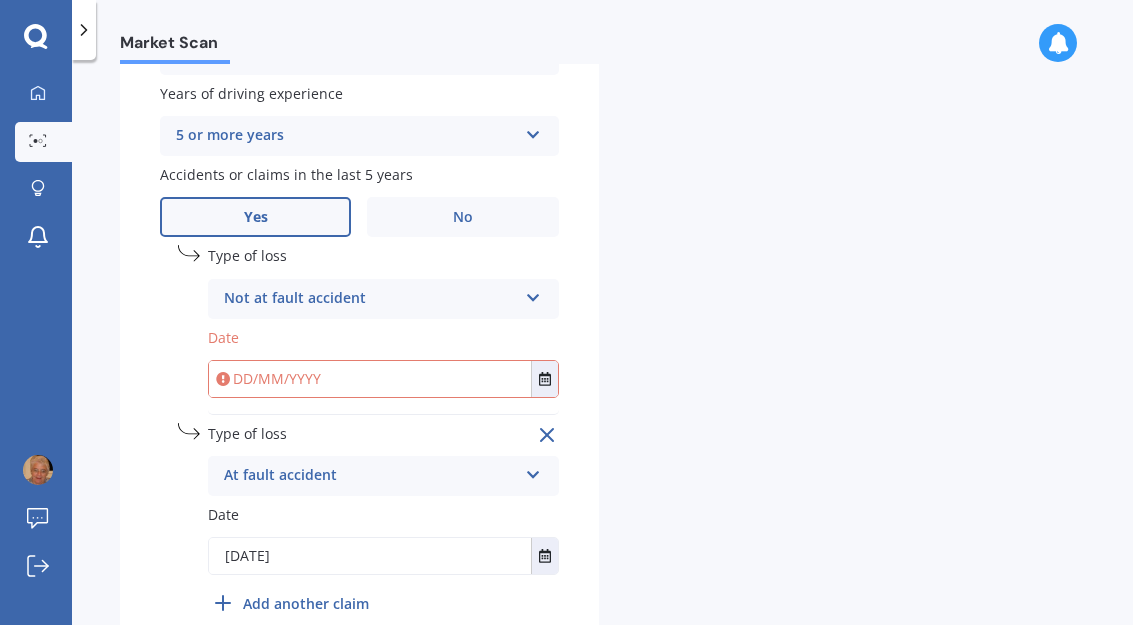 click at bounding box center [370, 379] 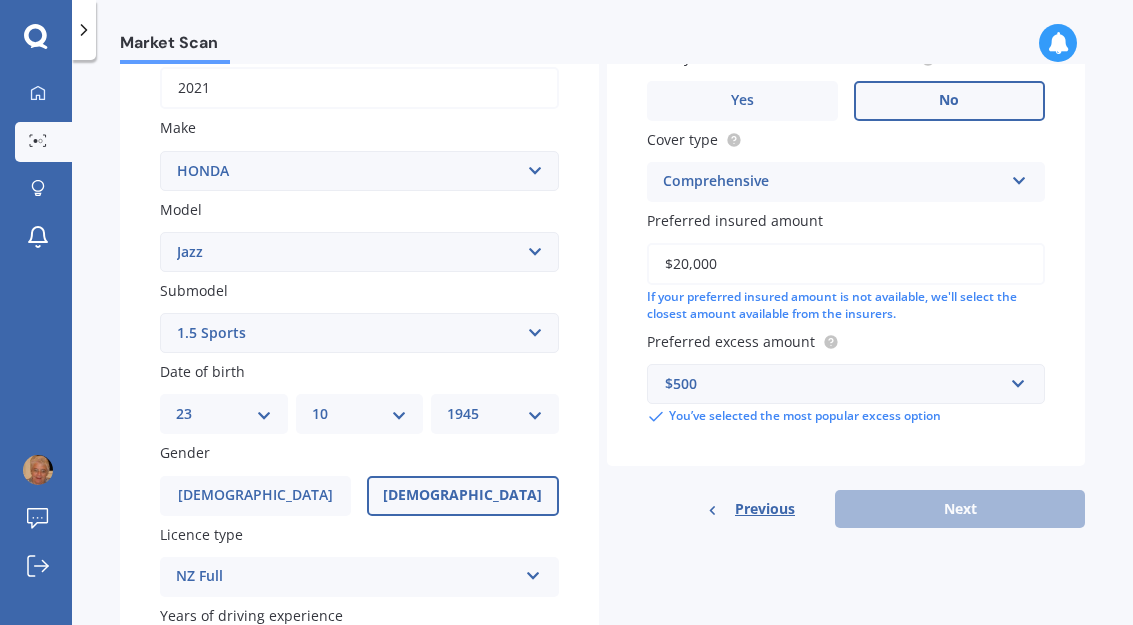 scroll, scrollTop: 325, scrollLeft: 0, axis: vertical 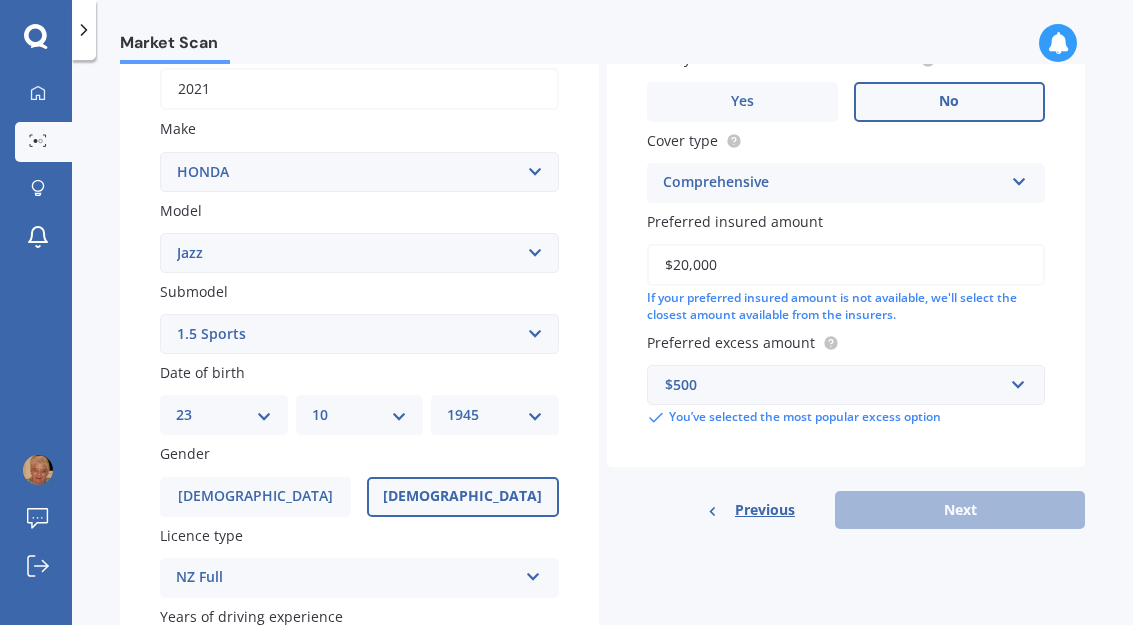 type on "[DATE]" 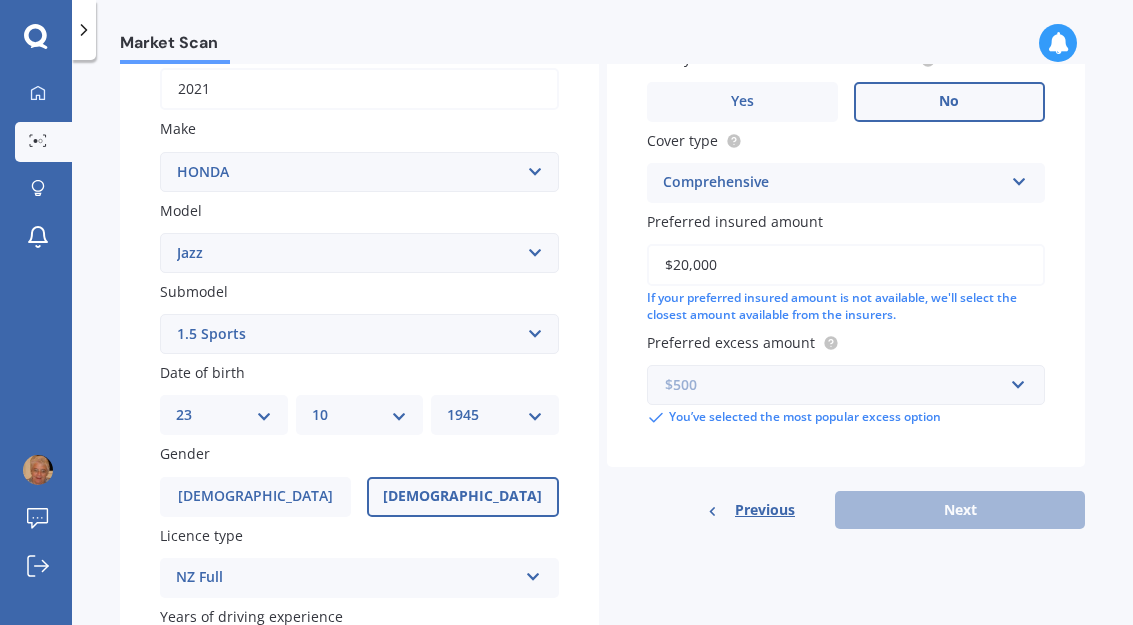 click at bounding box center (839, 385) 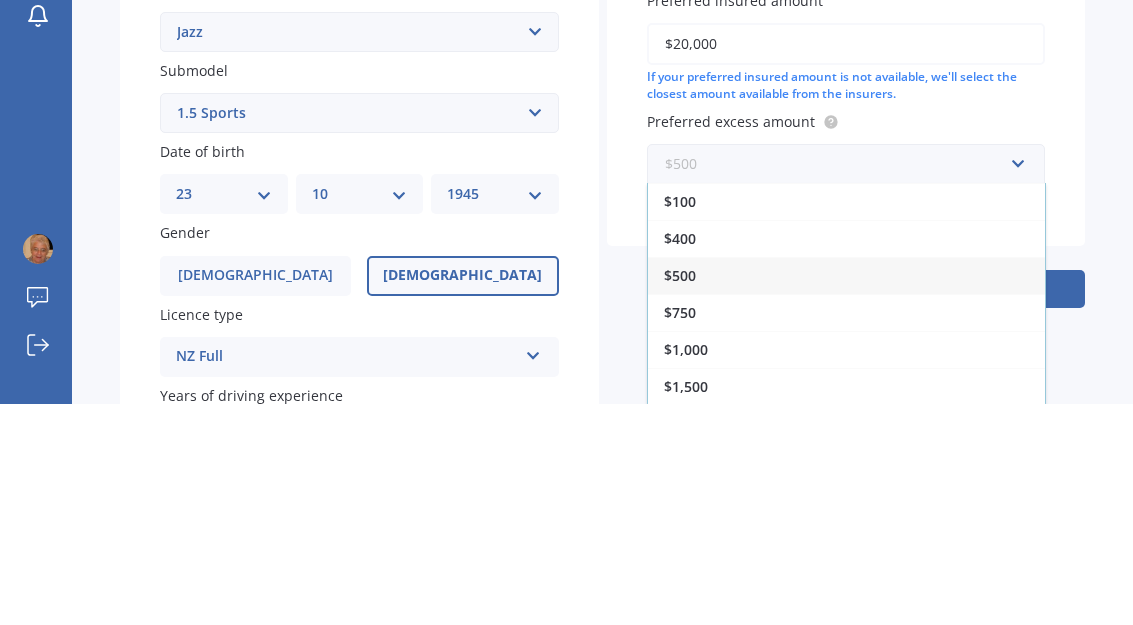 scroll, scrollTop: 2, scrollLeft: 0, axis: vertical 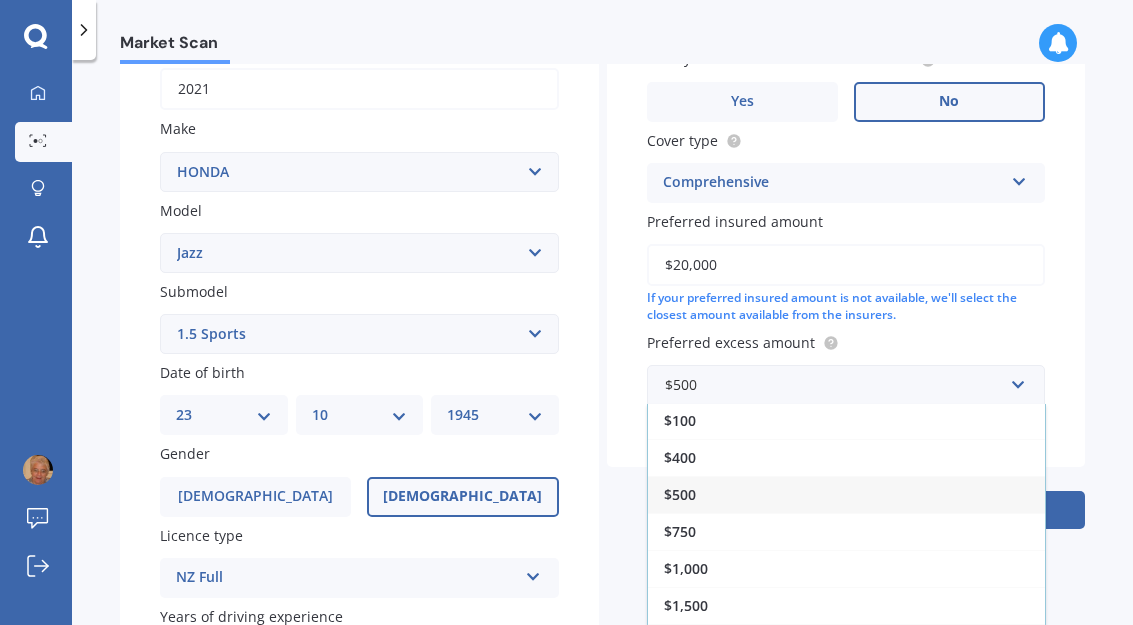 click on "$400" at bounding box center [846, 457] 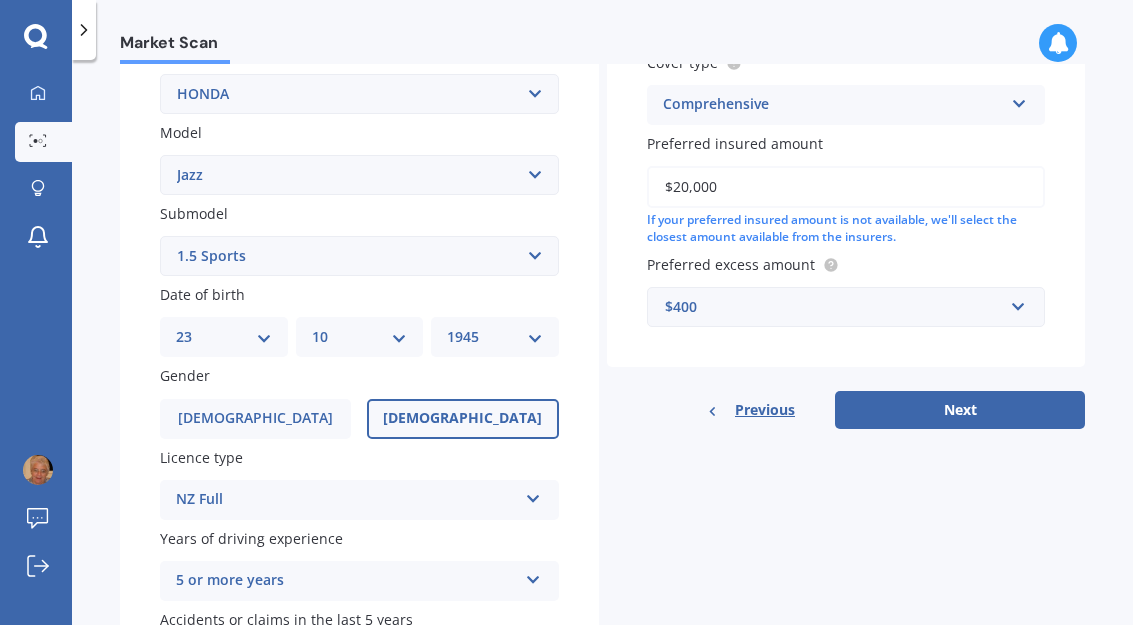 scroll, scrollTop: 400, scrollLeft: 0, axis: vertical 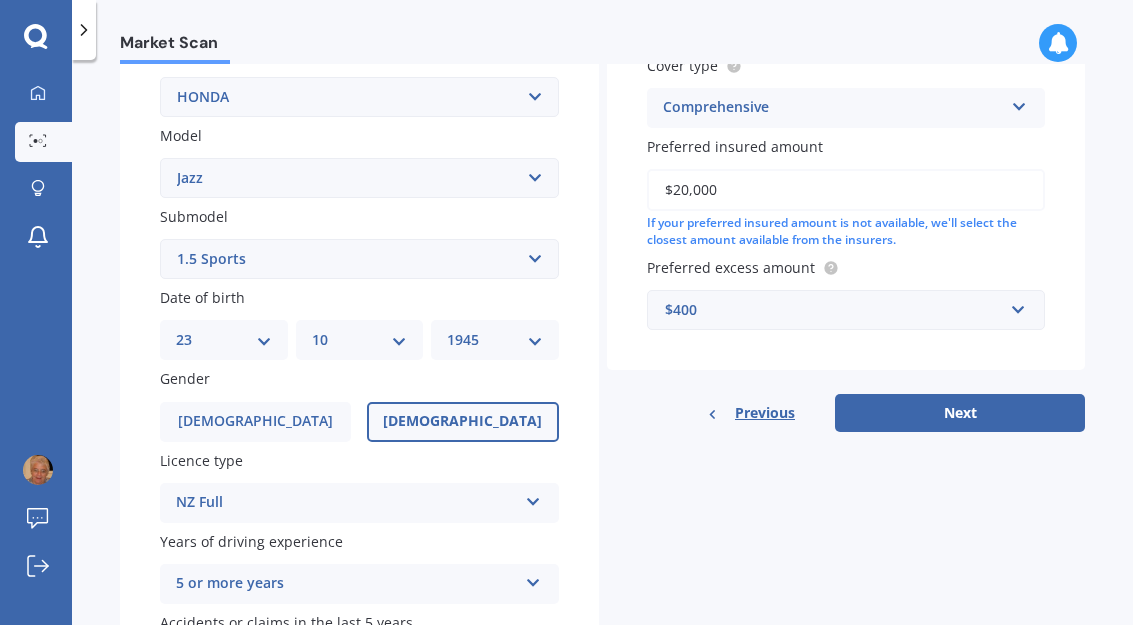 click on "Select submodel (all other) 1.3 1.5 Sports Crosstar 1.5P Hatchback RS S" at bounding box center [359, 259] 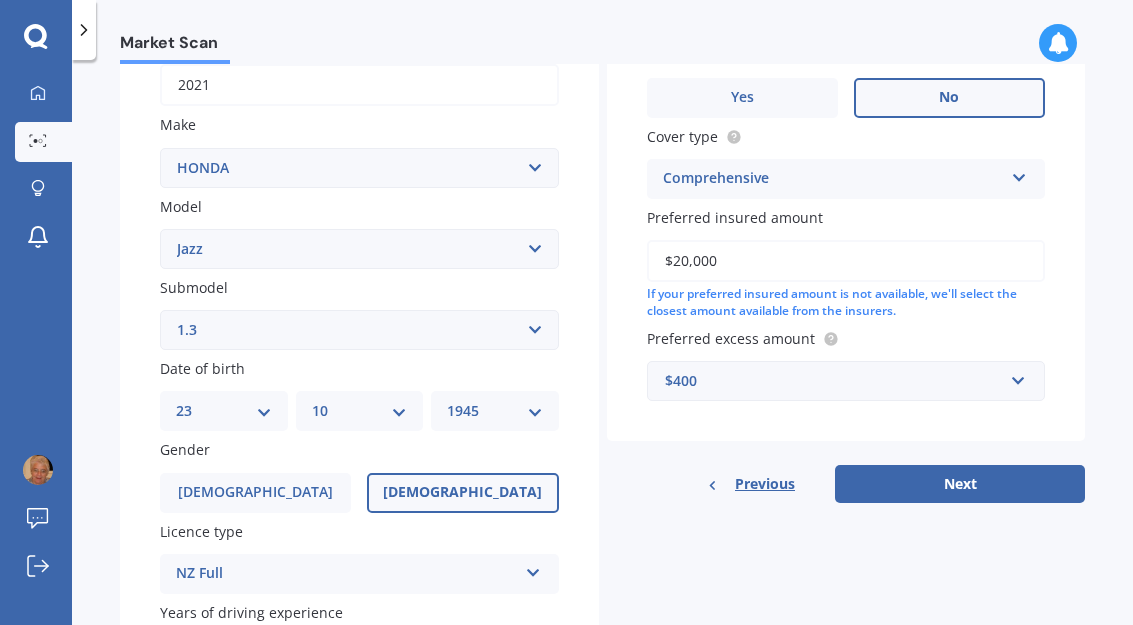 scroll, scrollTop: 332, scrollLeft: 0, axis: vertical 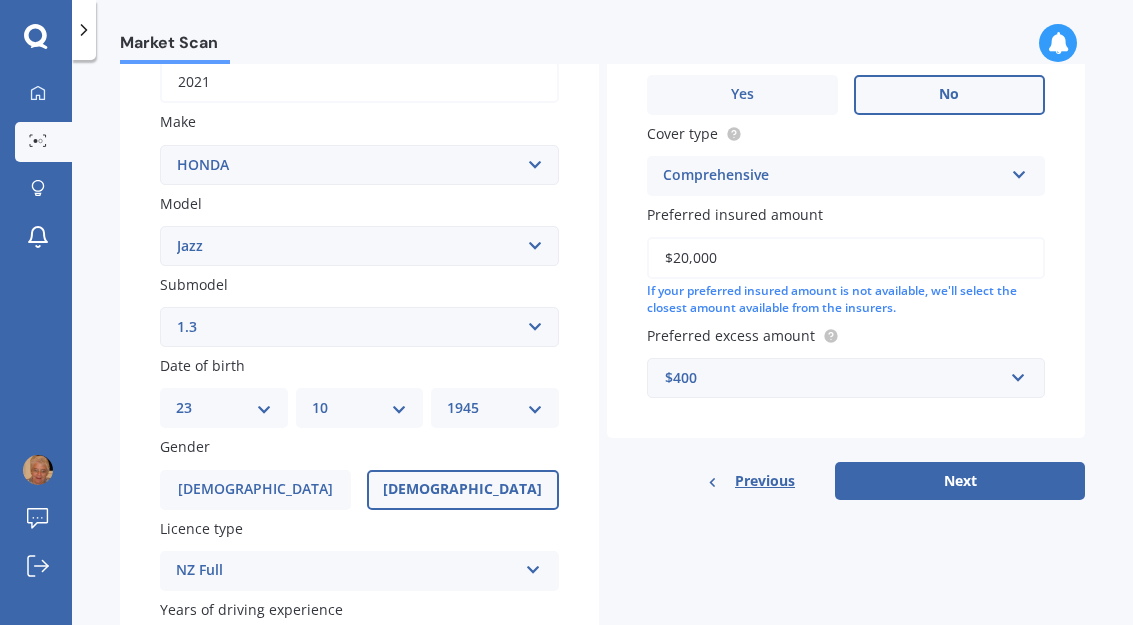 click on "Next" at bounding box center (960, 481) 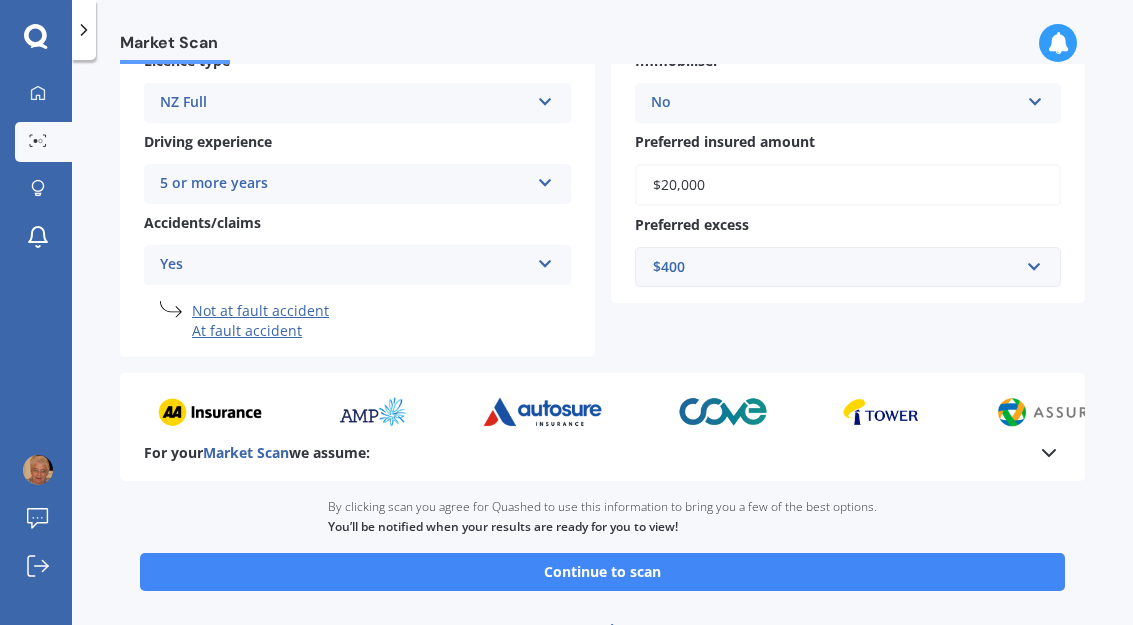 scroll, scrollTop: 371, scrollLeft: 0, axis: vertical 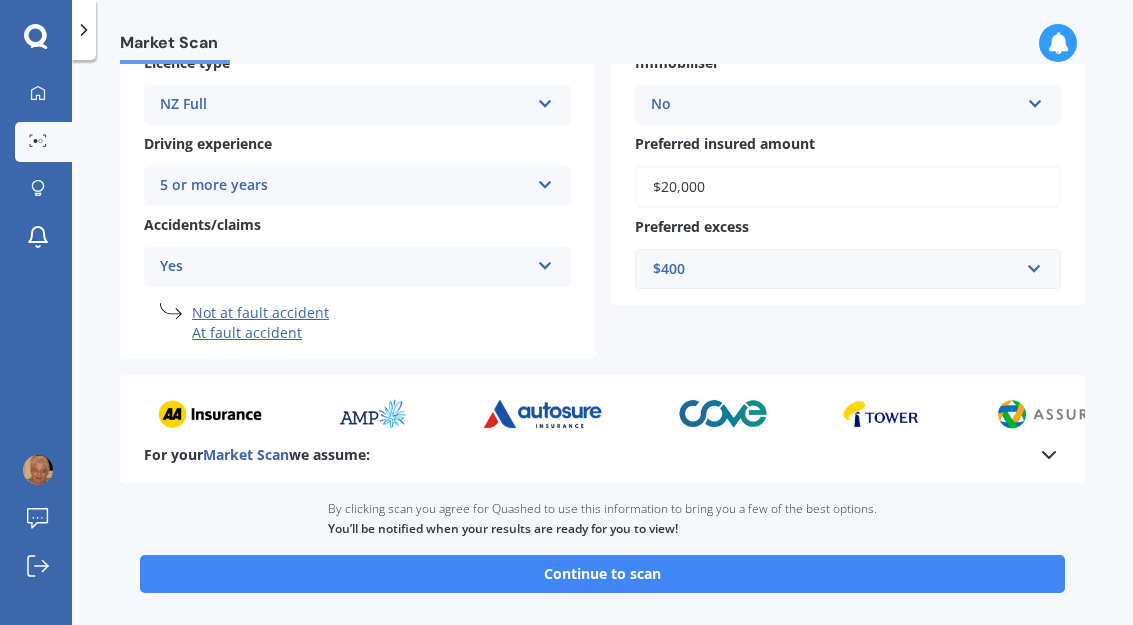 click on "Continue to scan" at bounding box center [602, 574] 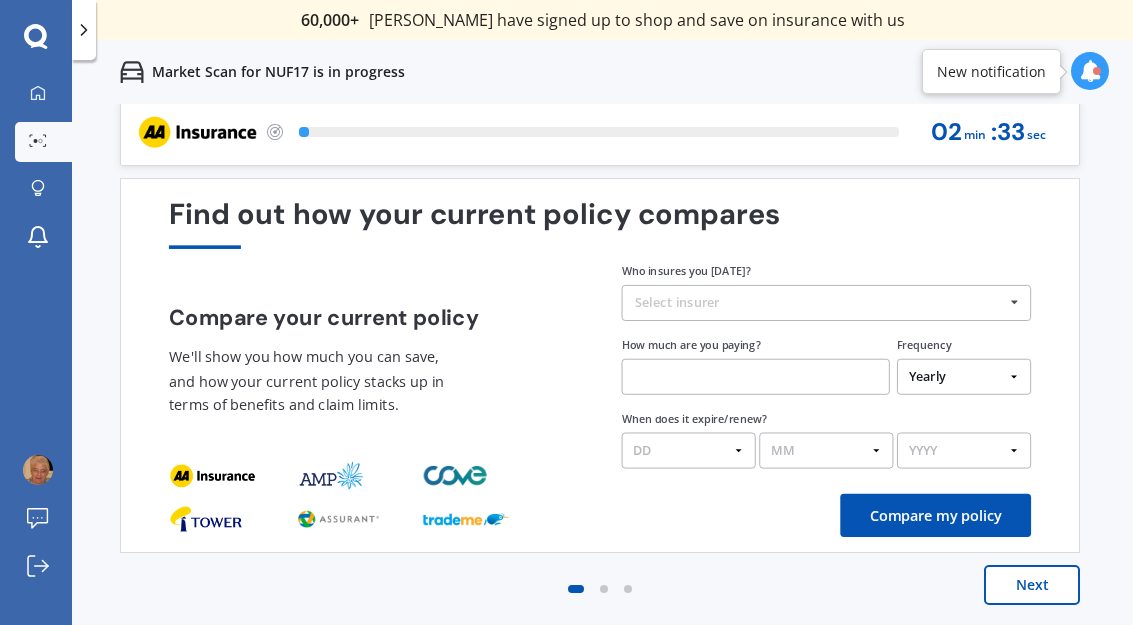 scroll, scrollTop: 0, scrollLeft: 0, axis: both 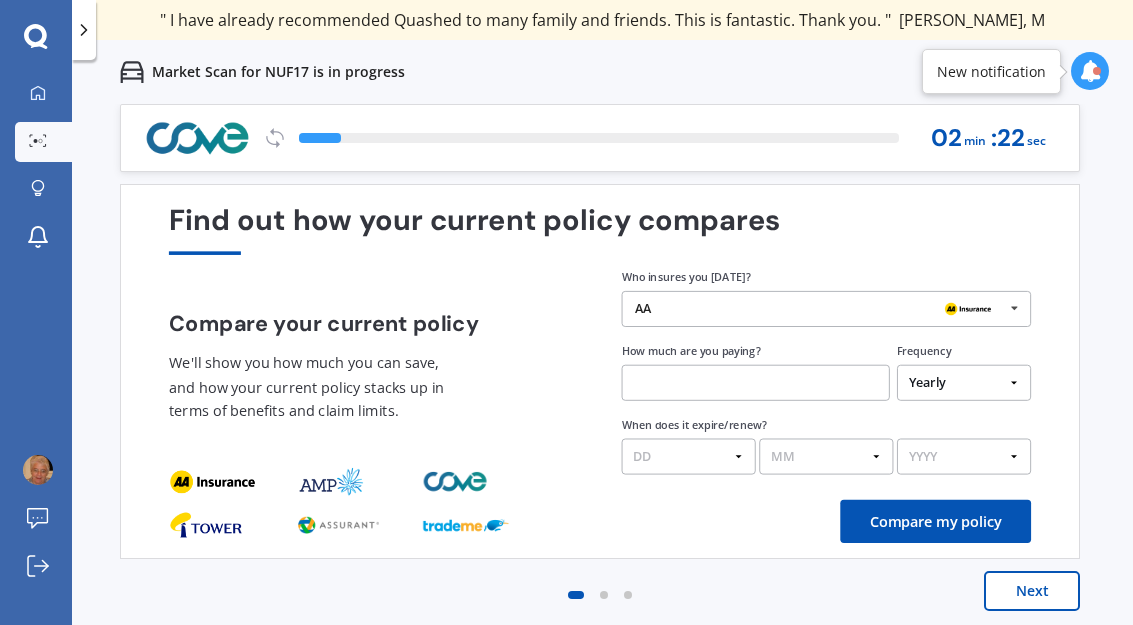 click at bounding box center (967, 309) 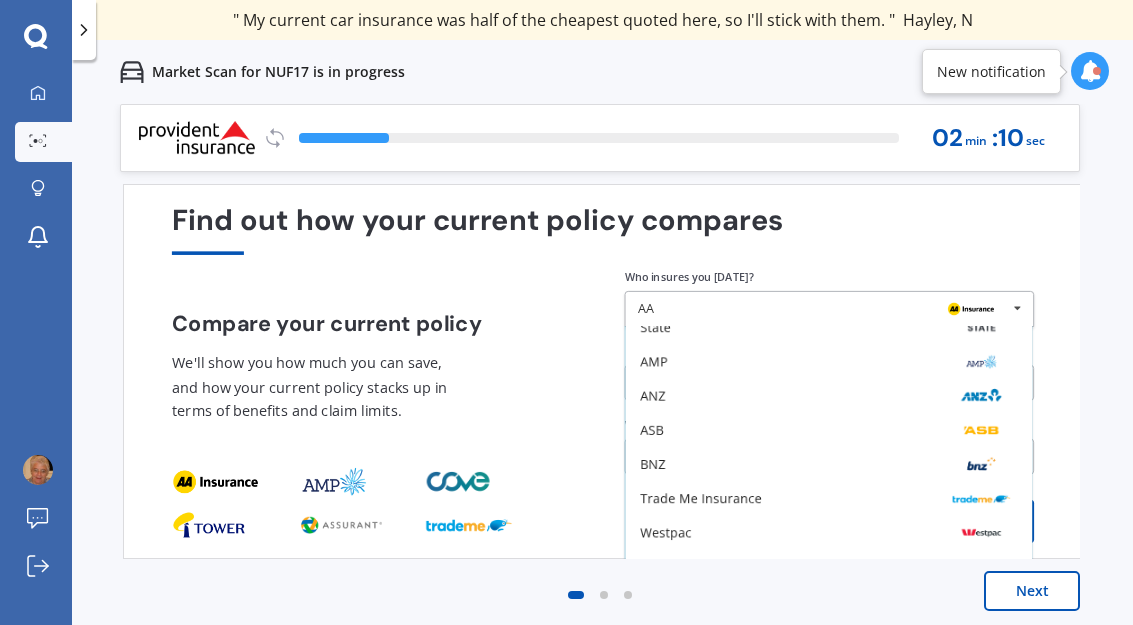 scroll, scrollTop: 131, scrollLeft: 0, axis: vertical 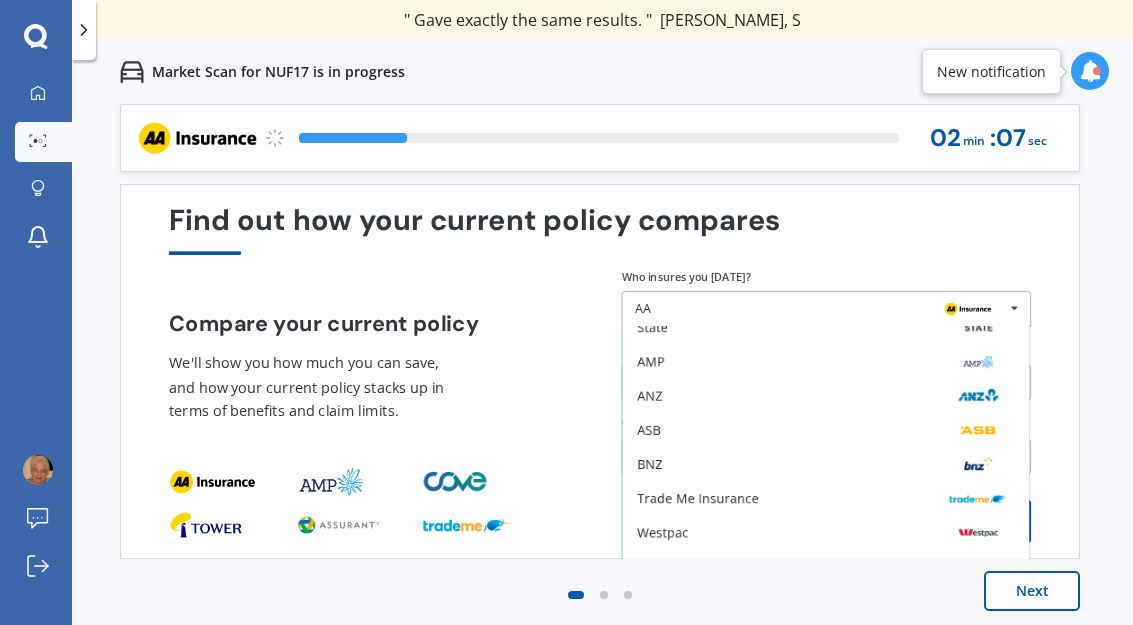 click on "State" at bounding box center [826, 328] 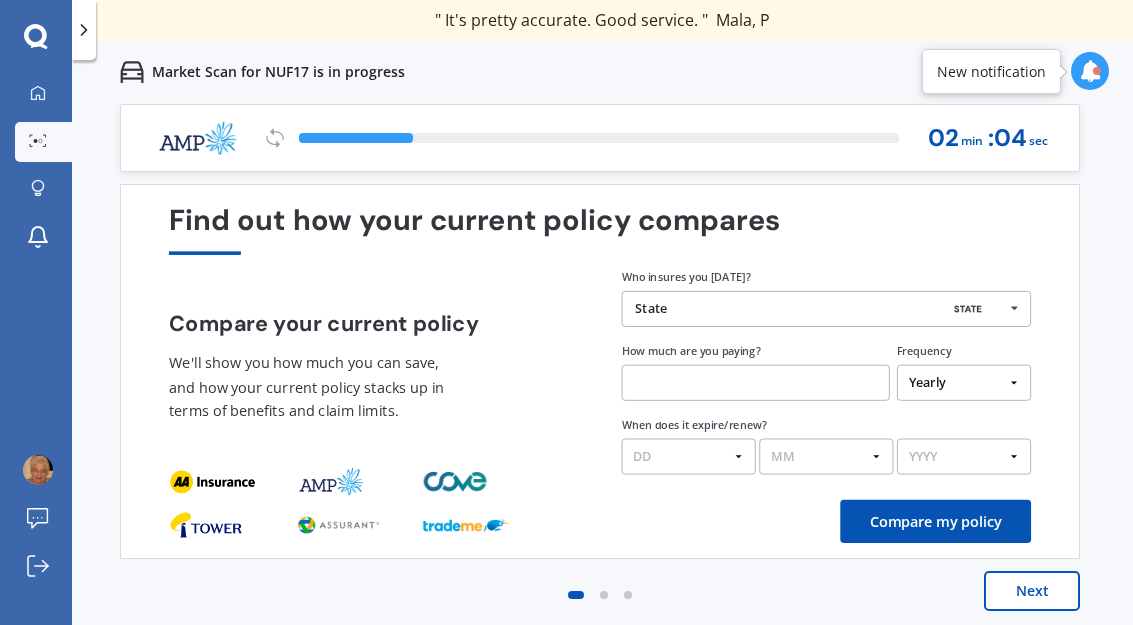 click at bounding box center (756, 383) 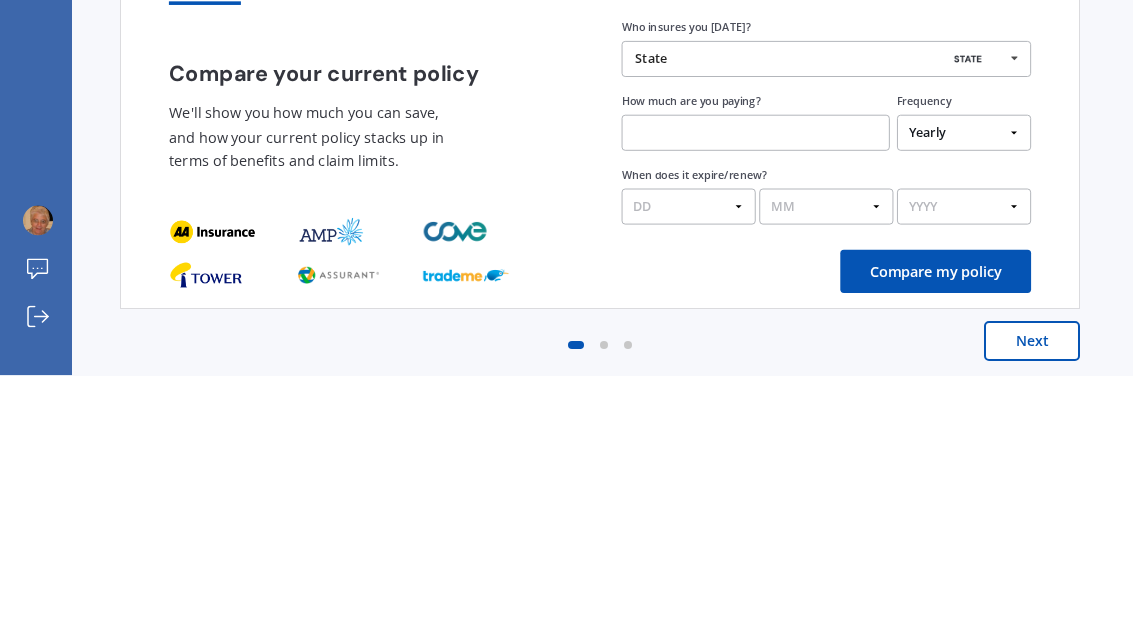 click on "Yearly Six-Monthly Quarterly Monthly Fortnightly Weekly One-Off" at bounding box center [964, 383] 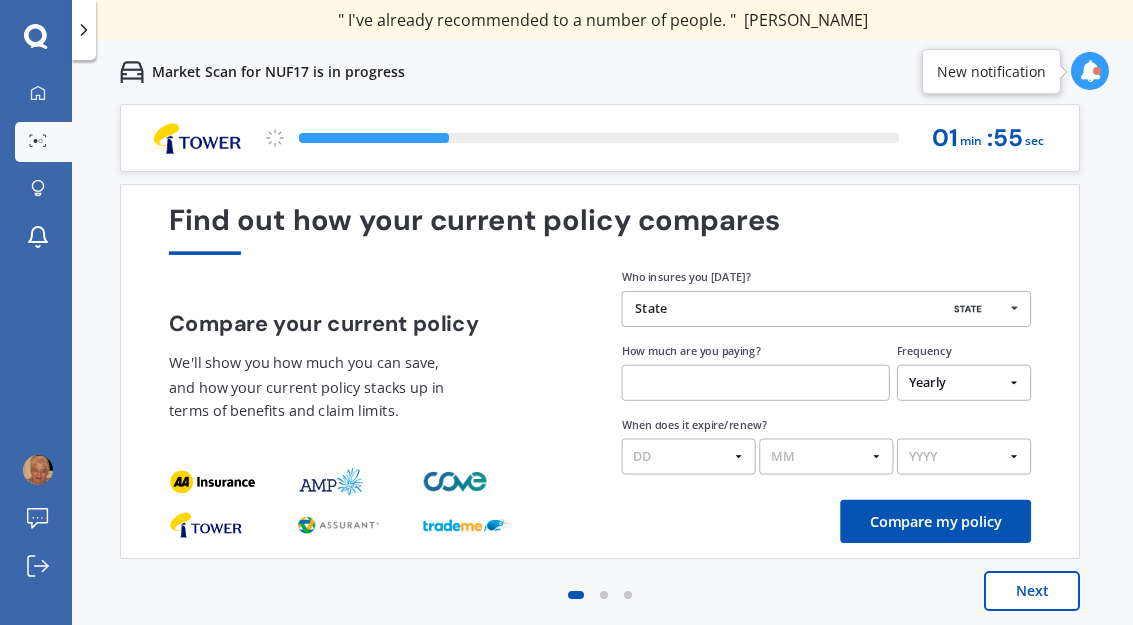 select on "Fortnightly" 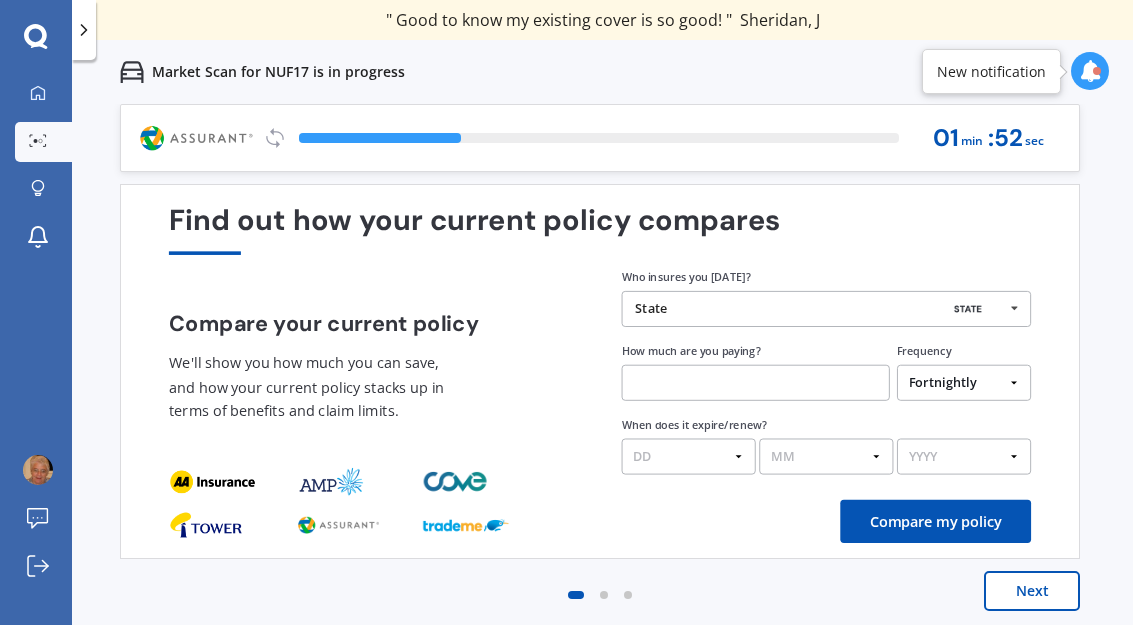 click at bounding box center [756, 383] 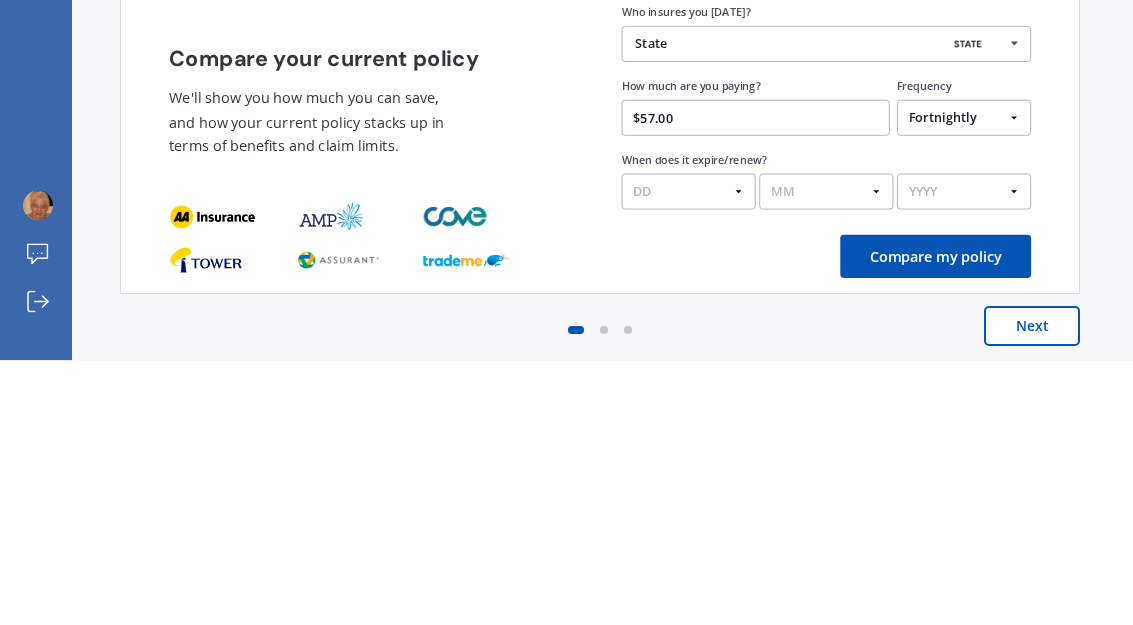 type on "$57.00" 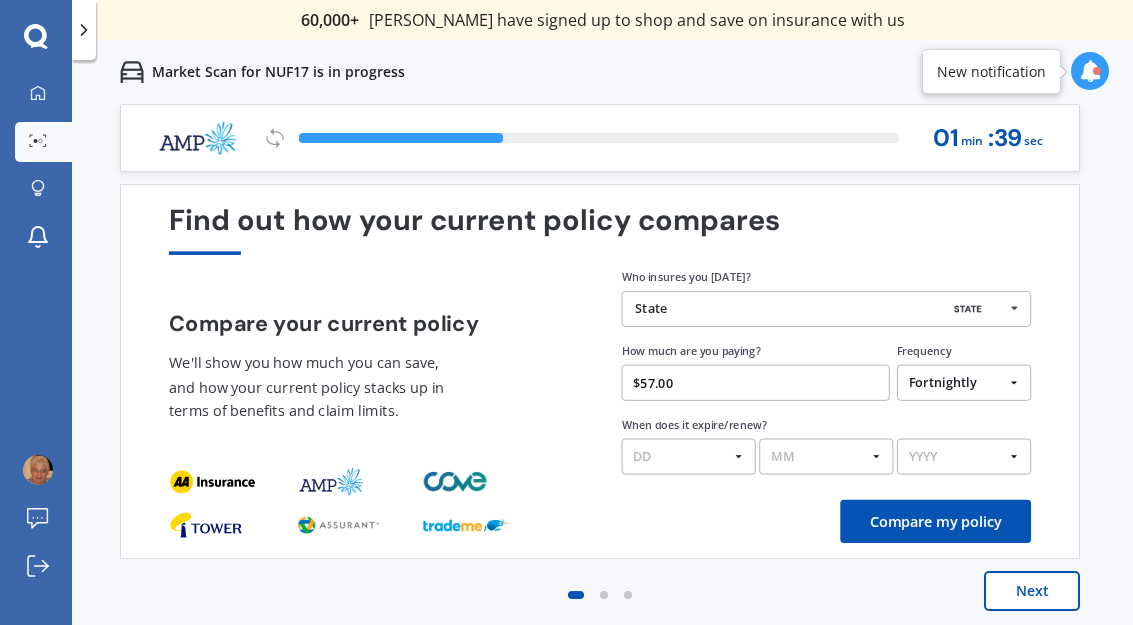 click on "MM 01 02 03 04 05 06 07 08 09 10 11 12" at bounding box center [826, 457] 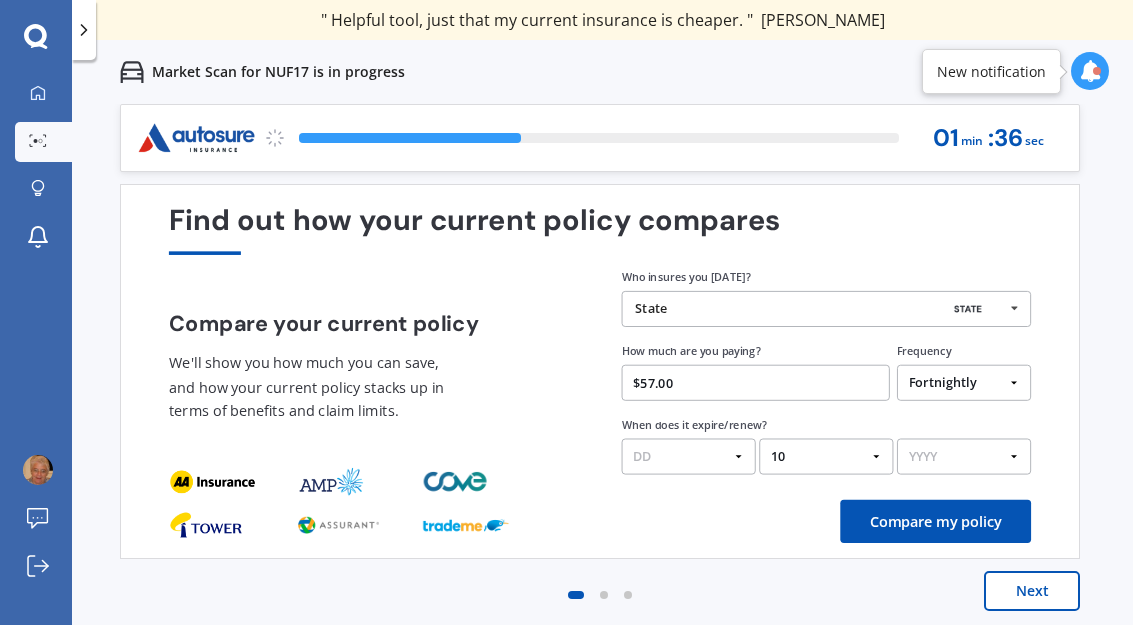 click on "MM 01 02 03 04 05 06 07 08 09 10 11 12" at bounding box center (826, 457) 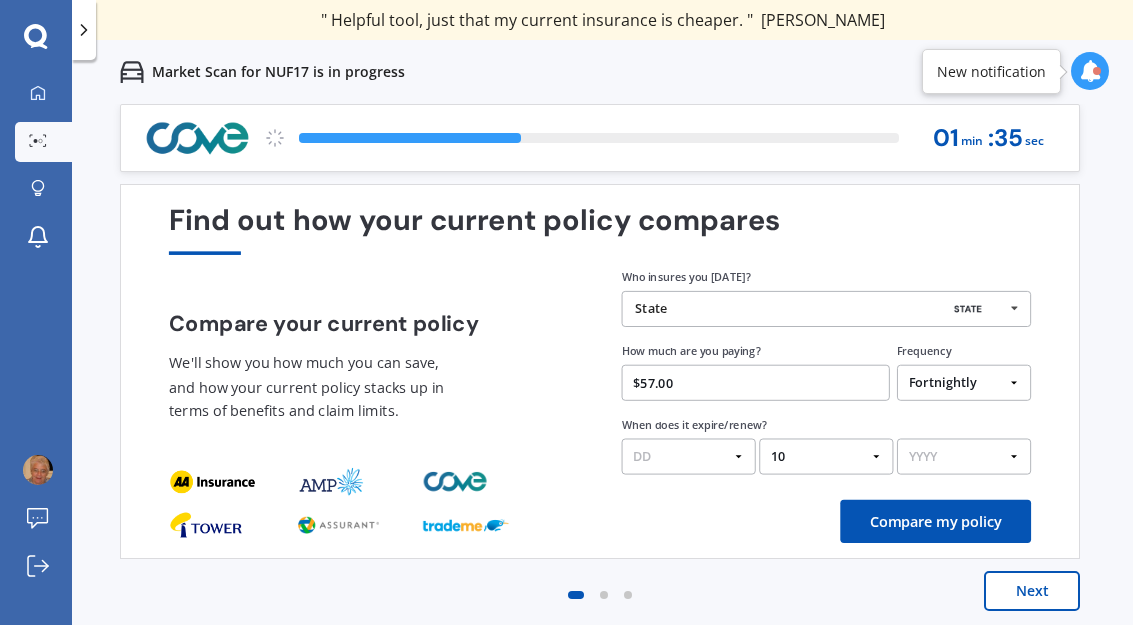 select on "12" 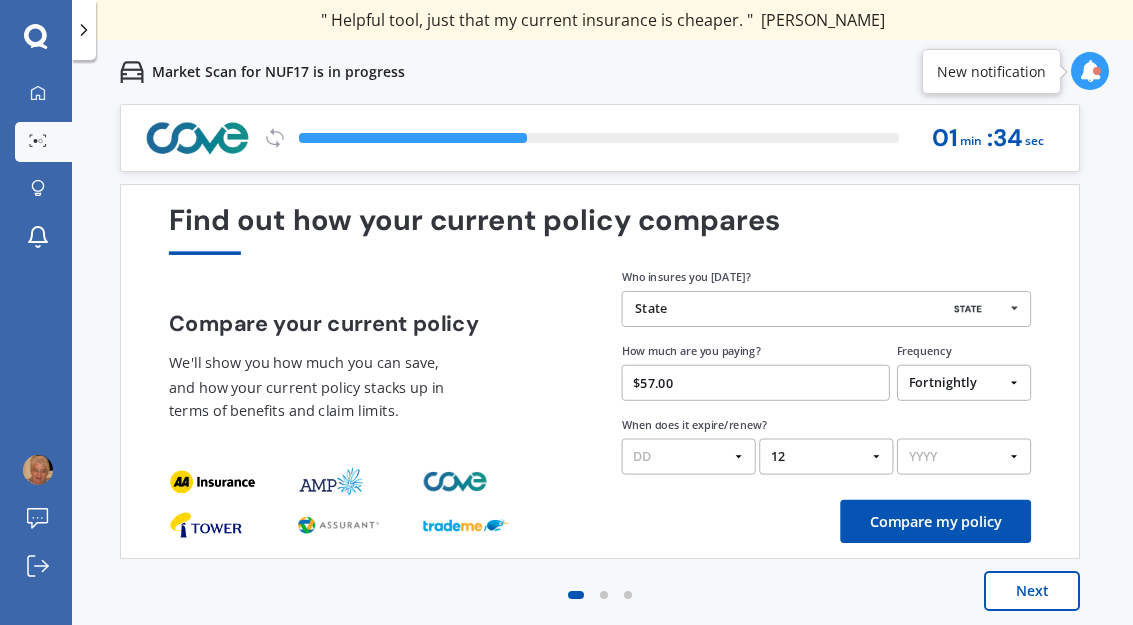 click on "YYYY 2026 2025 2024" at bounding box center [964, 457] 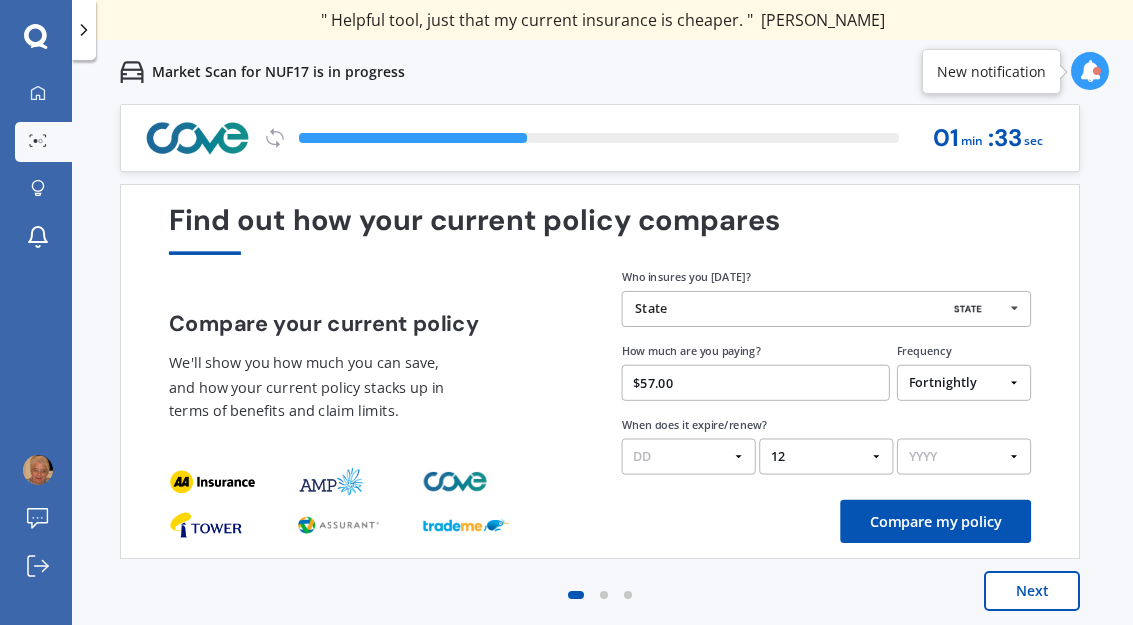 select on "2025" 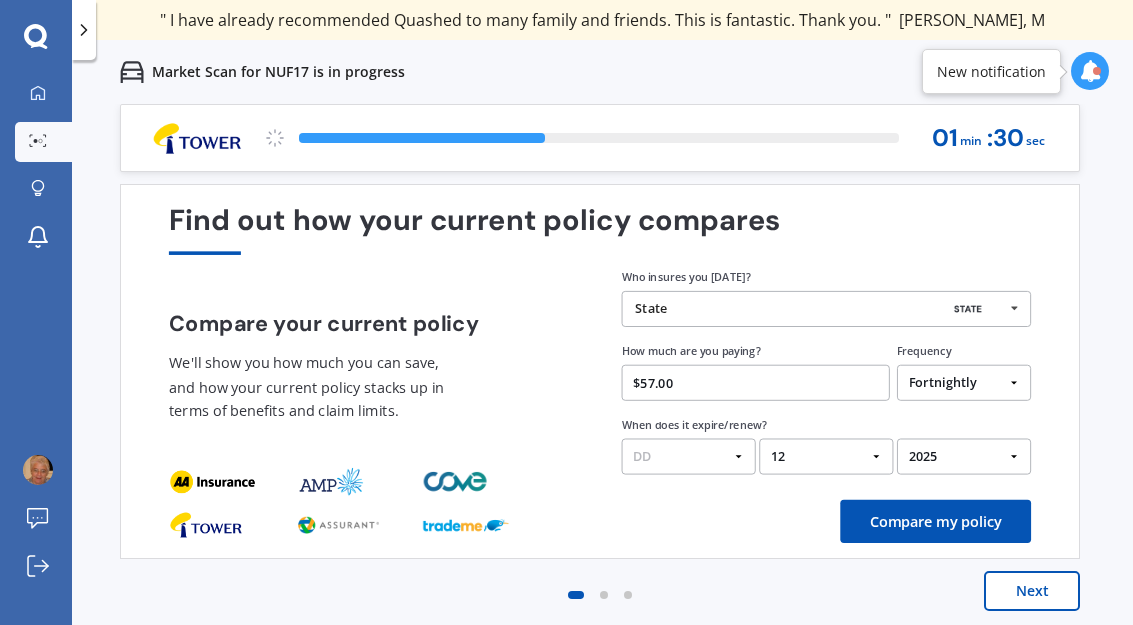 click on "State AA Tower AMI State AMP ANZ ASB BNZ Trade Me Insurance Westpac Other" at bounding box center [827, 309] 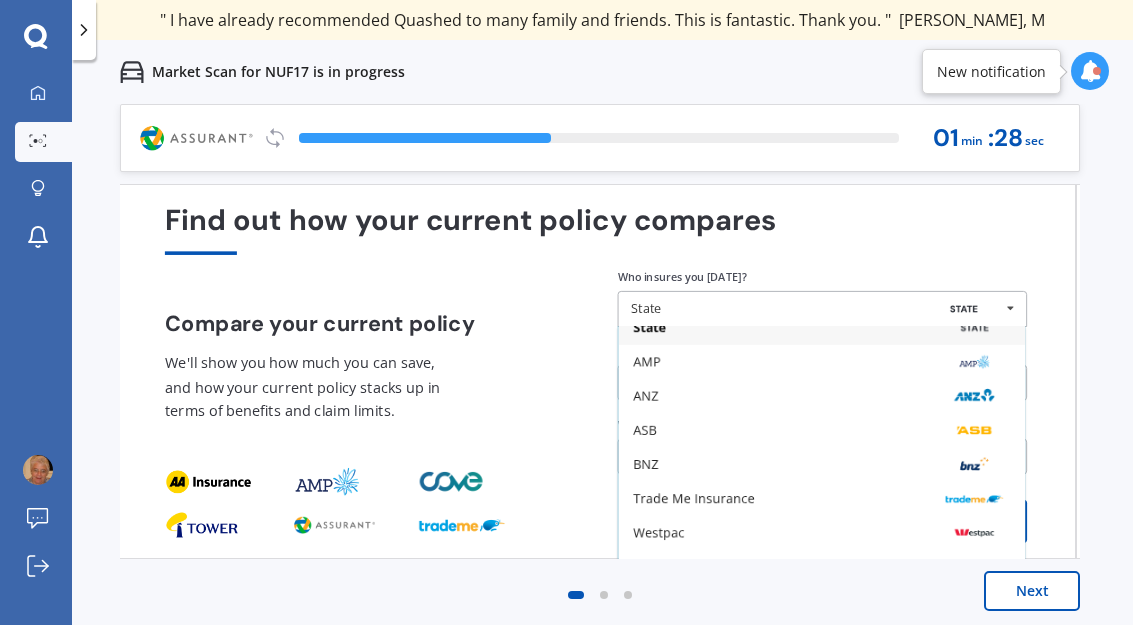 scroll, scrollTop: 131, scrollLeft: 0, axis: vertical 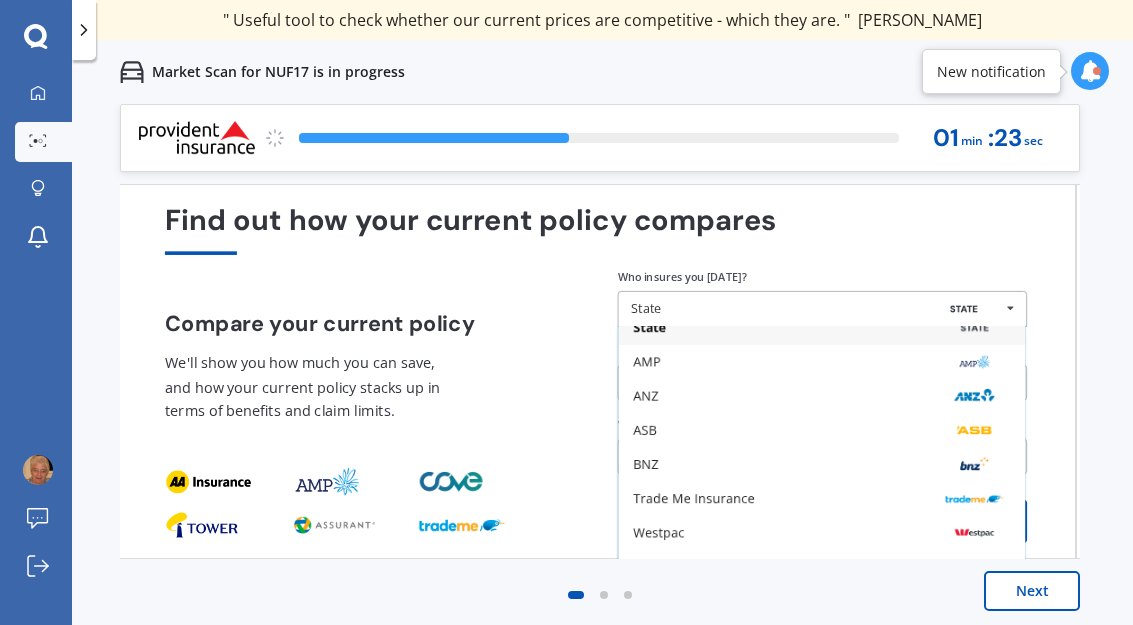 click on "Other" at bounding box center (822, 567) 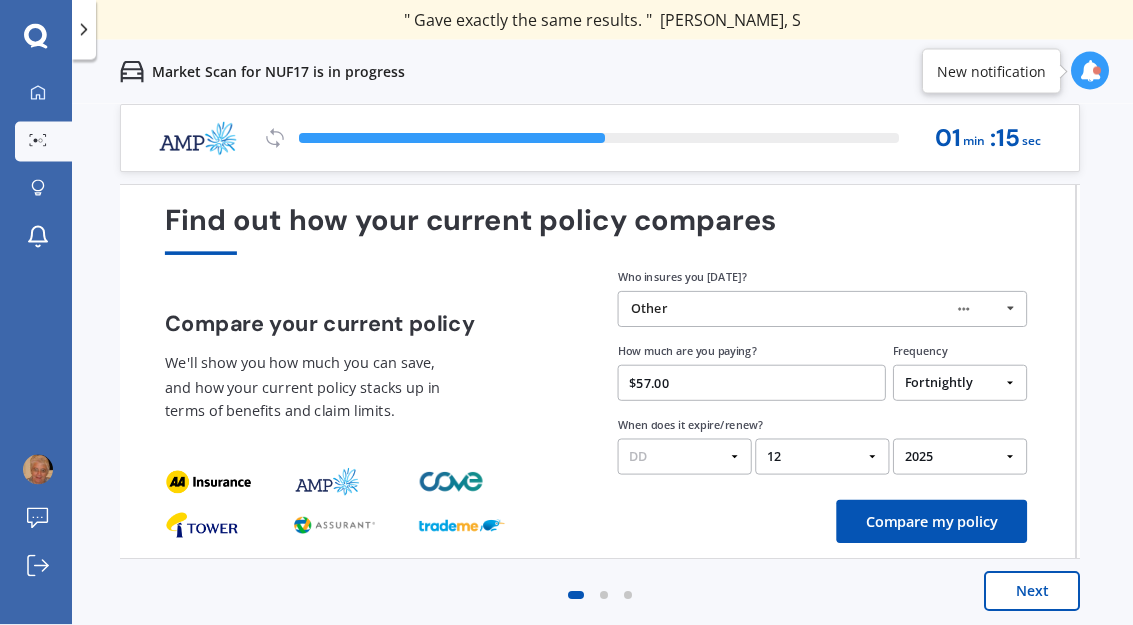 scroll, scrollTop: 0, scrollLeft: 0, axis: both 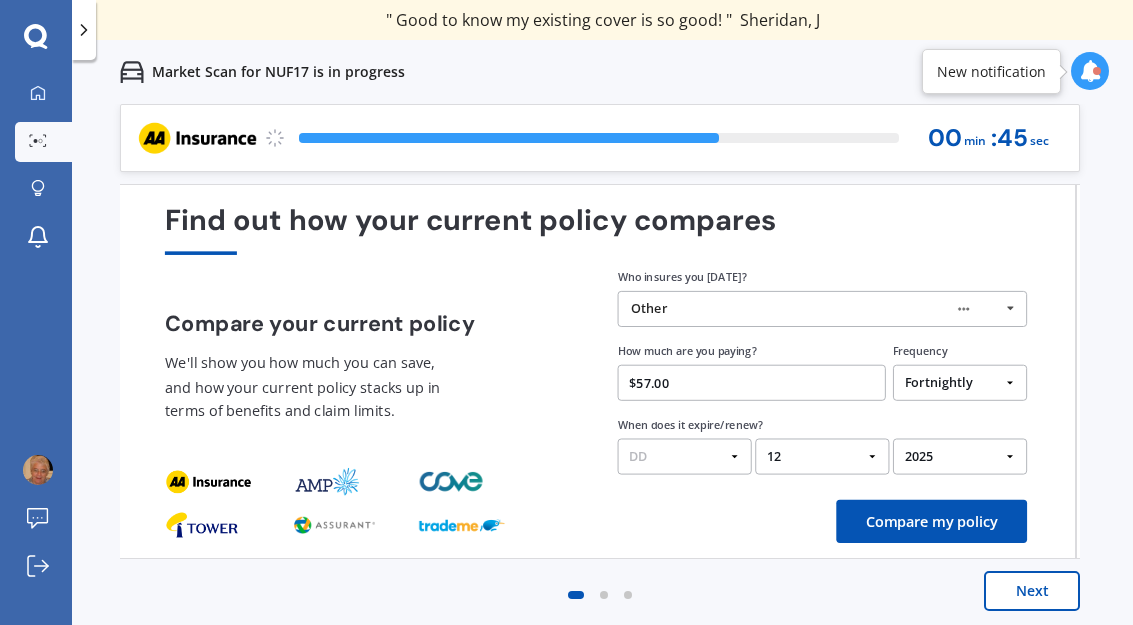 click on "My Dashboard Market Scan Explore insurance Notifications" at bounding box center (36, 170) 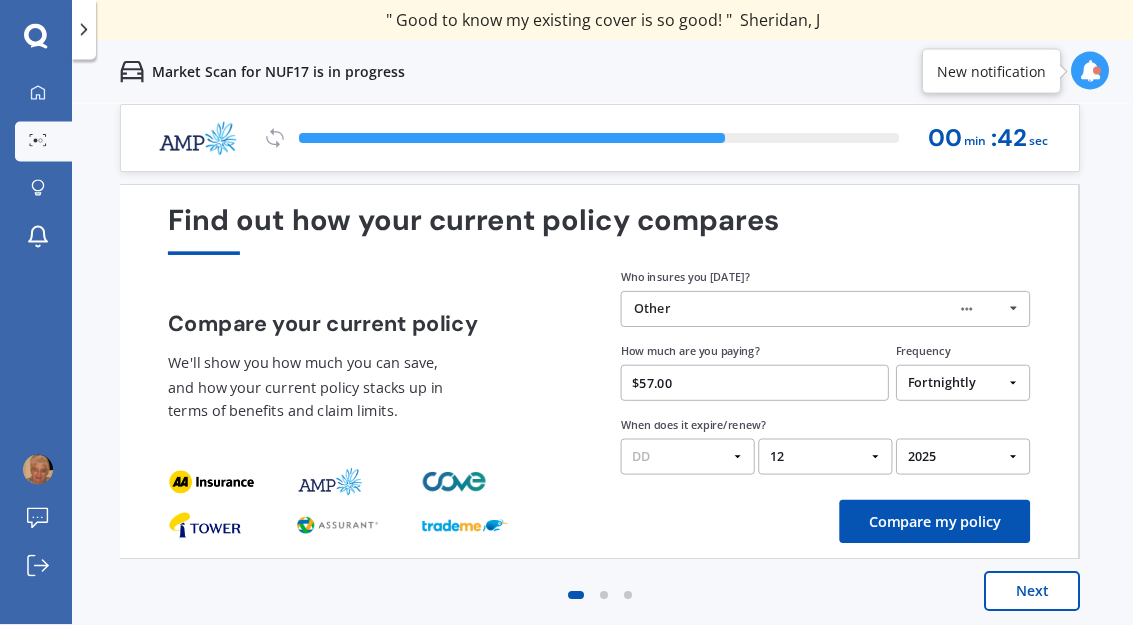 click on "DD 01 02 03 04 05 06 07 08 09 10 11 12 13 14 15 16 17 18 19 20 21 22 23 24 25 26 27 28 29 30 31" at bounding box center [688, 457] 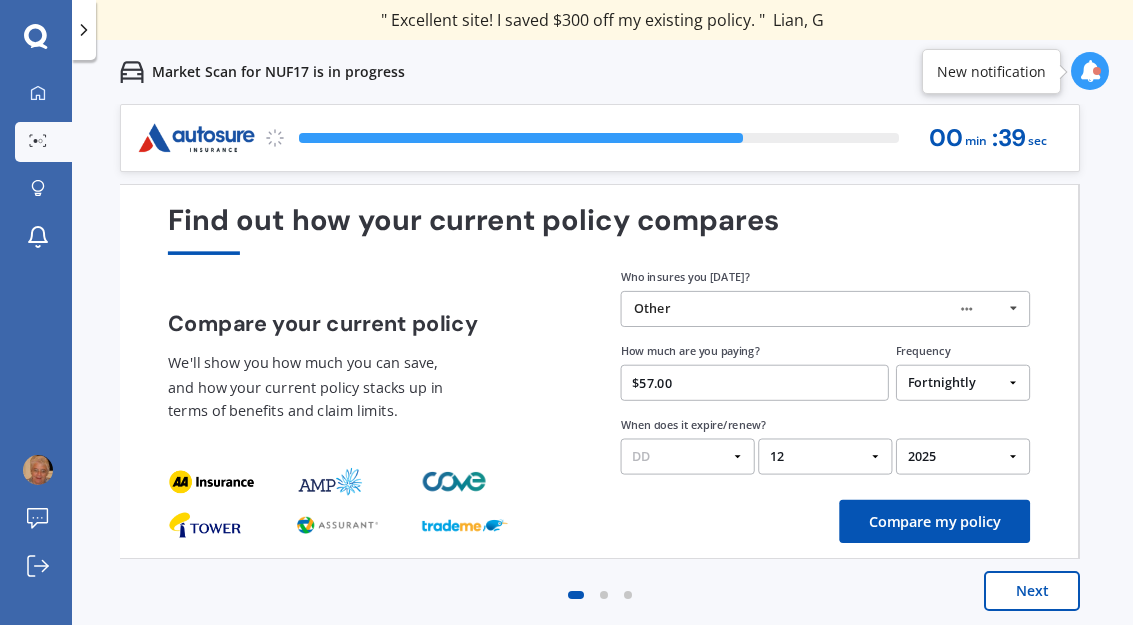 select on "15" 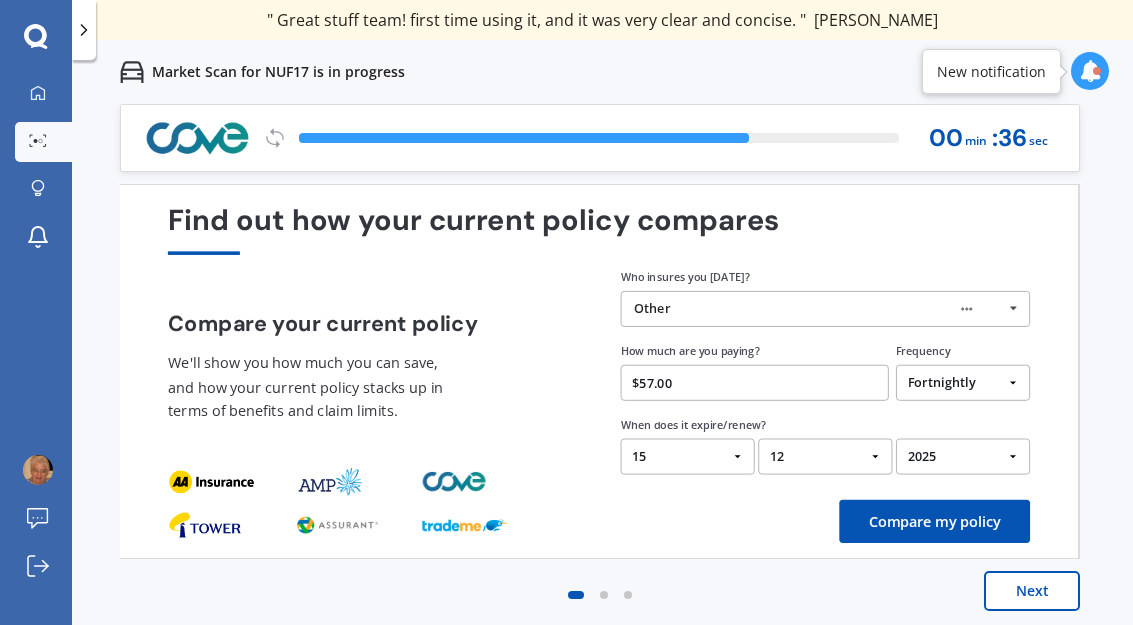 click on "Compare my policy" at bounding box center [934, 521] 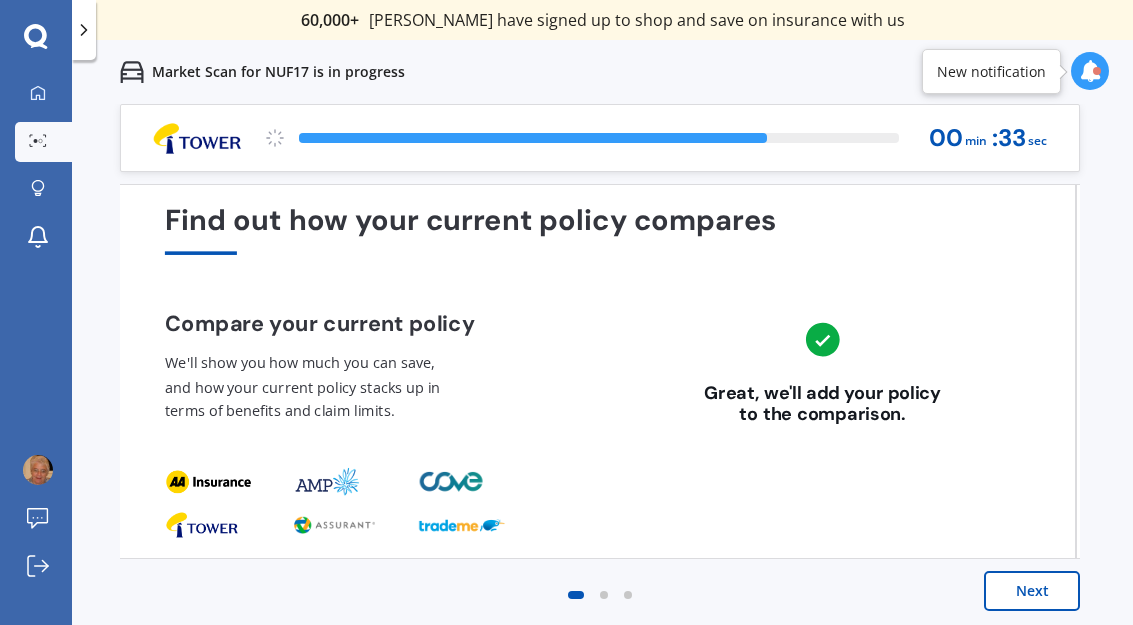 scroll, scrollTop: 75, scrollLeft: 0, axis: vertical 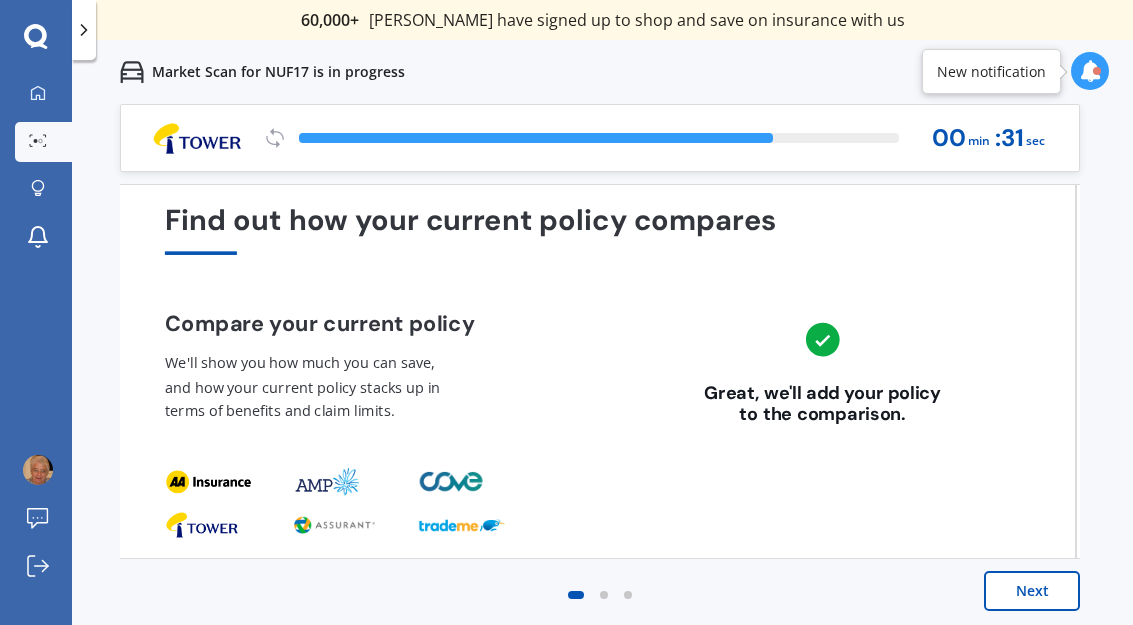 click on "Next" at bounding box center [1032, 591] 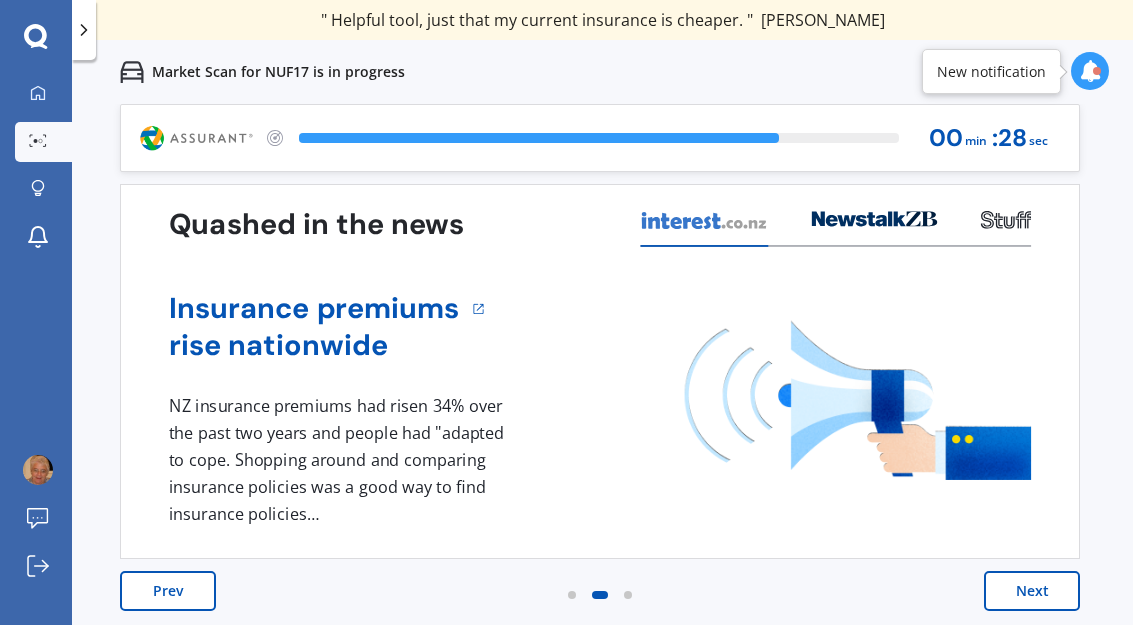 click on "Next" at bounding box center [1032, 591] 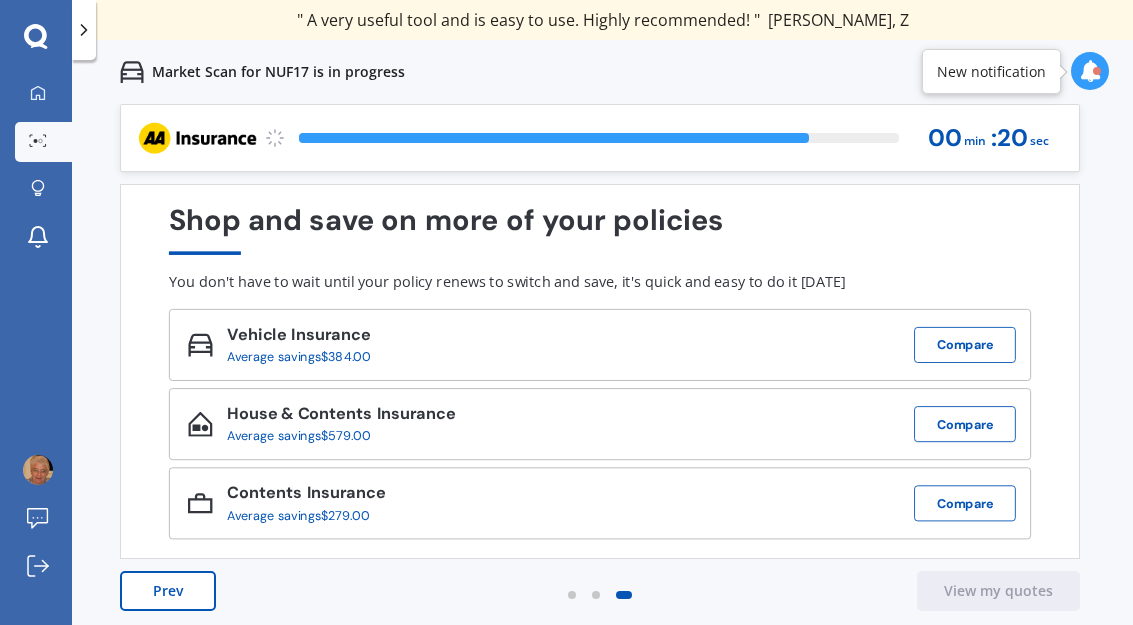 click on "Compare" at bounding box center (965, 345) 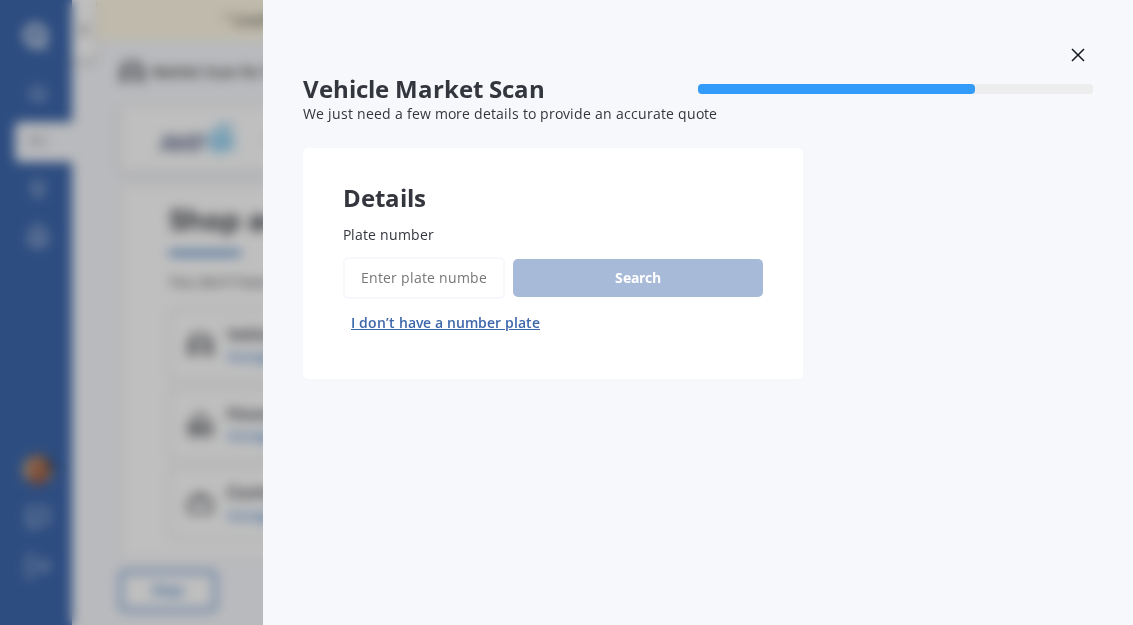 click on "Plate number" at bounding box center (424, 278) 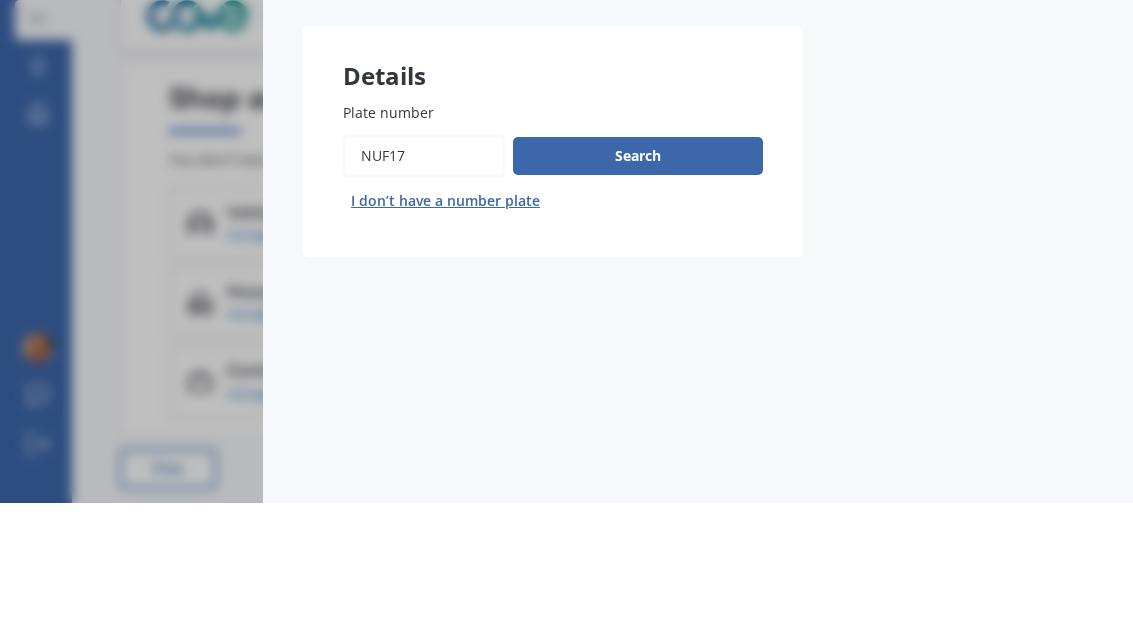 type on "Nuf17" 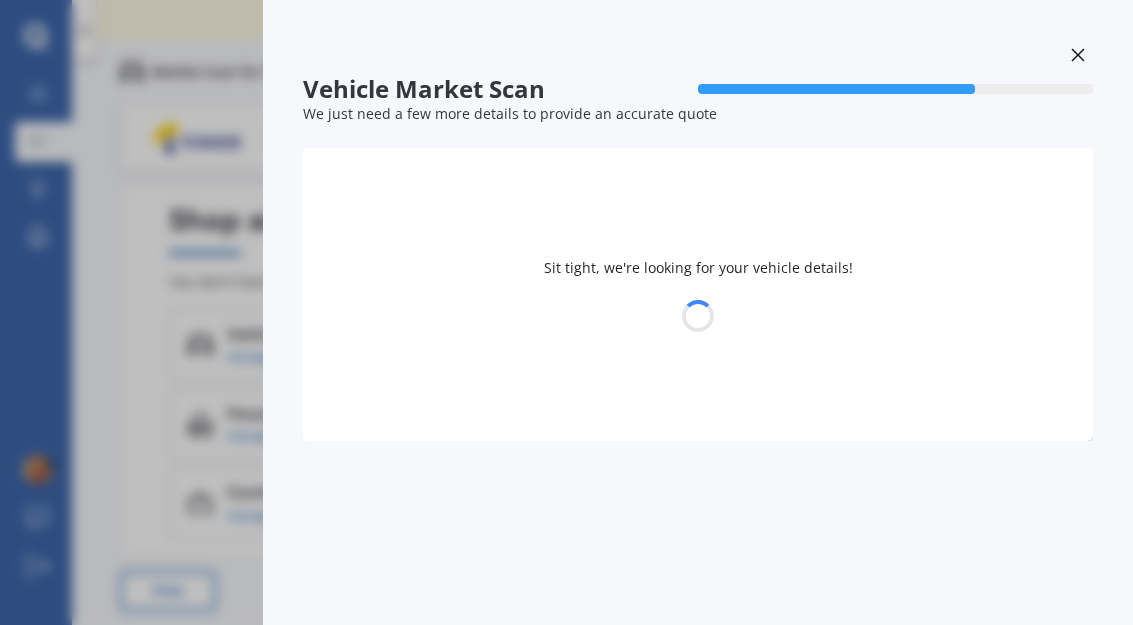 select on "HONDA" 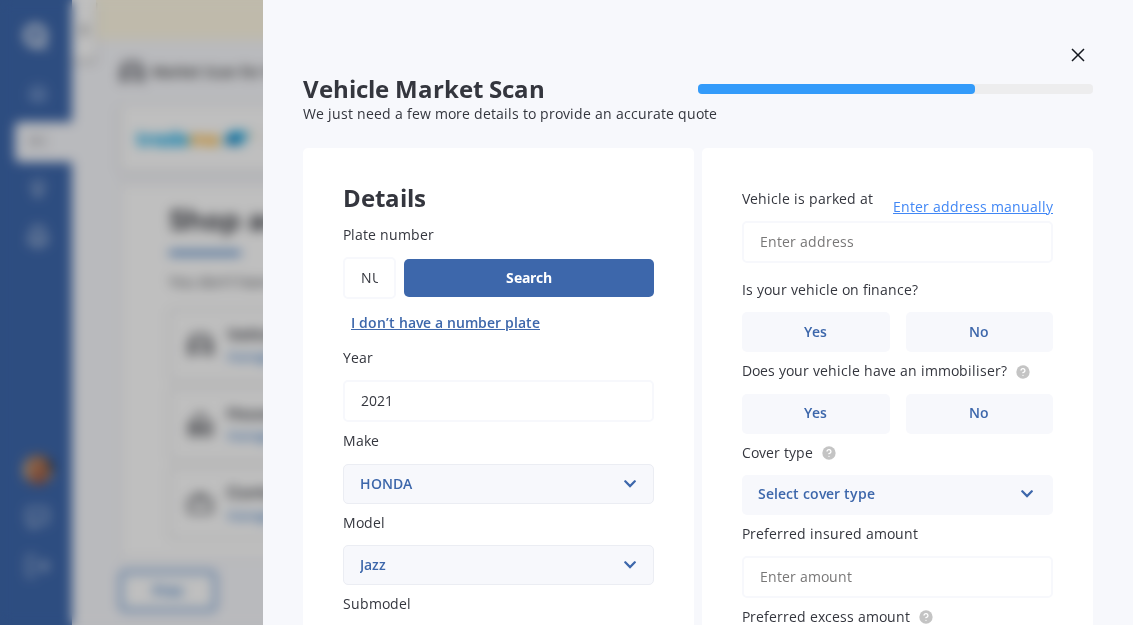 scroll, scrollTop: 0, scrollLeft: 0, axis: both 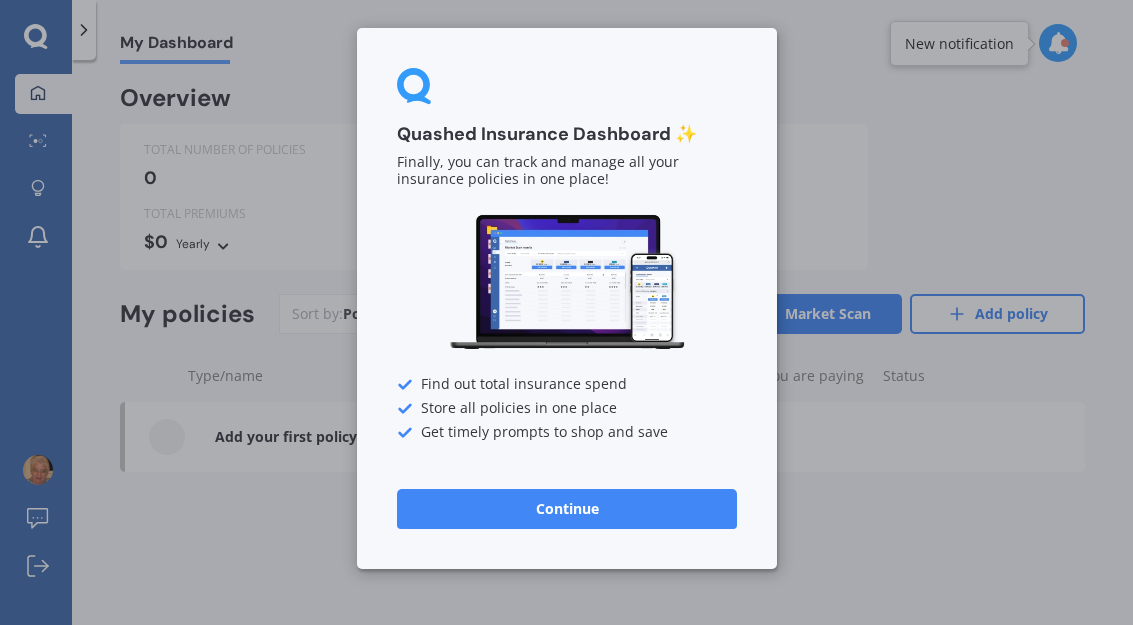 click on "Continue" at bounding box center (567, 509) 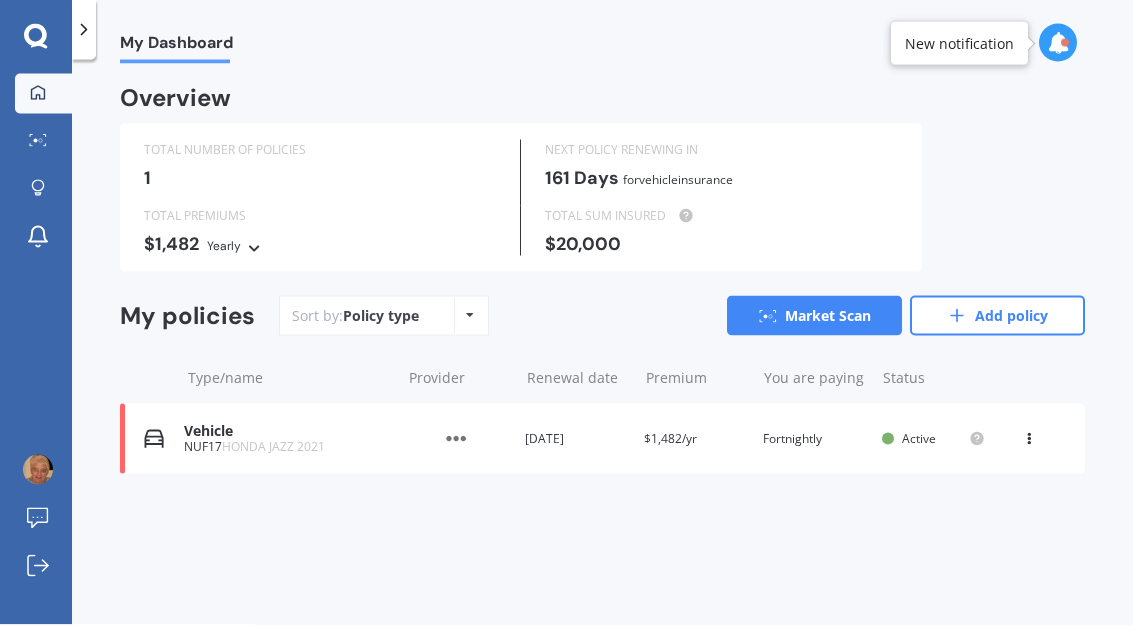 scroll, scrollTop: 0, scrollLeft: 0, axis: both 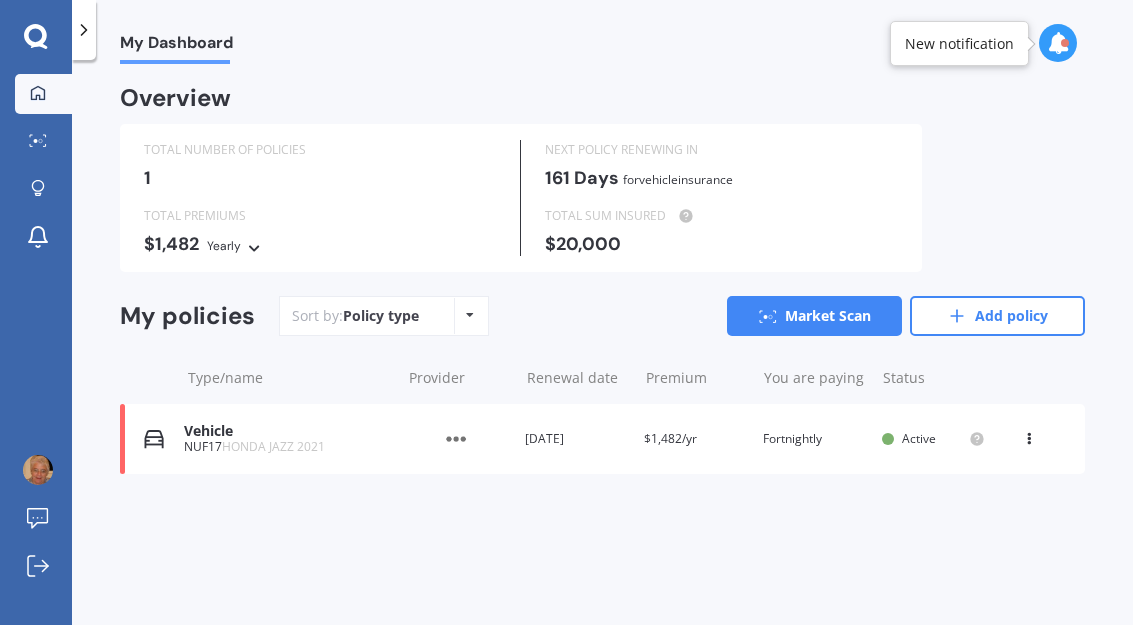 click on "My Dashboard" at bounding box center [176, 46] 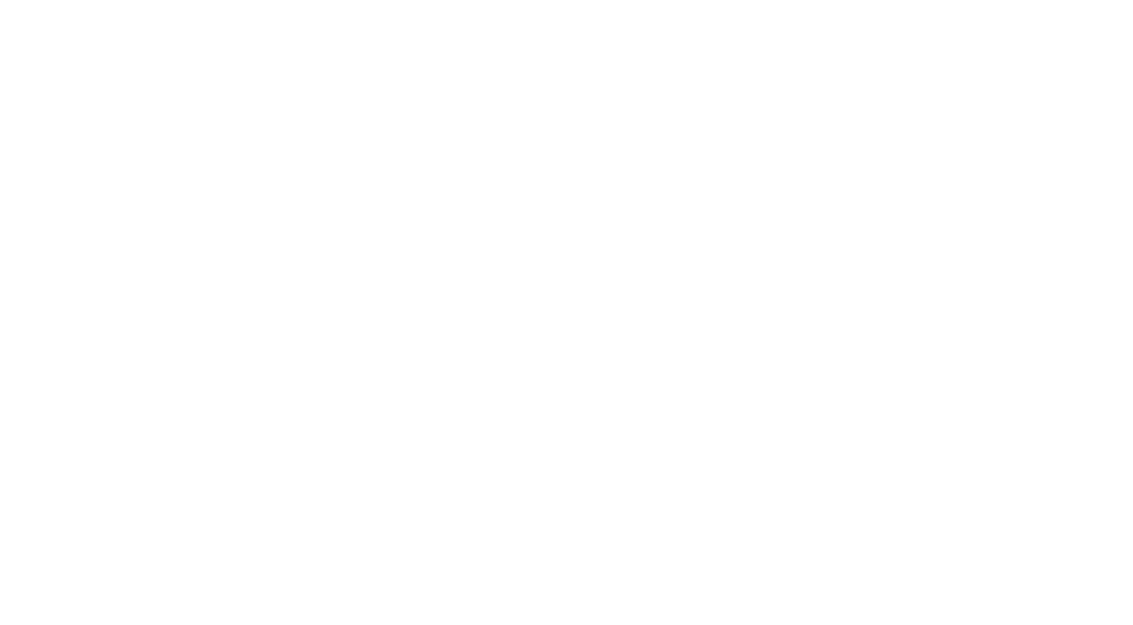 scroll, scrollTop: 0, scrollLeft: 0, axis: both 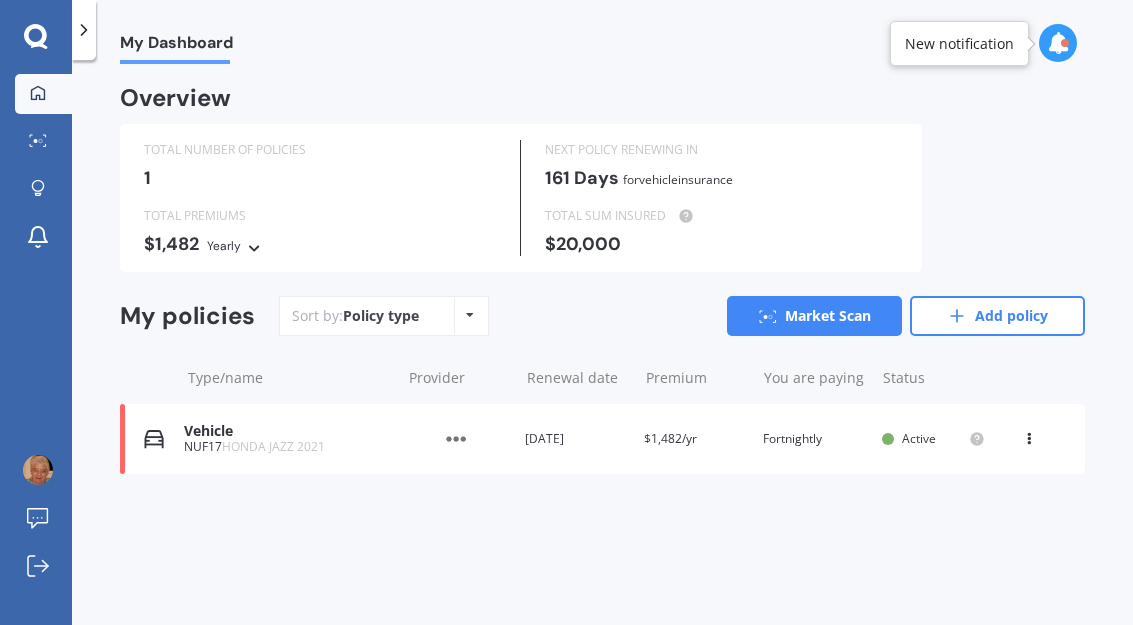 click on "Market Scan" at bounding box center [814, 316] 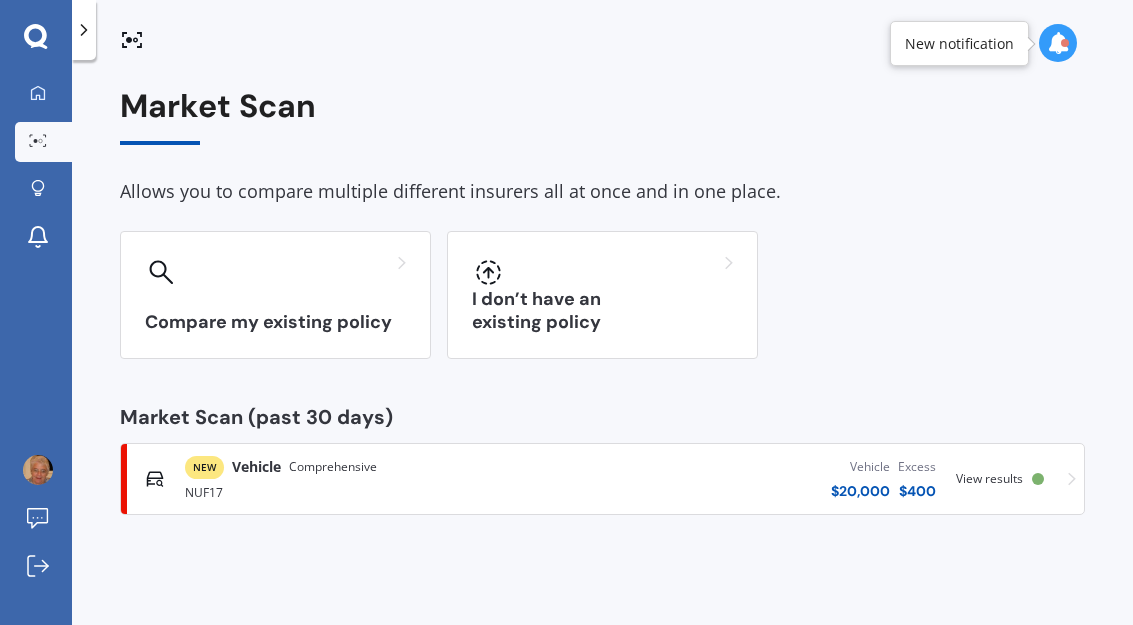 click on "NEW Vehicle Comprehensive NUF17 Vehicle $ 20,000 Excess $ 400 Scanned 3 minutes ago View results" at bounding box center [602, 479] 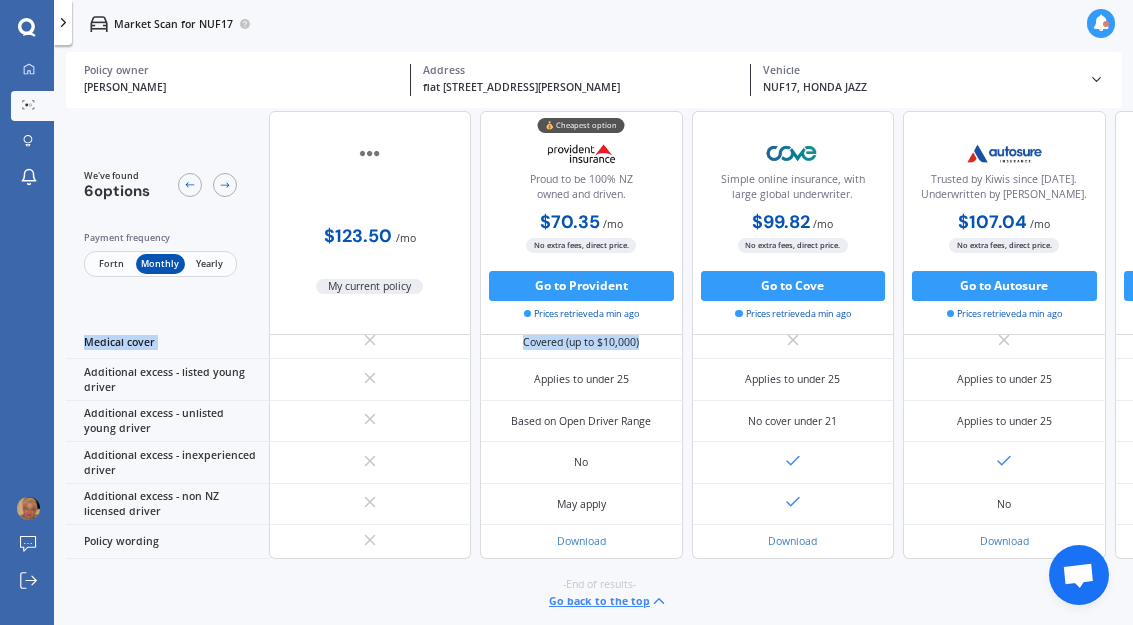 scroll, scrollTop: 1072, scrollLeft: 0, axis: vertical 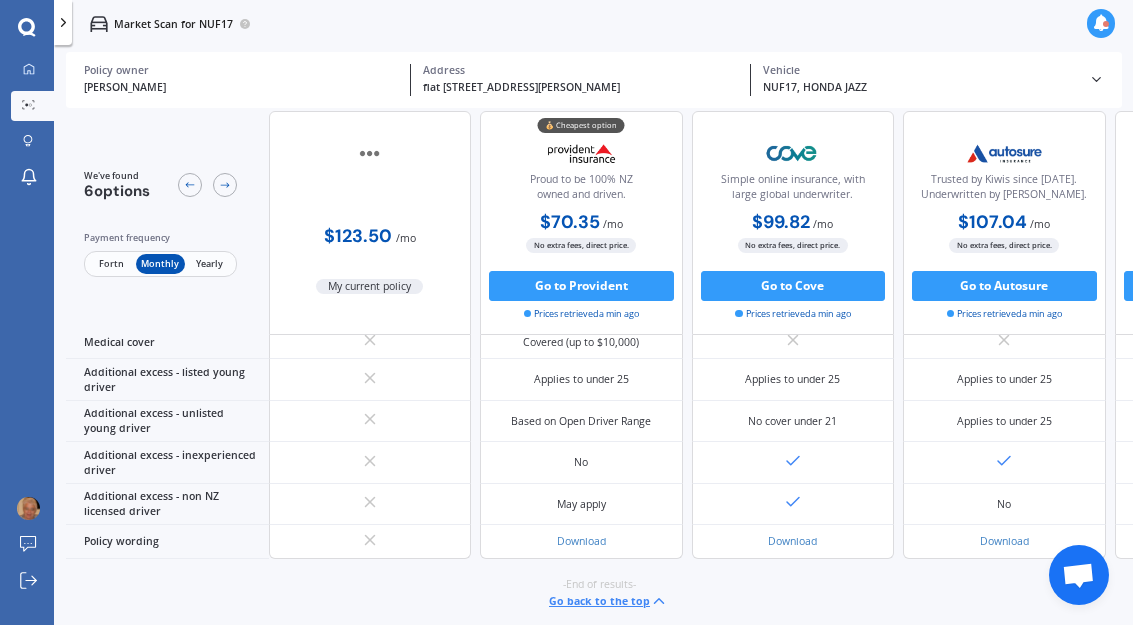 click on "May apply" at bounding box center [581, 505] 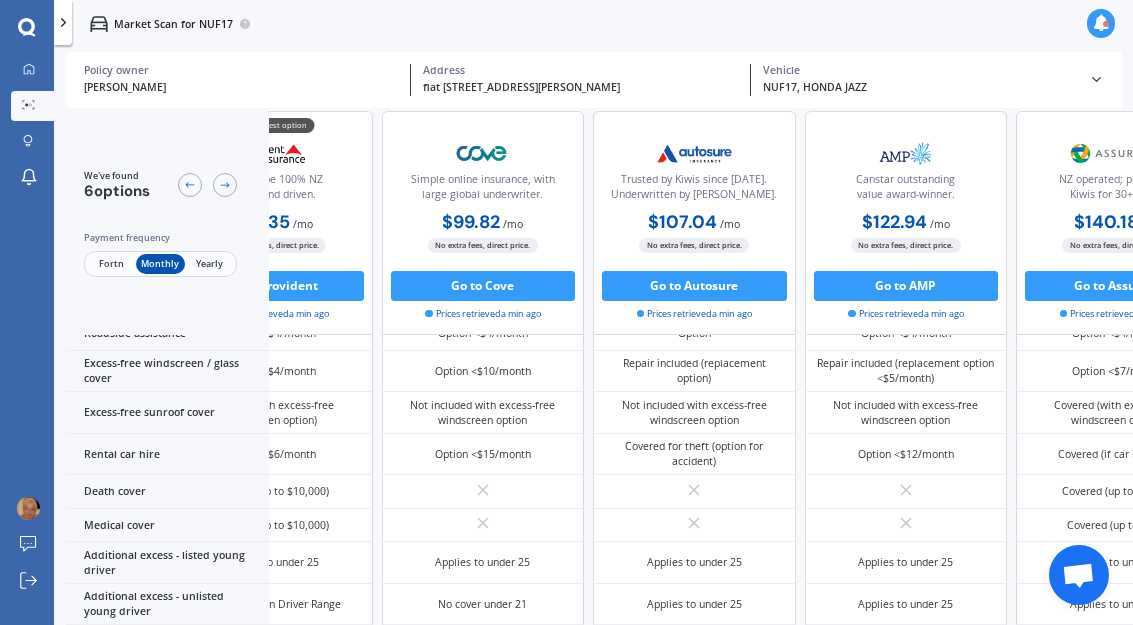 scroll, scrollTop: 796, scrollLeft: 408, axis: both 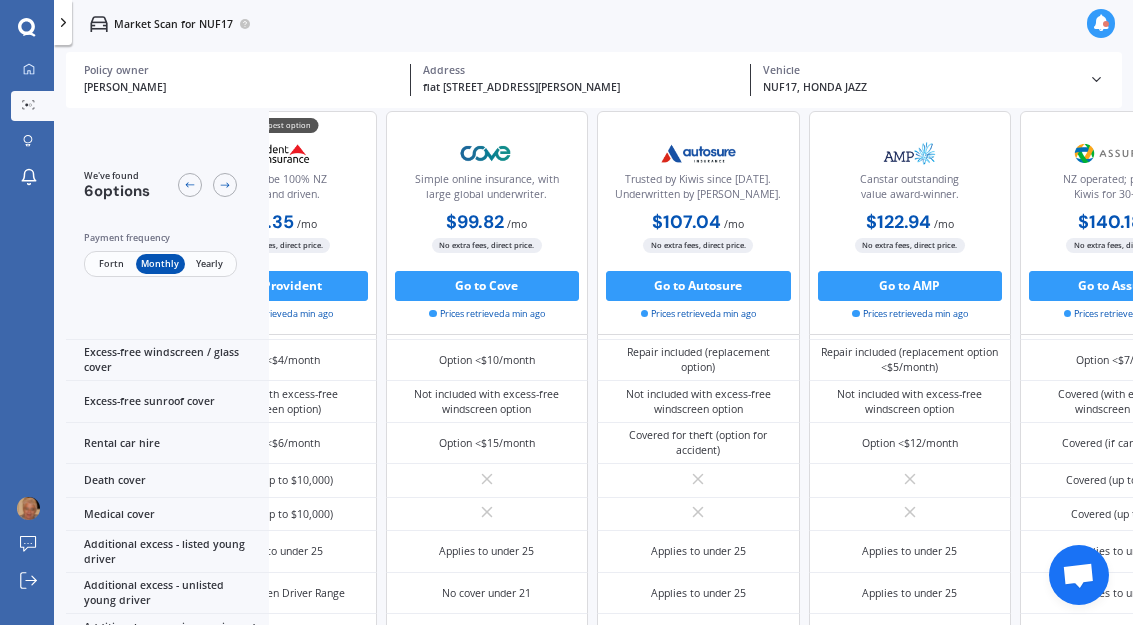 click on "Option <$4/month" at bounding box center [910, 323] 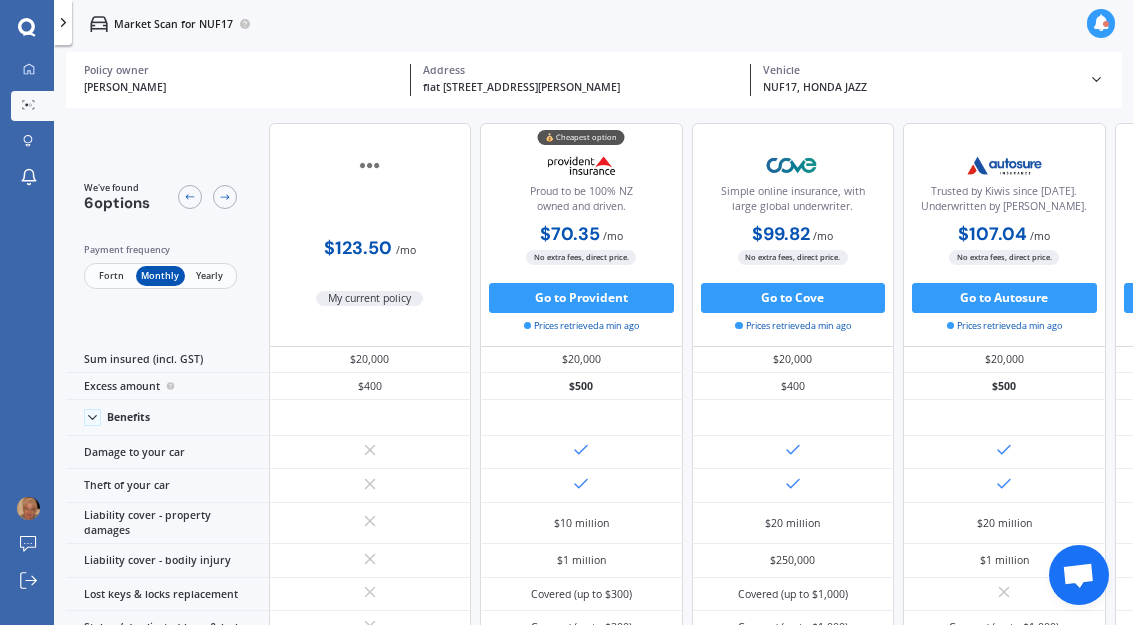 scroll, scrollTop: 0, scrollLeft: 1, axis: horizontal 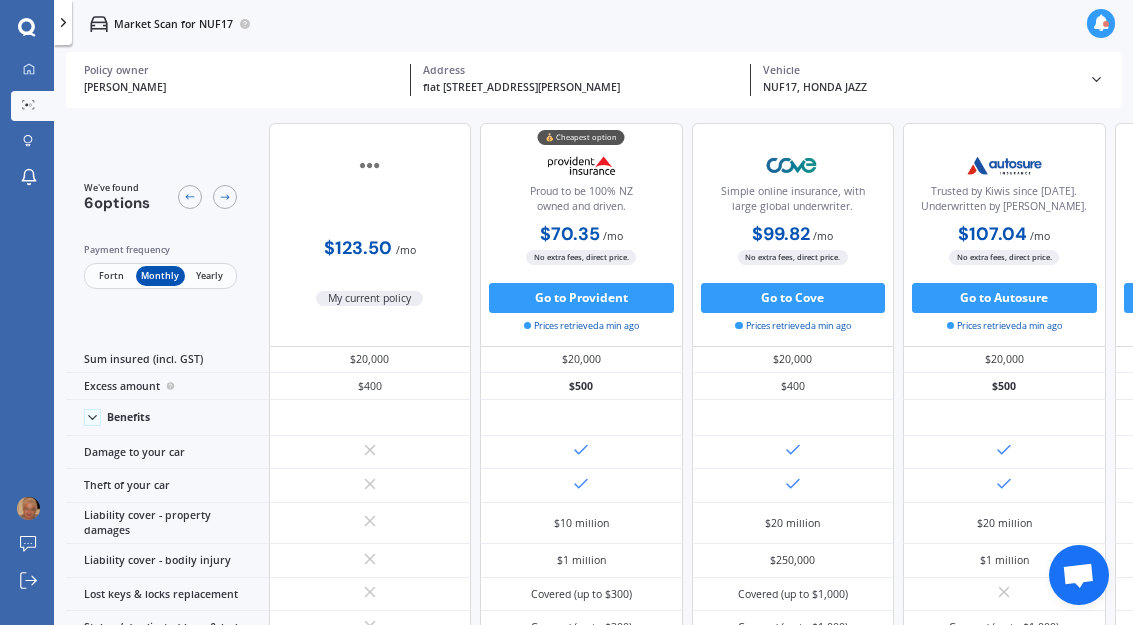 click at bounding box center [190, 197] 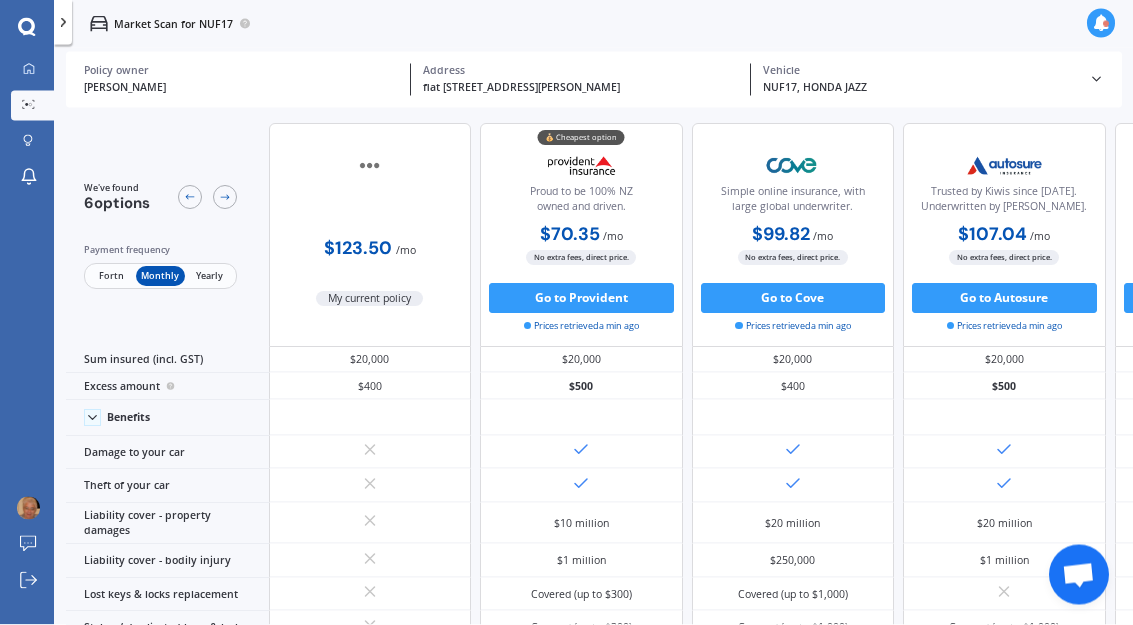 scroll, scrollTop: 0, scrollLeft: 0, axis: both 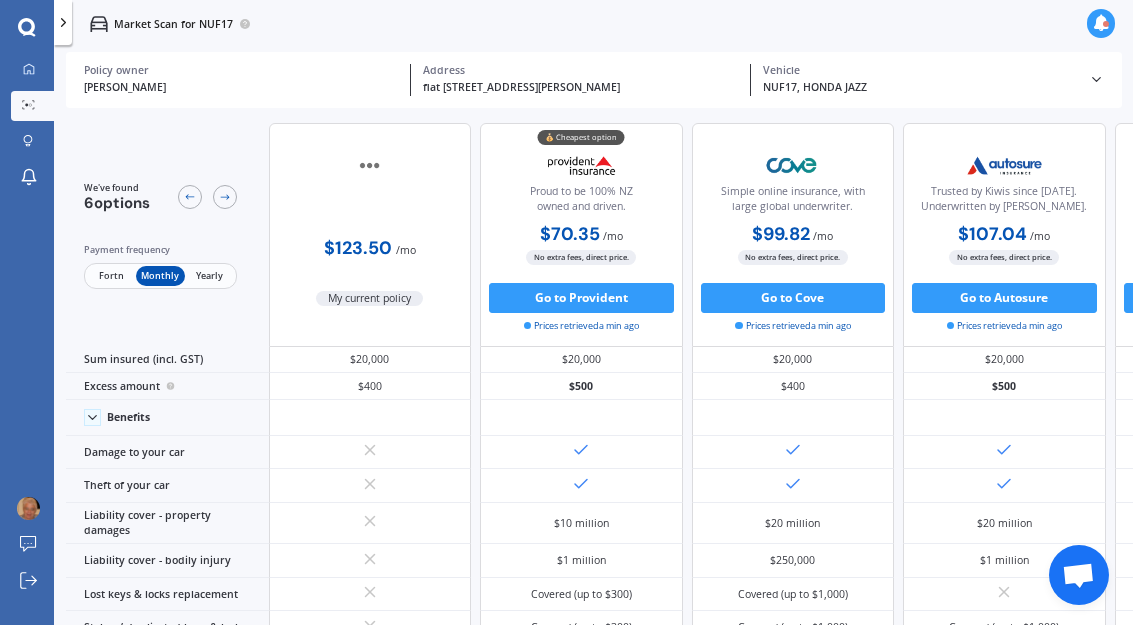 click 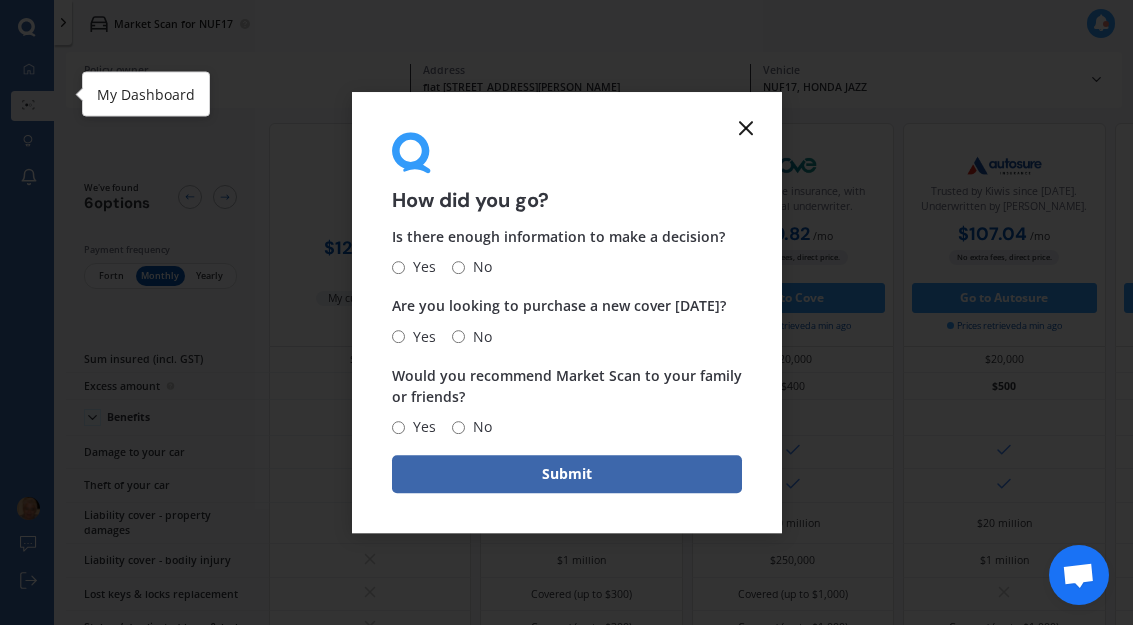 scroll, scrollTop: 0, scrollLeft: 0, axis: both 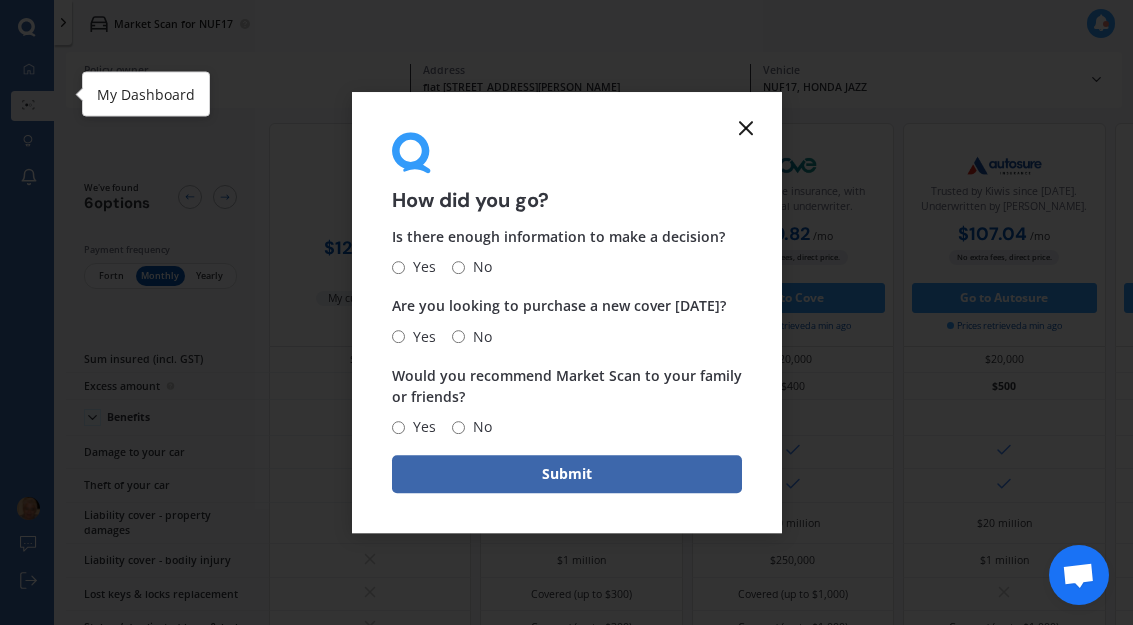 click on "Yes" at bounding box center (398, 267) 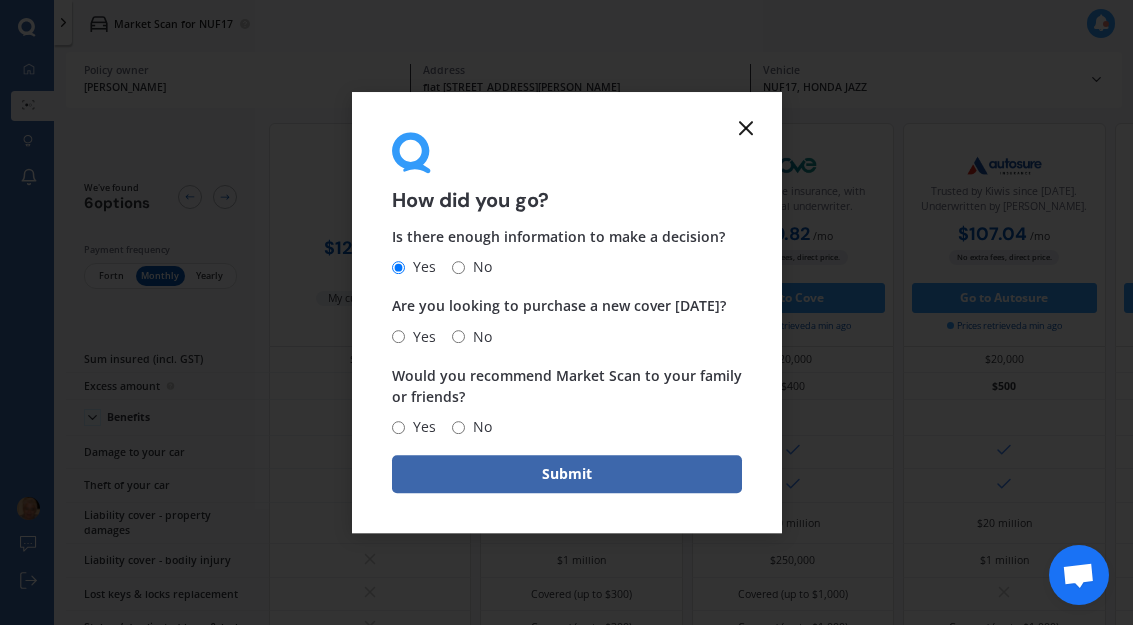 click on "No" at bounding box center [478, 337] 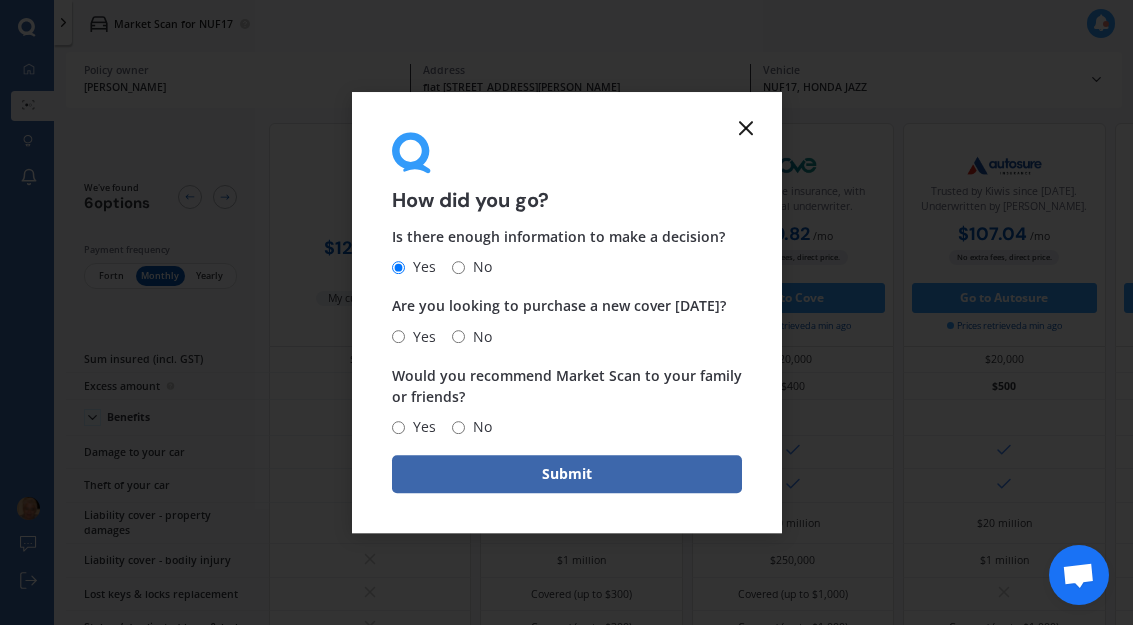 click on "No" at bounding box center (458, 336) 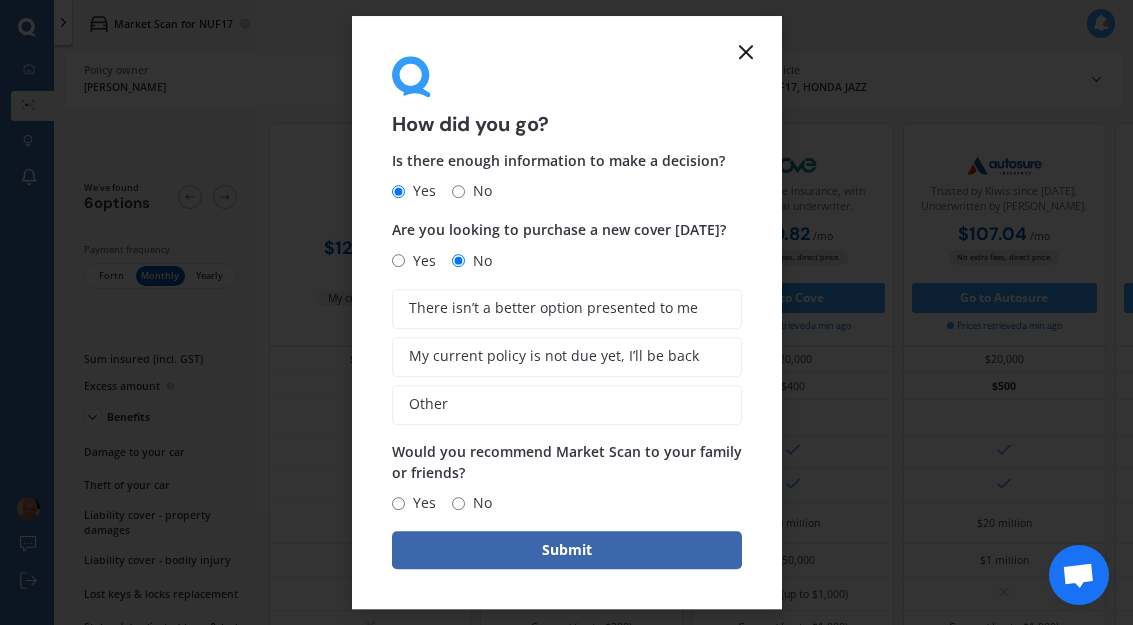 click on "Yes" at bounding box center (398, 503) 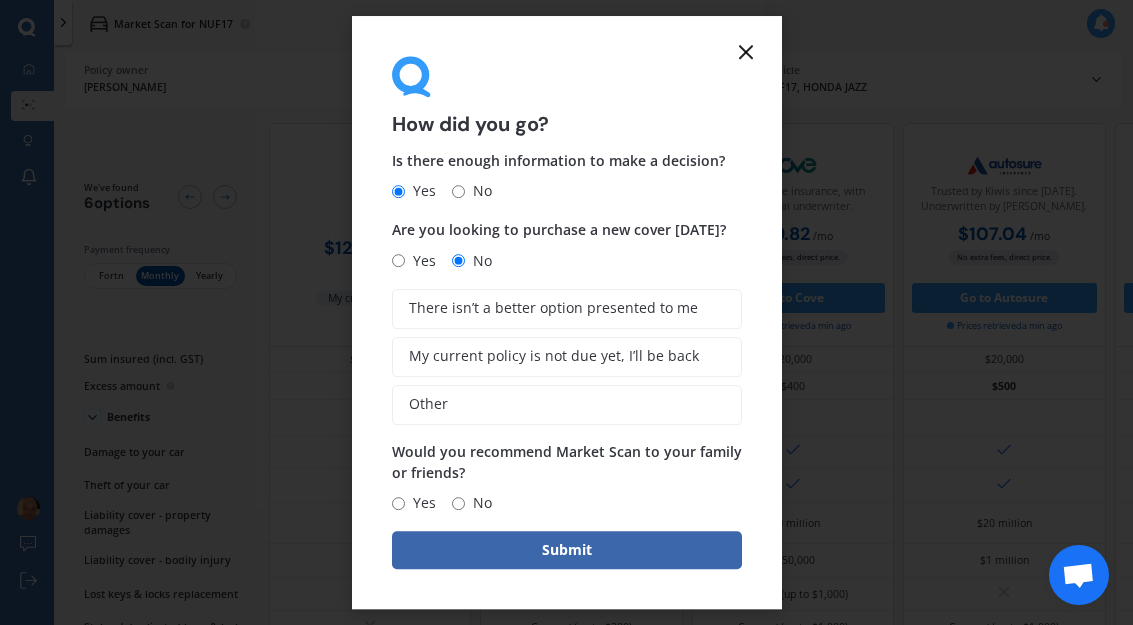 radio on "true" 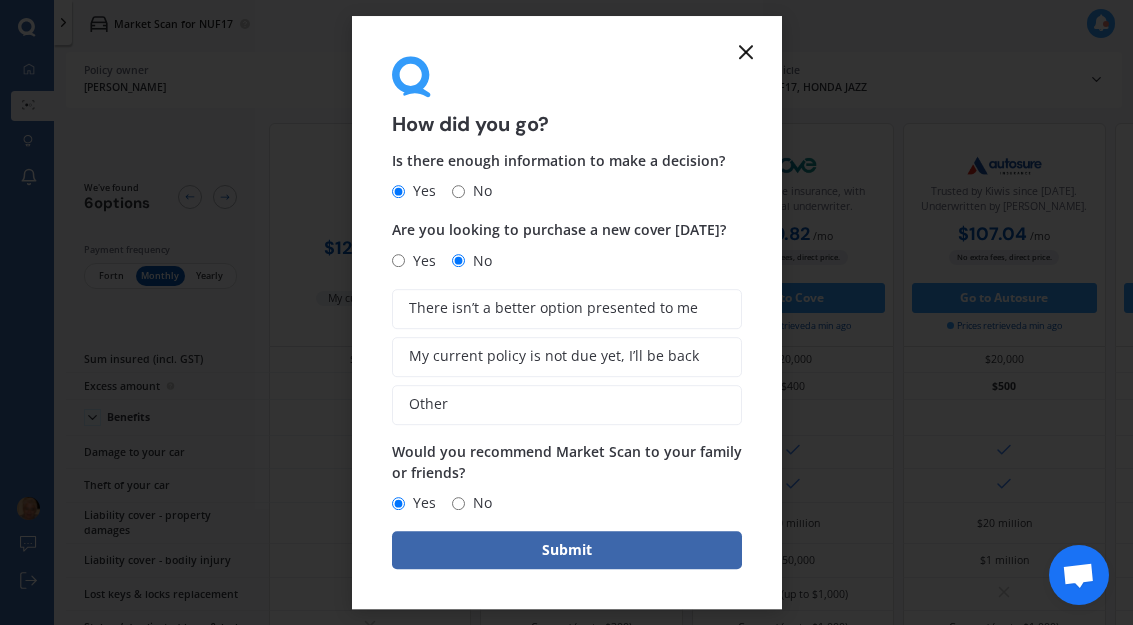 click on "Other" at bounding box center (567, 405) 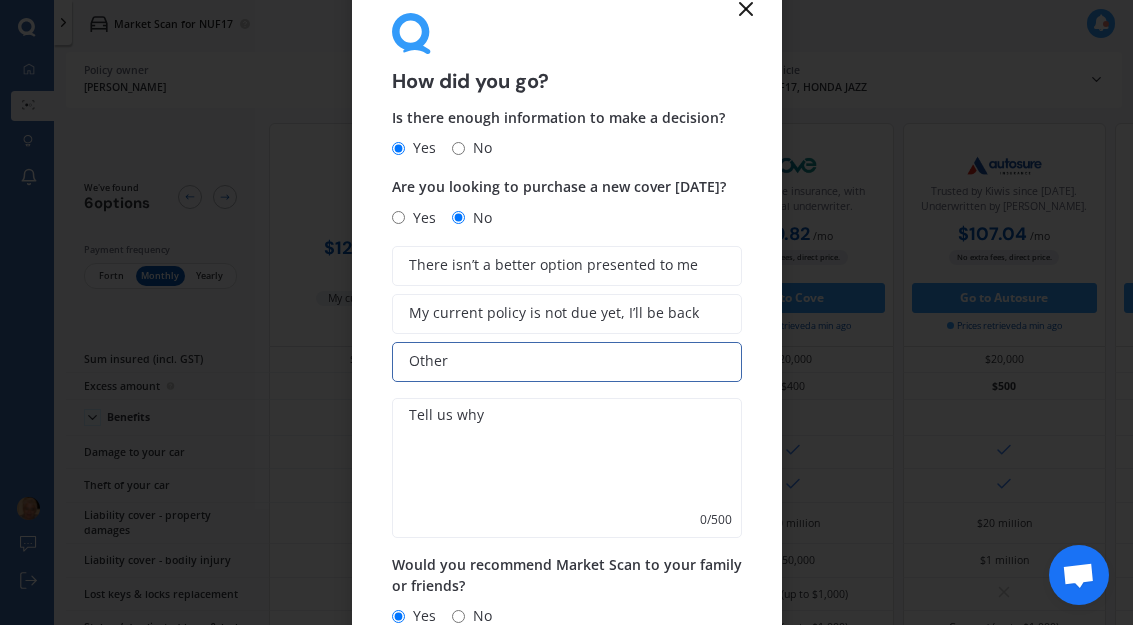 click at bounding box center [567, 468] 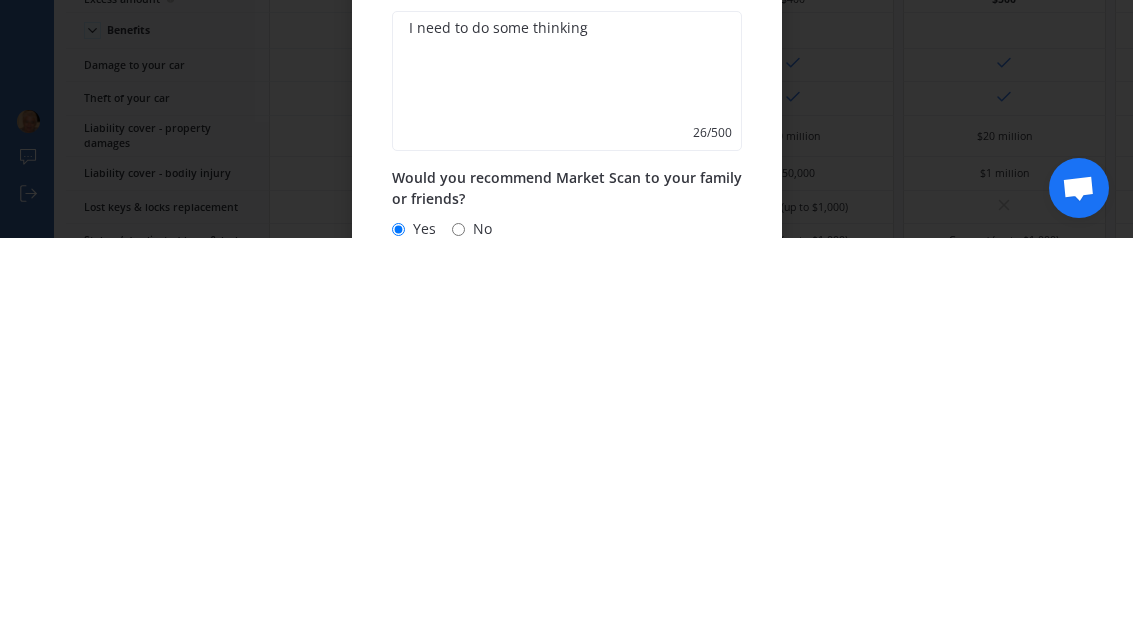 scroll, scrollTop: 75, scrollLeft: 0, axis: vertical 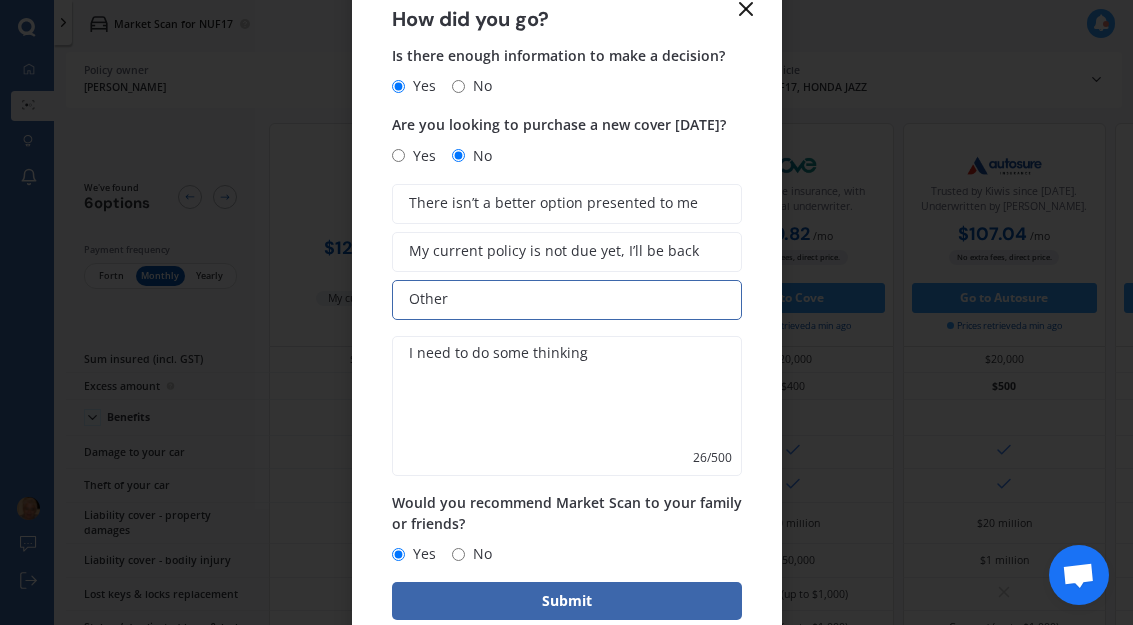 type on "I need to do some thinking" 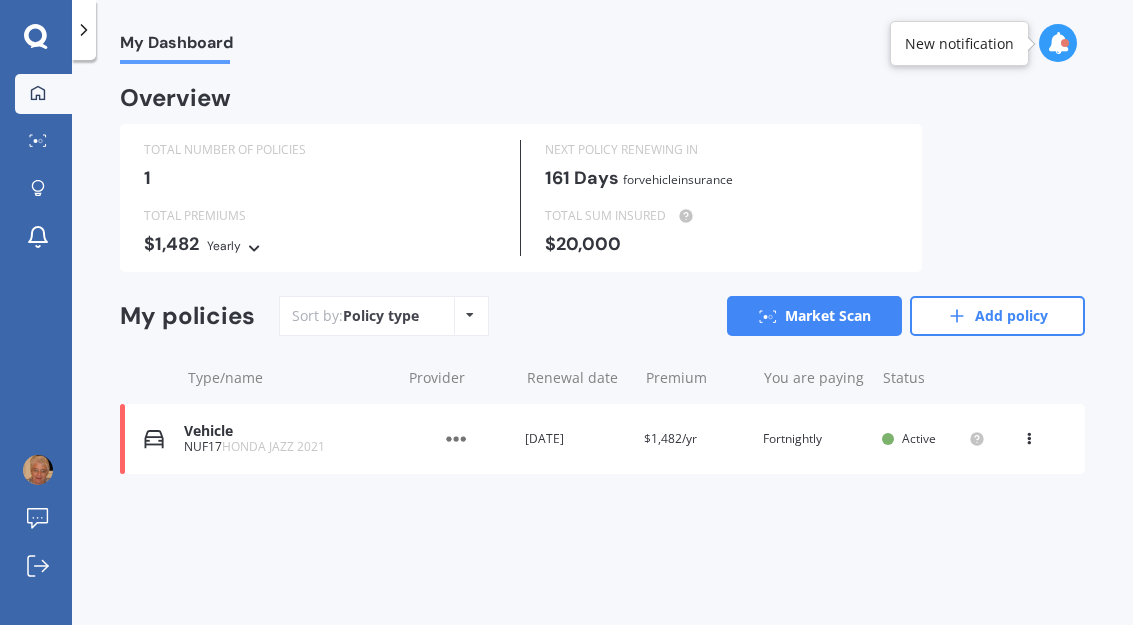scroll, scrollTop: 37, scrollLeft: 0, axis: vertical 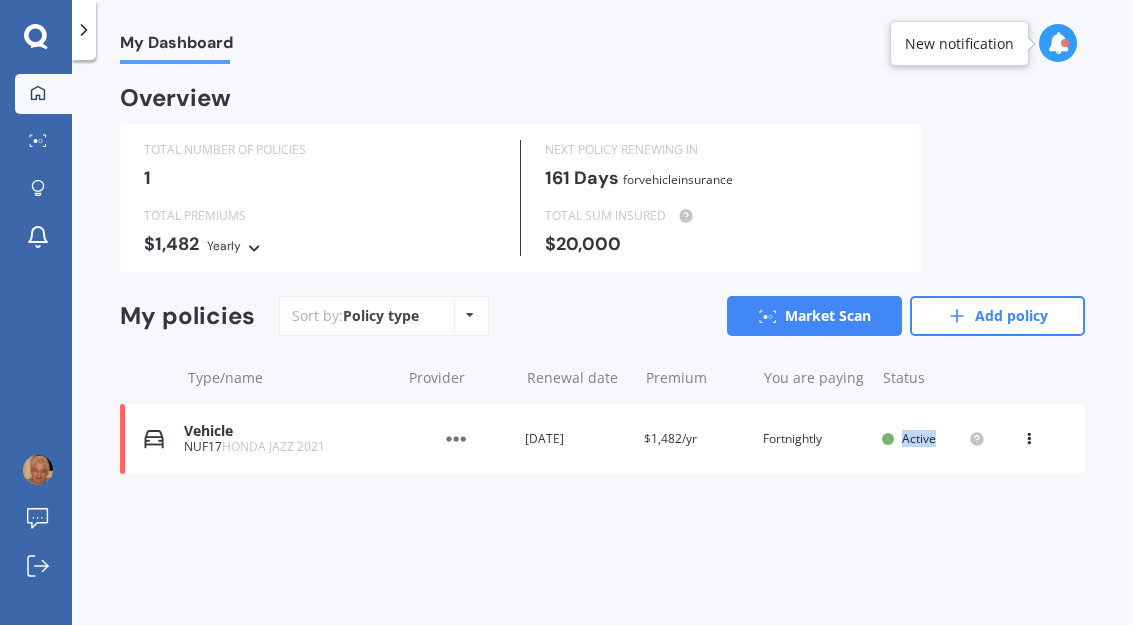 click at bounding box center [1058, 43] 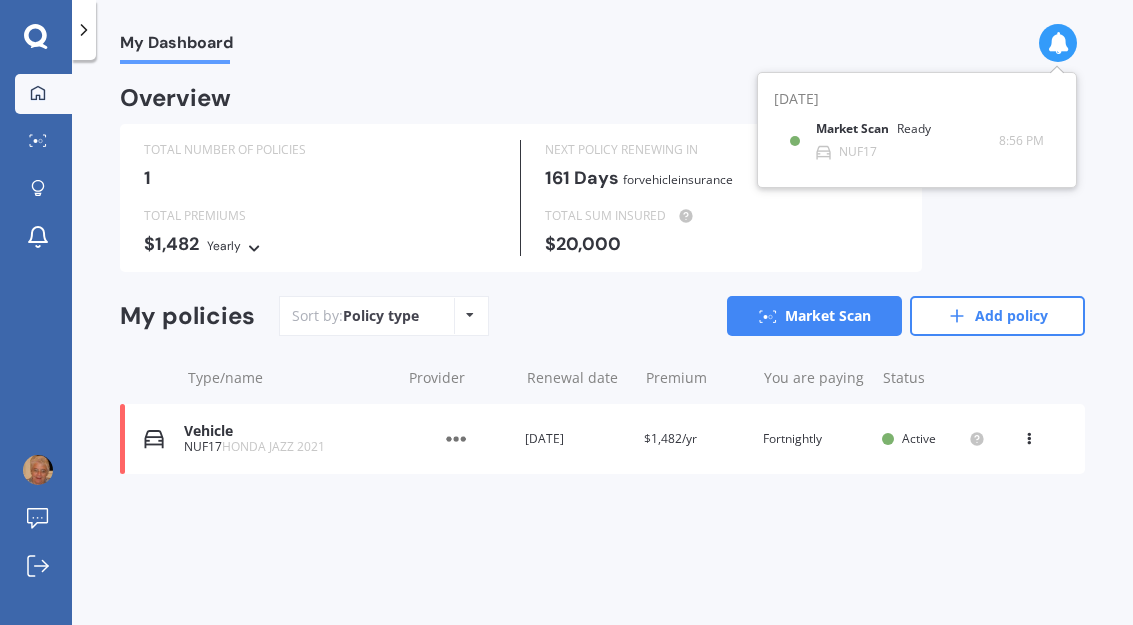click at bounding box center [1058, 43] 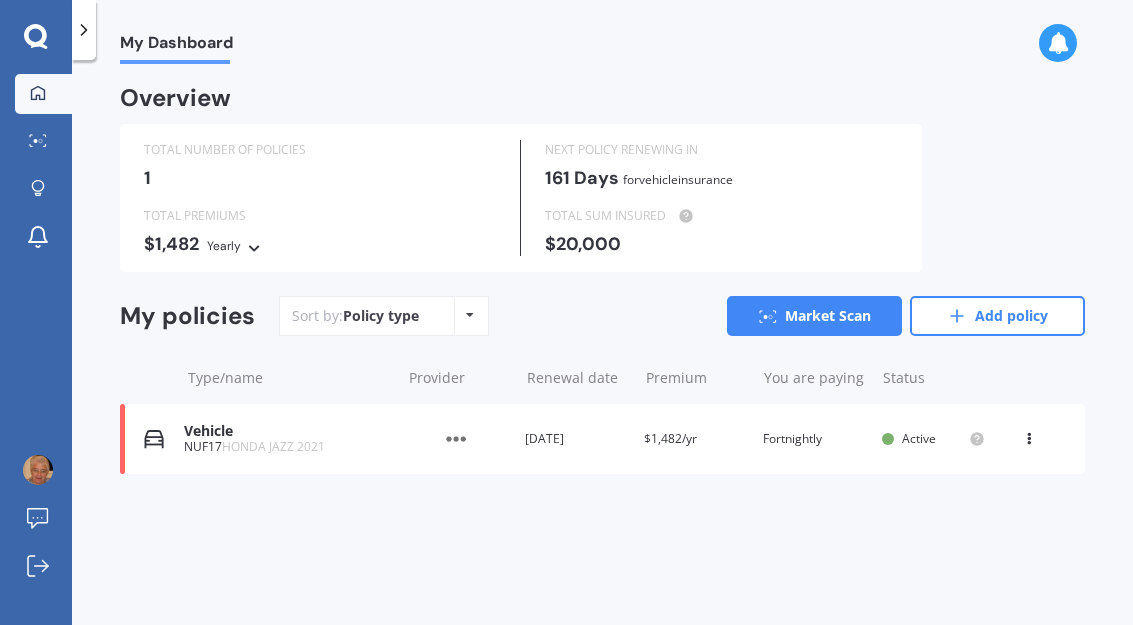 click on "My Dashboard" at bounding box center [176, 46] 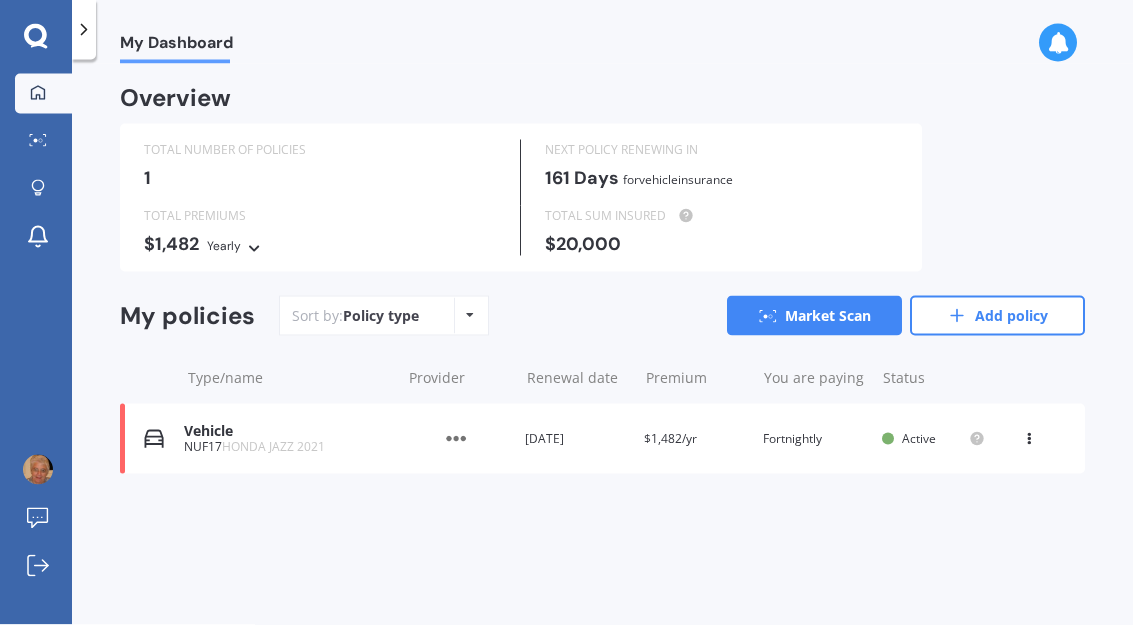 scroll, scrollTop: 75, scrollLeft: 0, axis: vertical 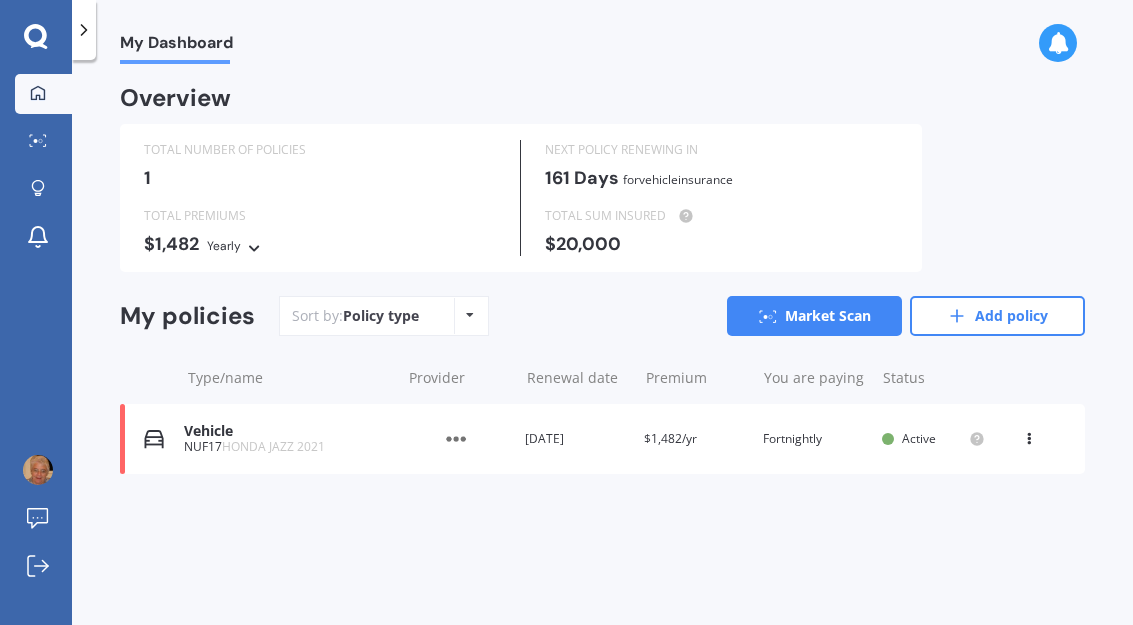 click on "View option View policy Delete" at bounding box center (1031, 439) 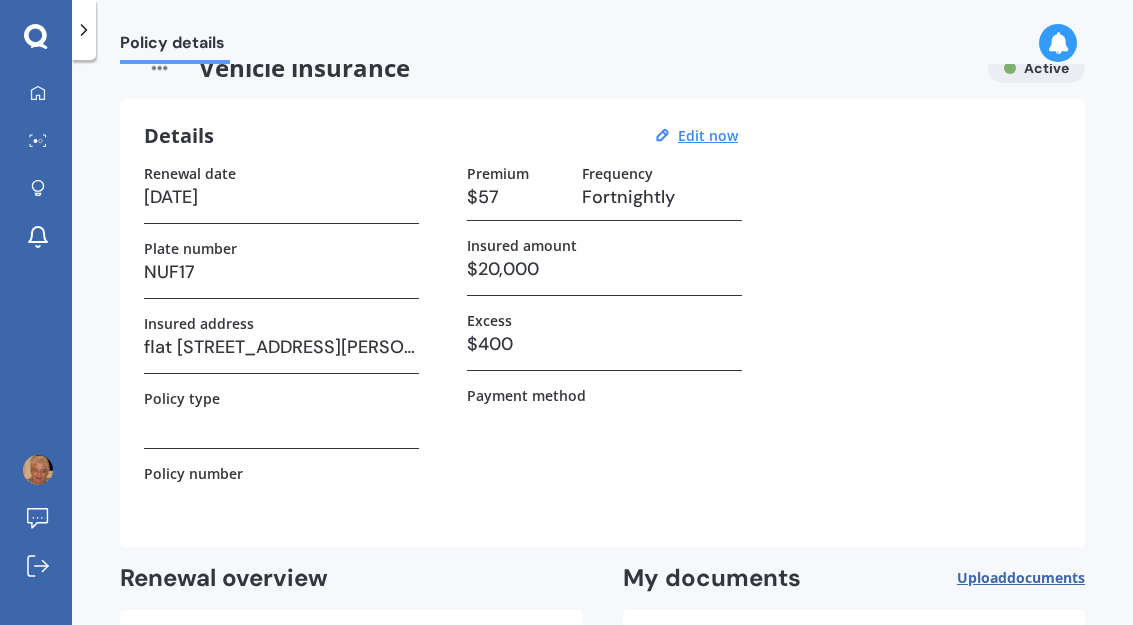 scroll, scrollTop: 31, scrollLeft: 0, axis: vertical 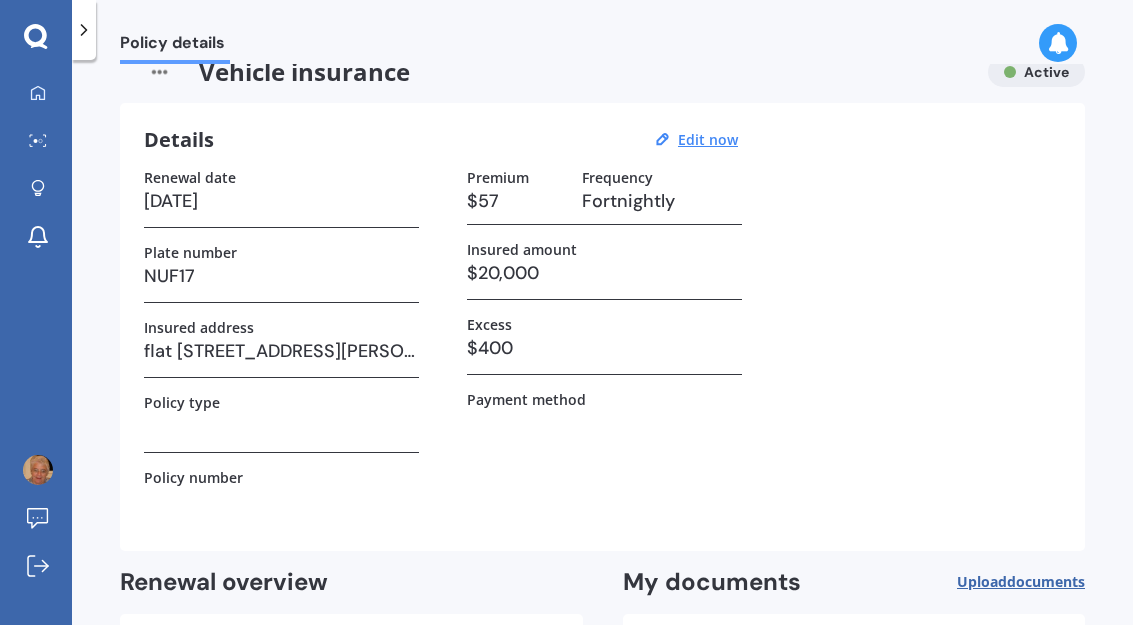 click on "$20,000" at bounding box center (604, 273) 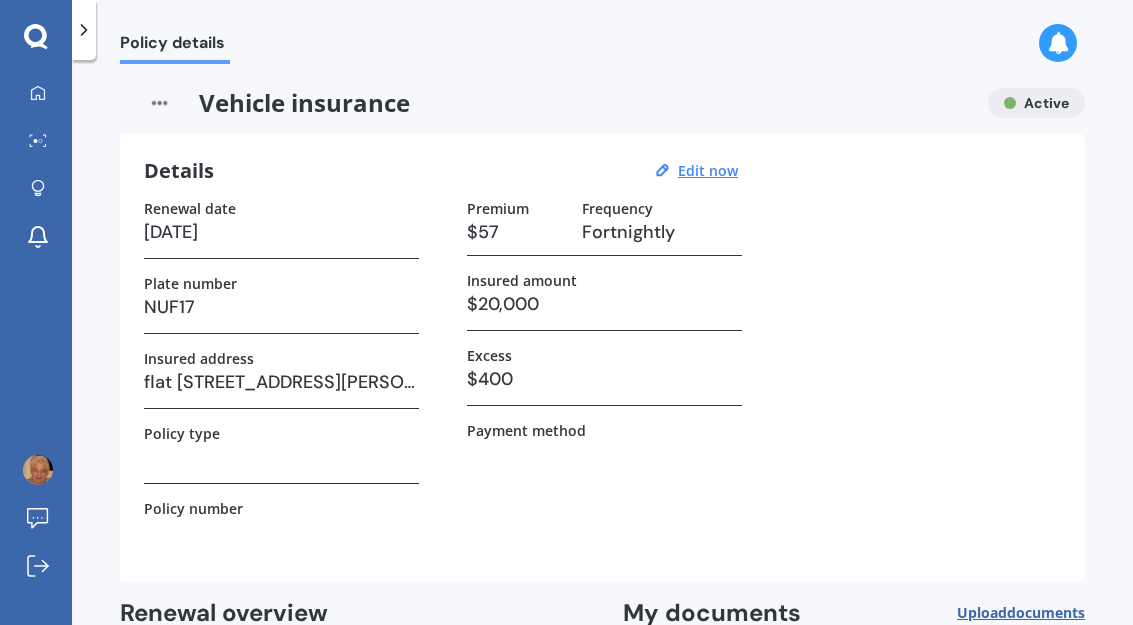 scroll, scrollTop: 0, scrollLeft: 0, axis: both 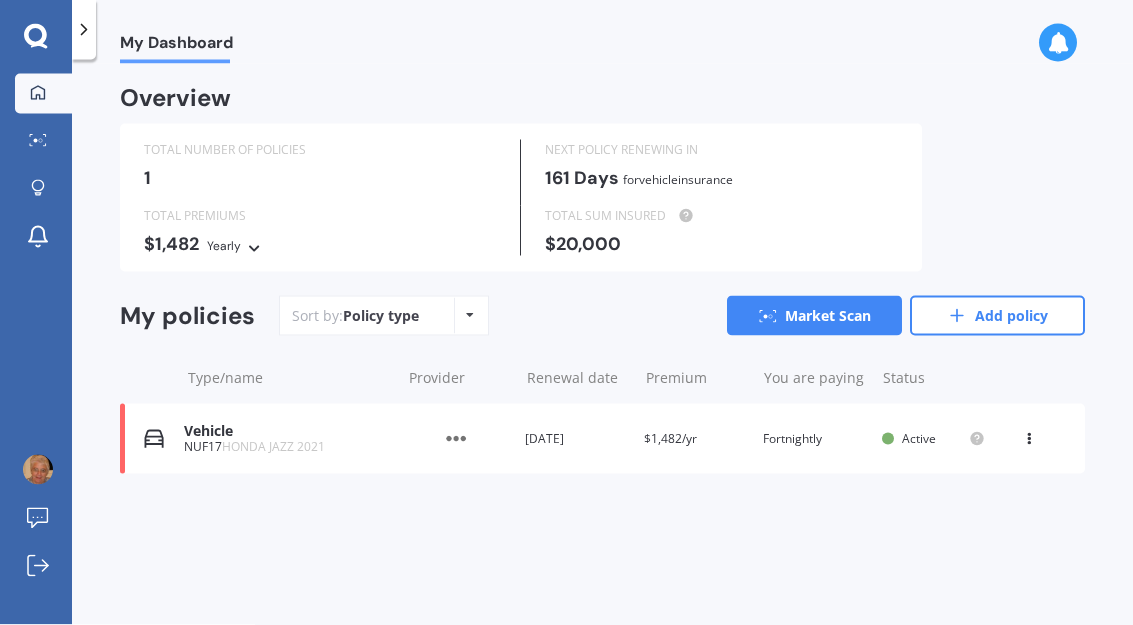 click 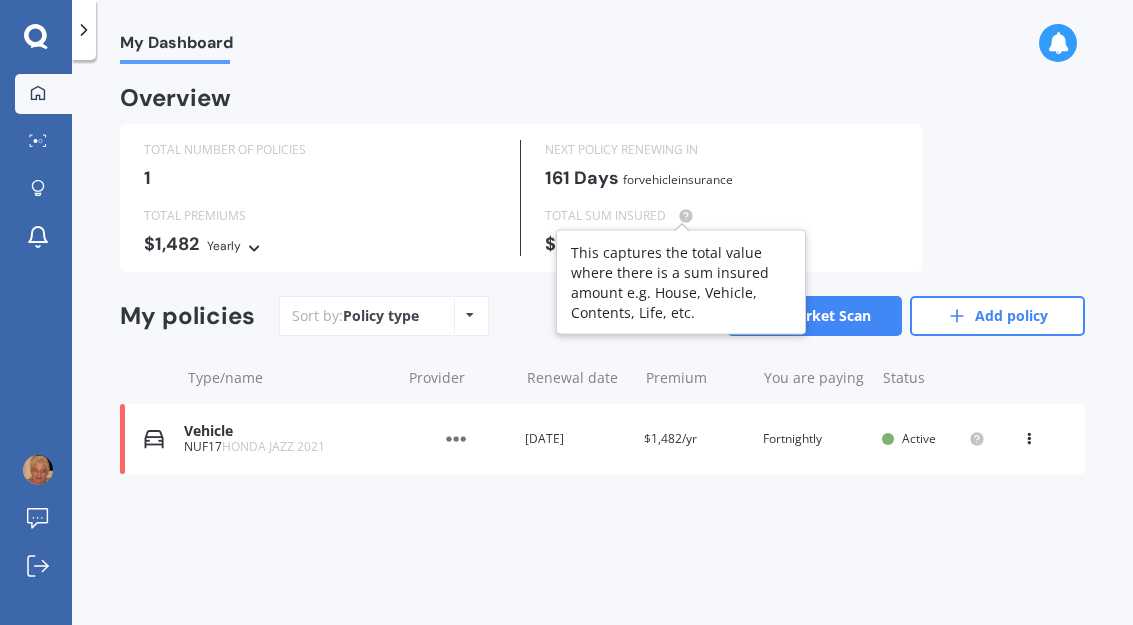 click on "161 Days   for  Vehicle  insurance" at bounding box center (721, 179) 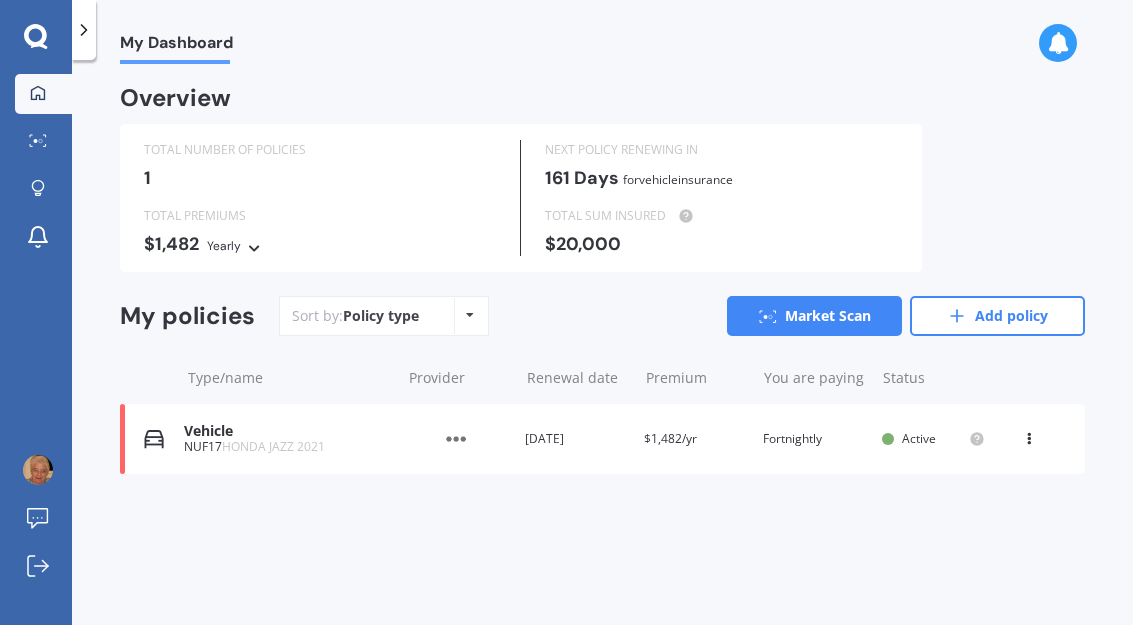 click on "$20,000" at bounding box center [721, 244] 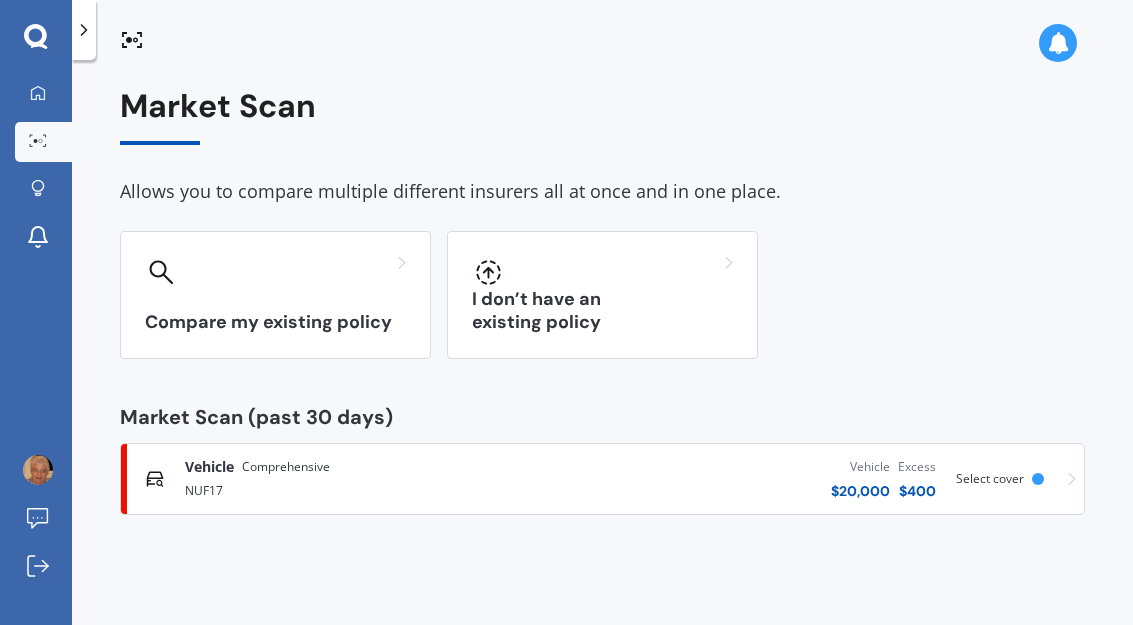 click on "Select cover" at bounding box center [1004, 479] 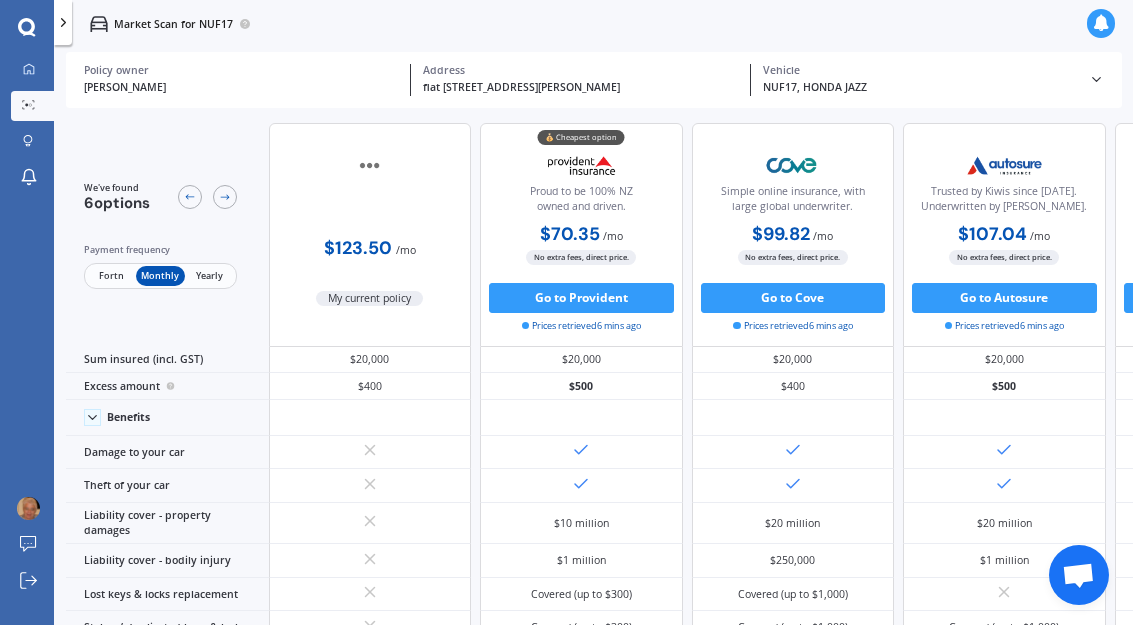 scroll, scrollTop: 0, scrollLeft: 0, axis: both 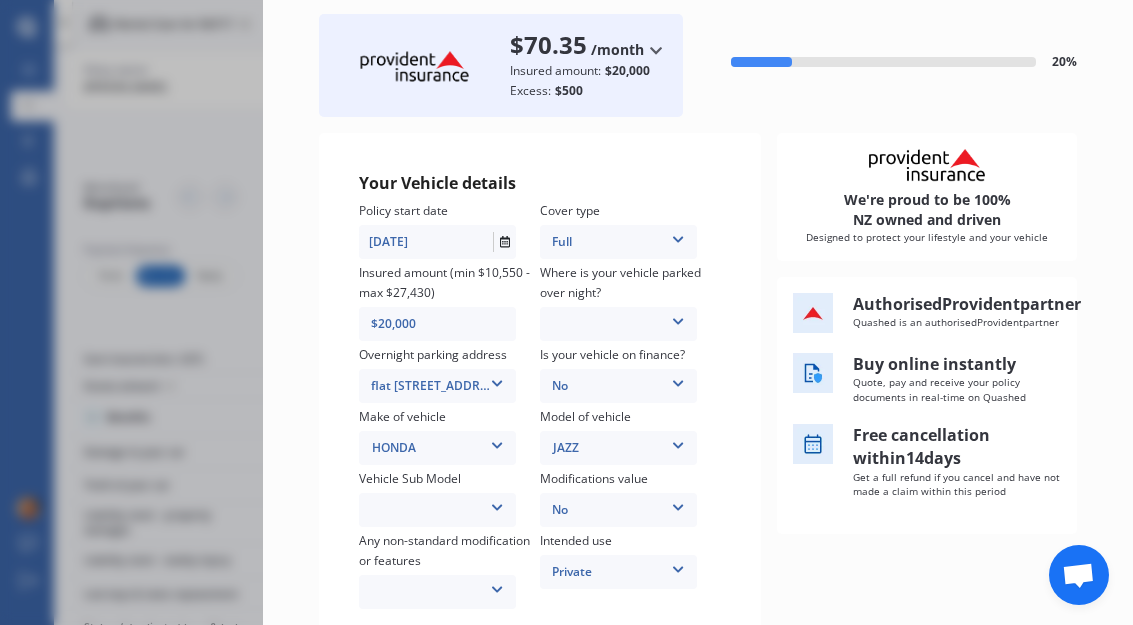 click at bounding box center (678, 318) 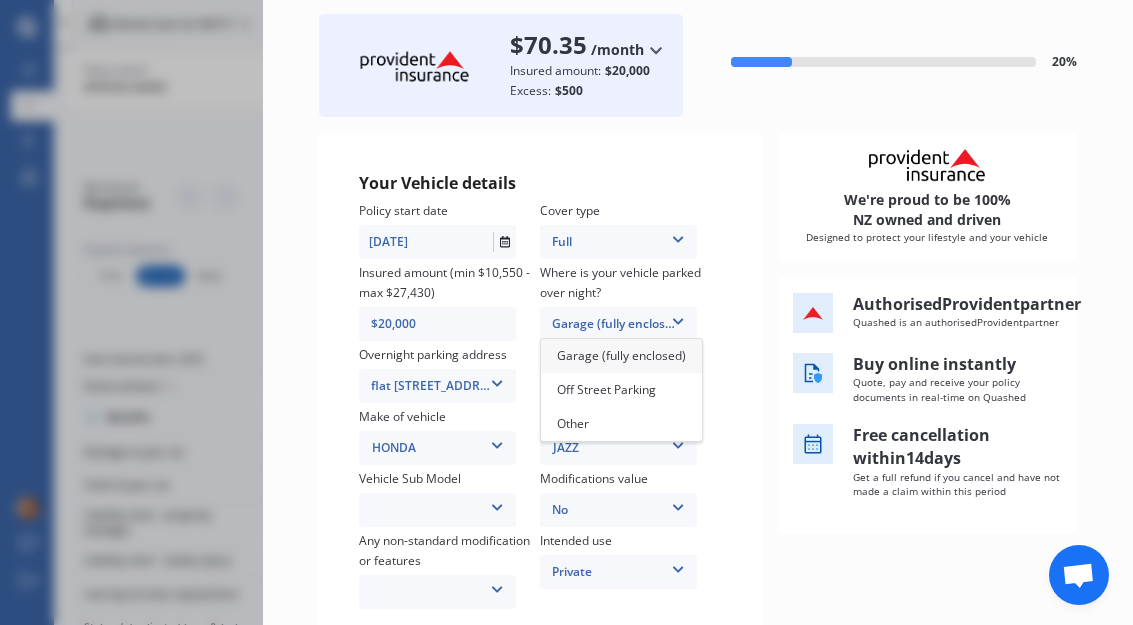 click on "Off Street Parking" at bounding box center (606, 389) 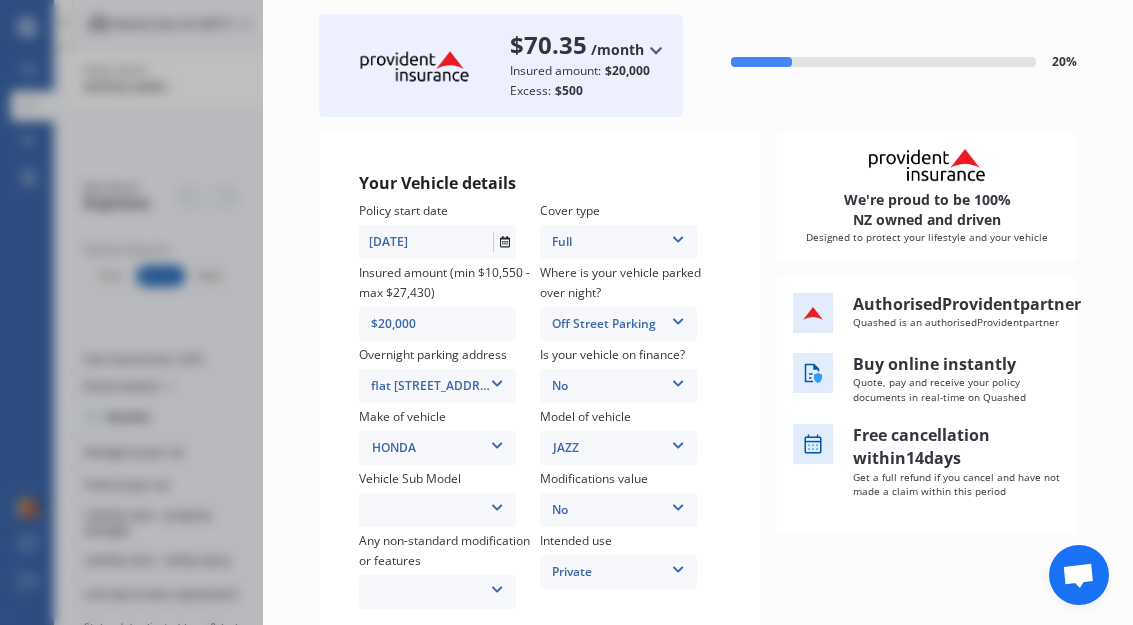 click on "$20,000" at bounding box center (437, 324) 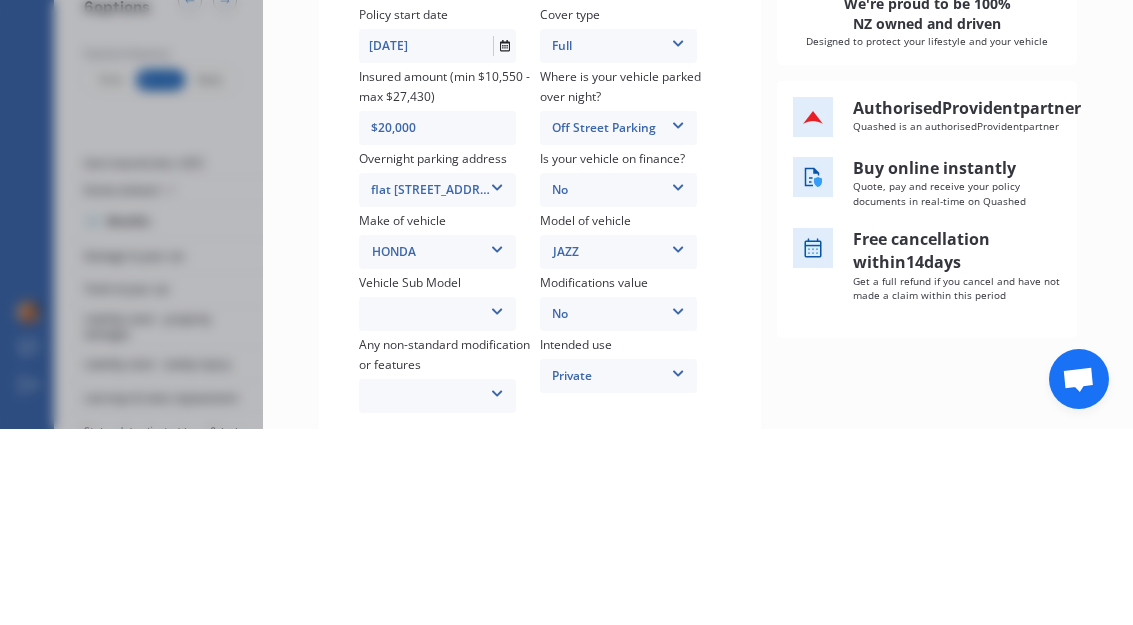 scroll, scrollTop: 75, scrollLeft: 0, axis: vertical 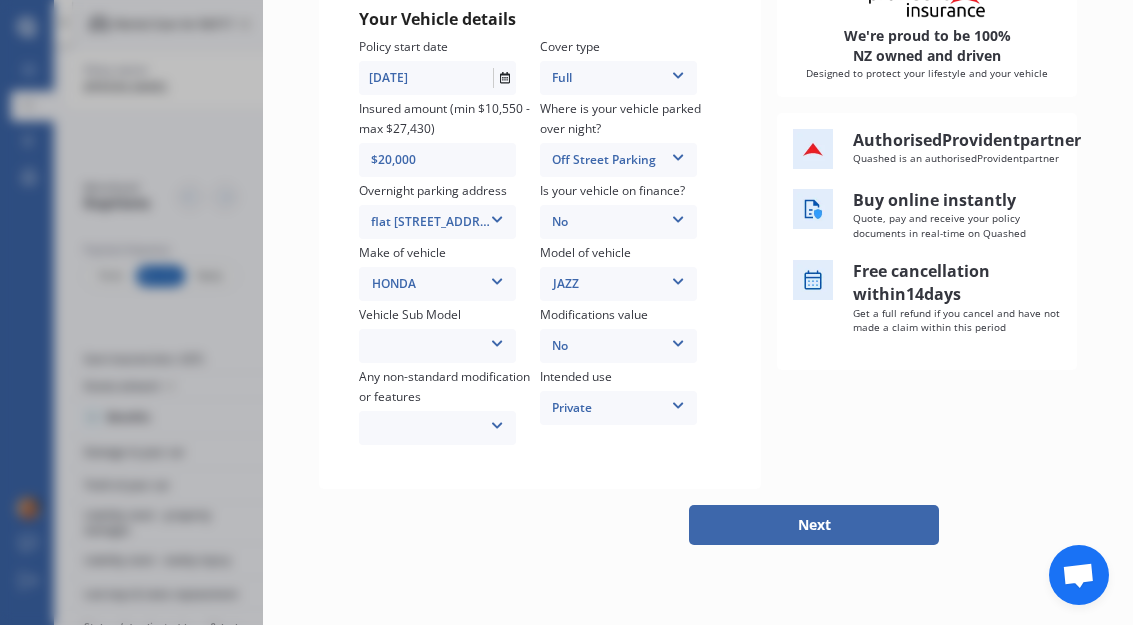 click at bounding box center (497, 422) 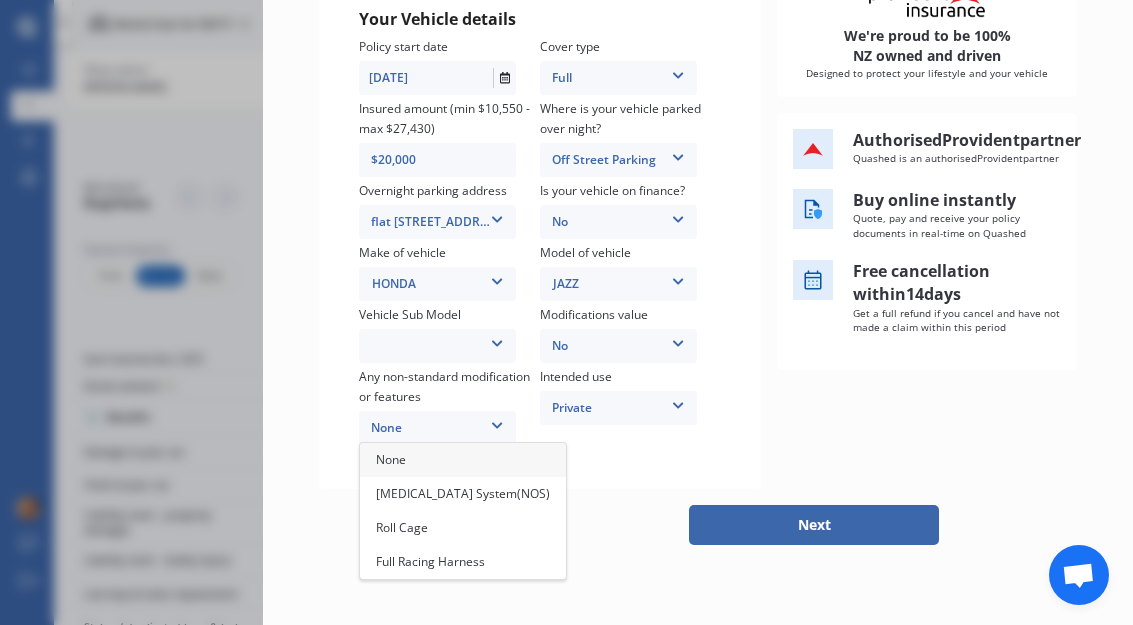 click on "None" at bounding box center [463, 460] 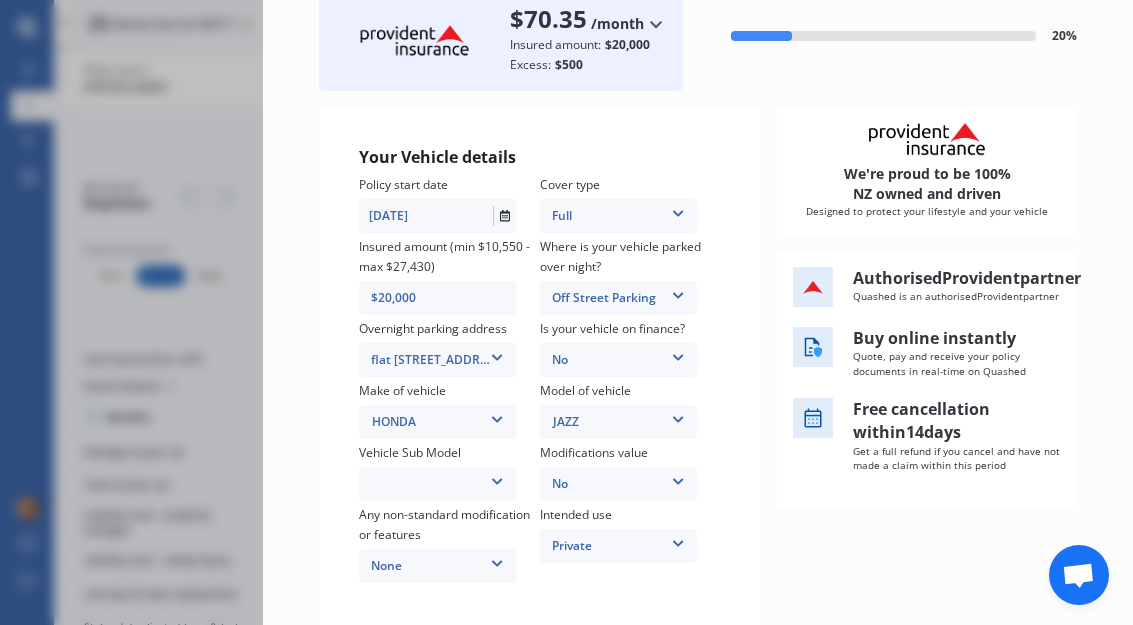 scroll, scrollTop: 125, scrollLeft: 0, axis: vertical 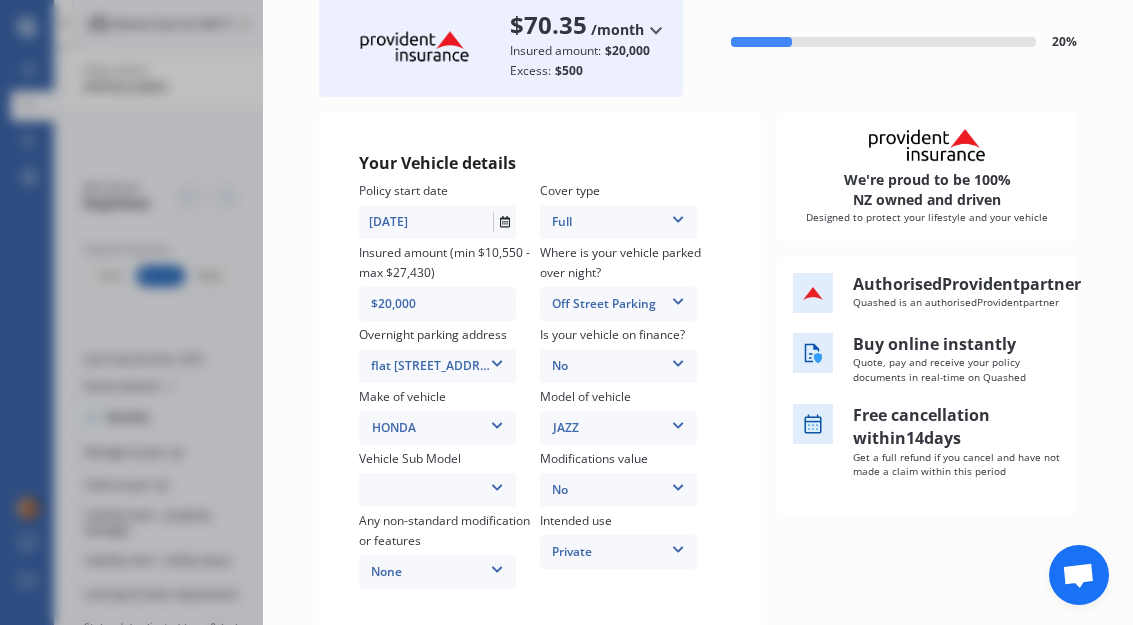 click at bounding box center [497, 484] 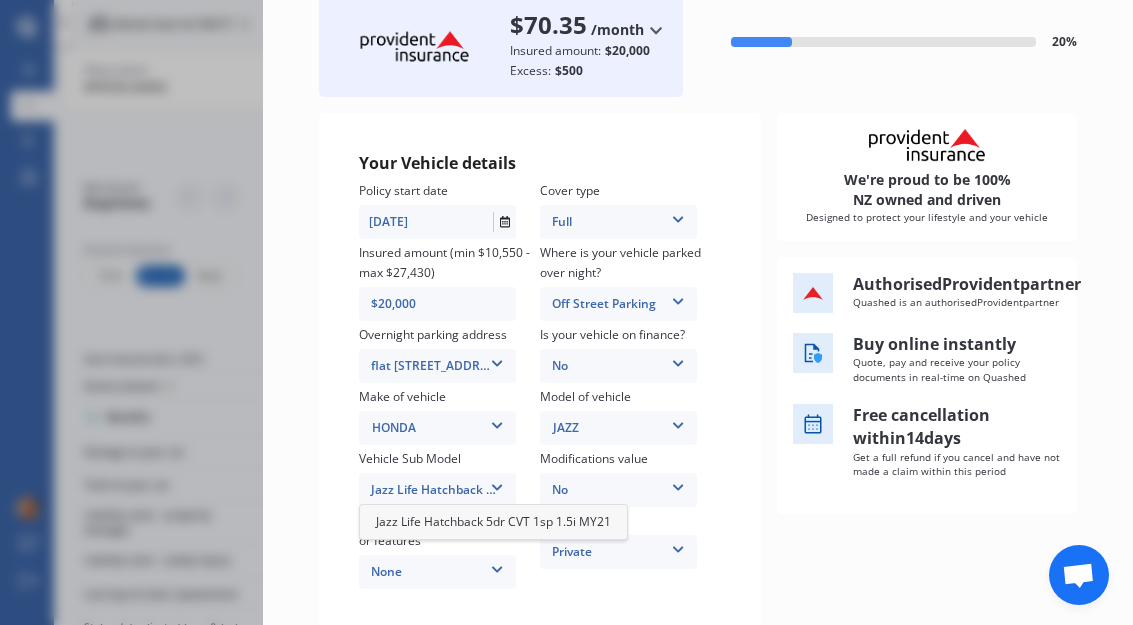 click at bounding box center (497, 484) 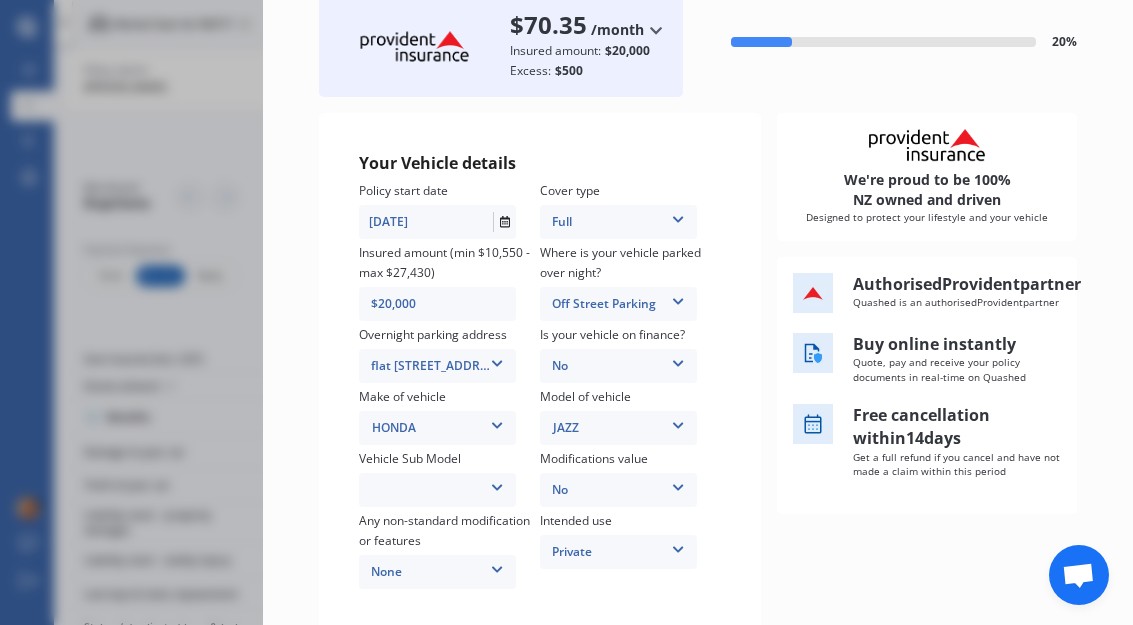 click at bounding box center (497, 484) 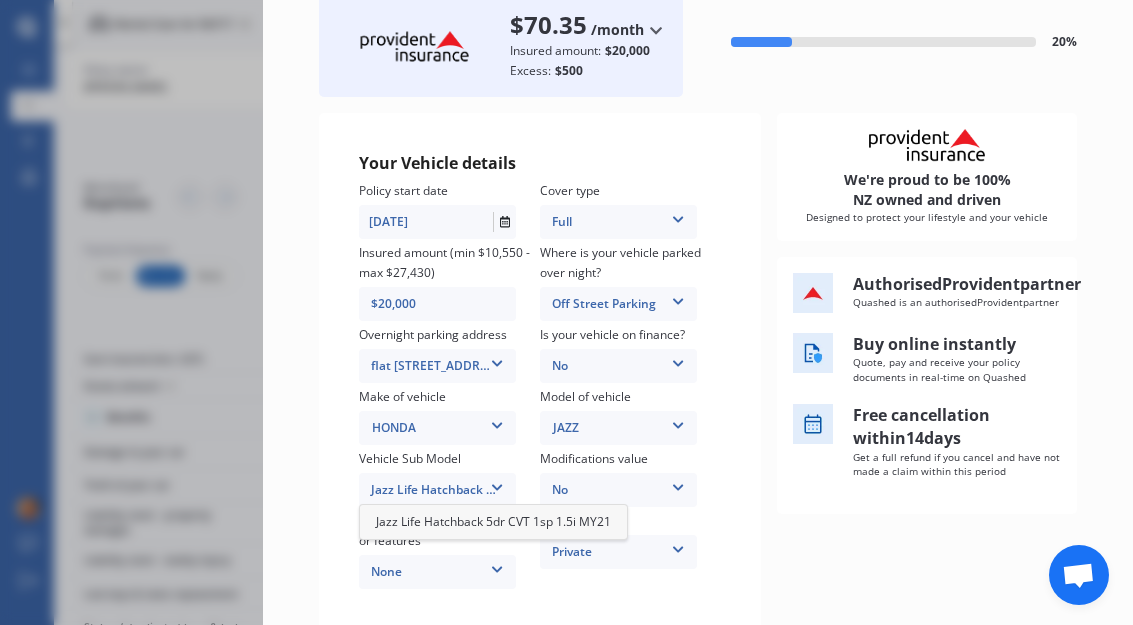 click on "Jazz Life Hatchback 5dr CVT 1sp 1.5i MY21" at bounding box center [437, 490] 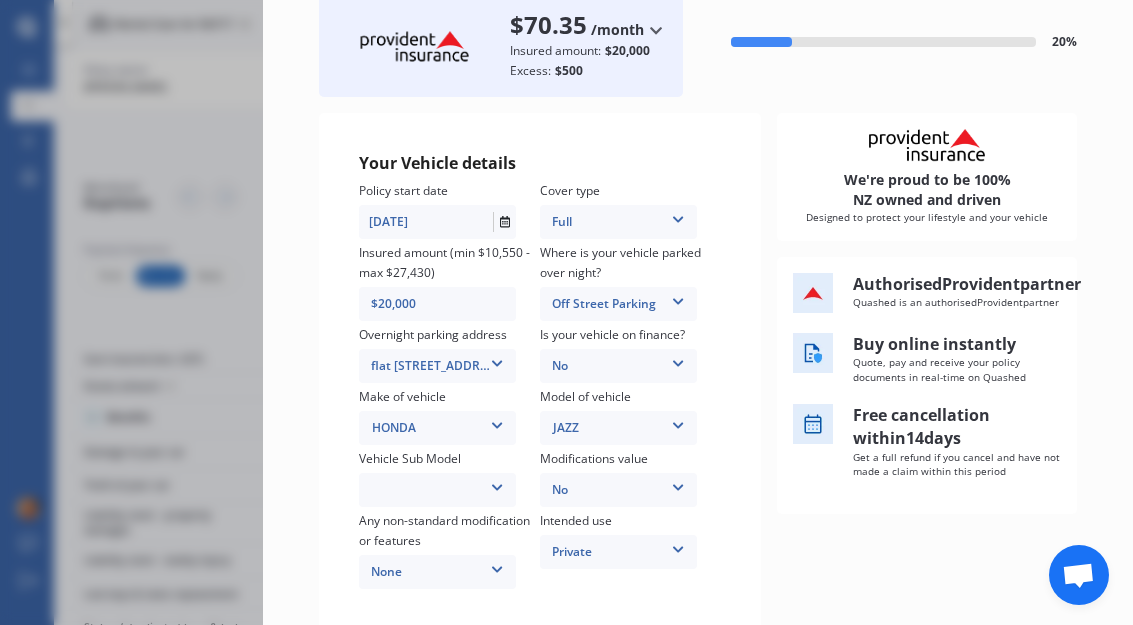 click at bounding box center (497, 484) 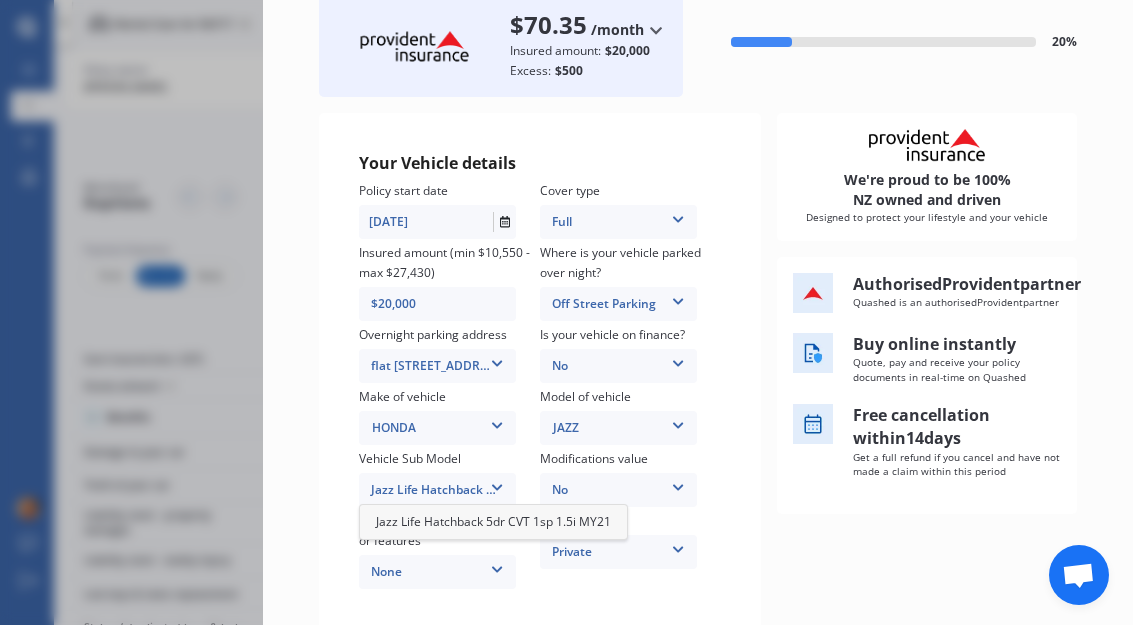 click on "Jazz Life Hatchback 5dr CVT 1sp 1.5i MY21" at bounding box center (493, 522) 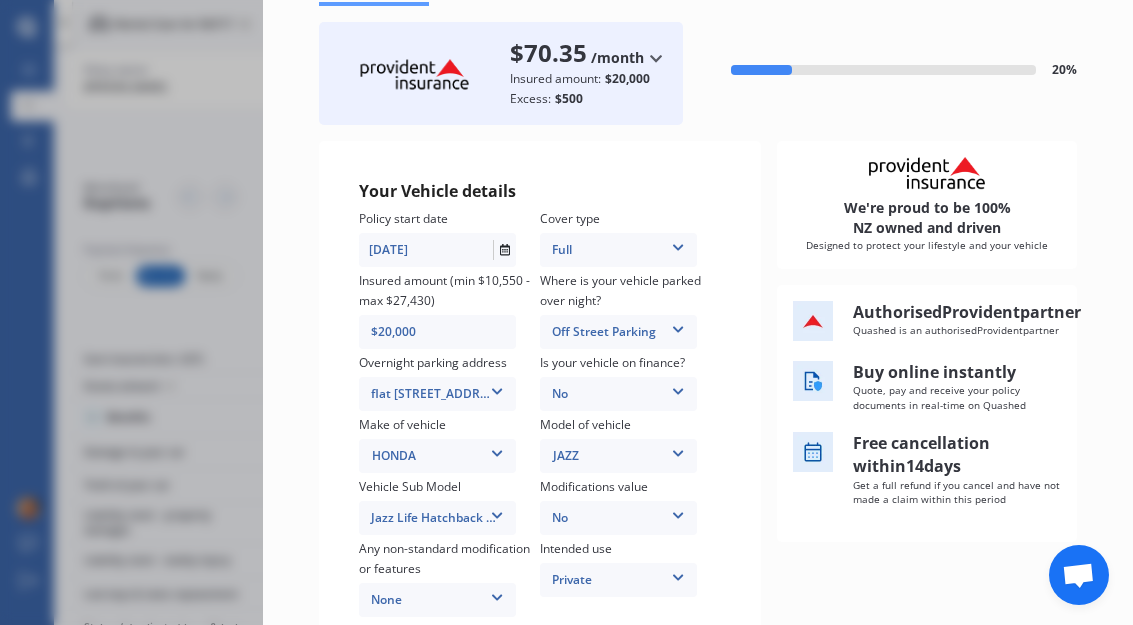 scroll, scrollTop: 96, scrollLeft: 0, axis: vertical 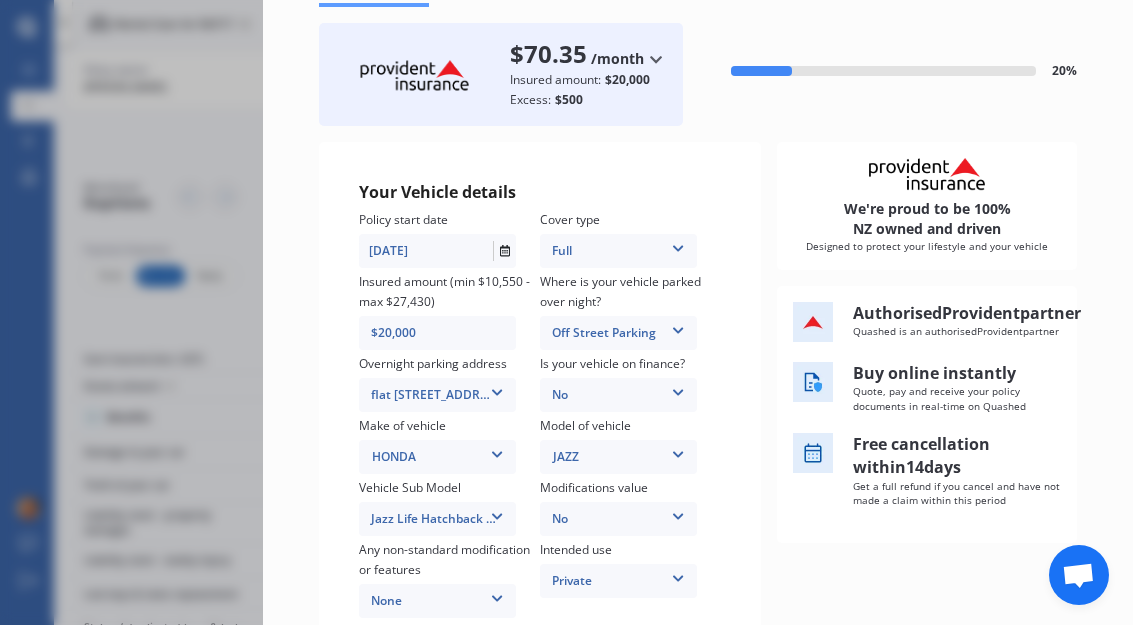 click on "$1 million" at bounding box center [1216, 561] 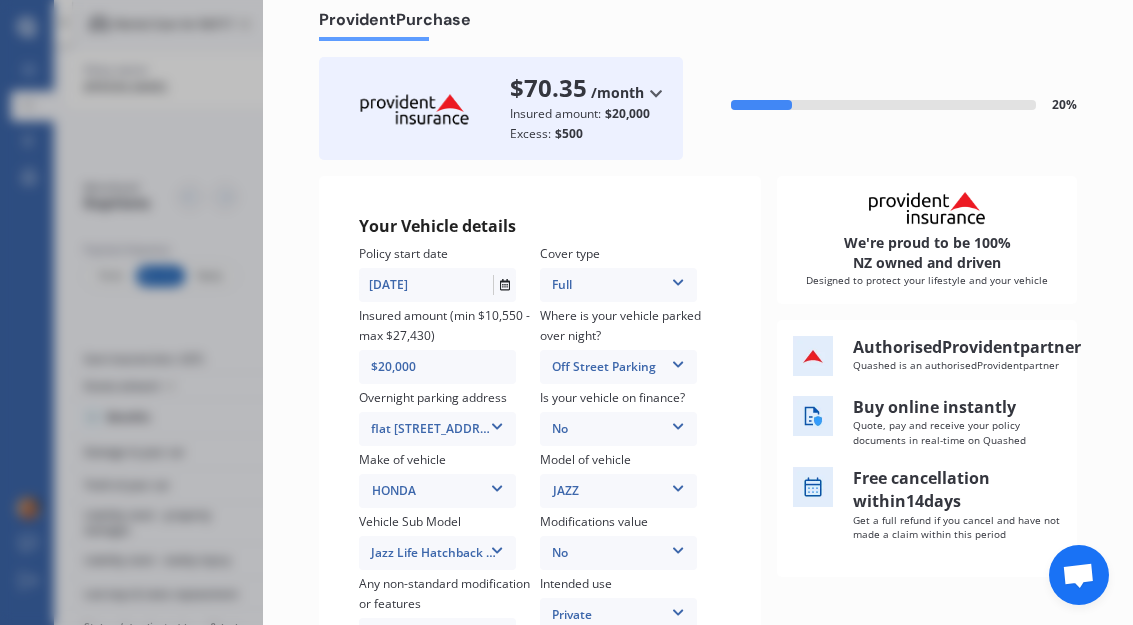 scroll, scrollTop: 75, scrollLeft: 0, axis: vertical 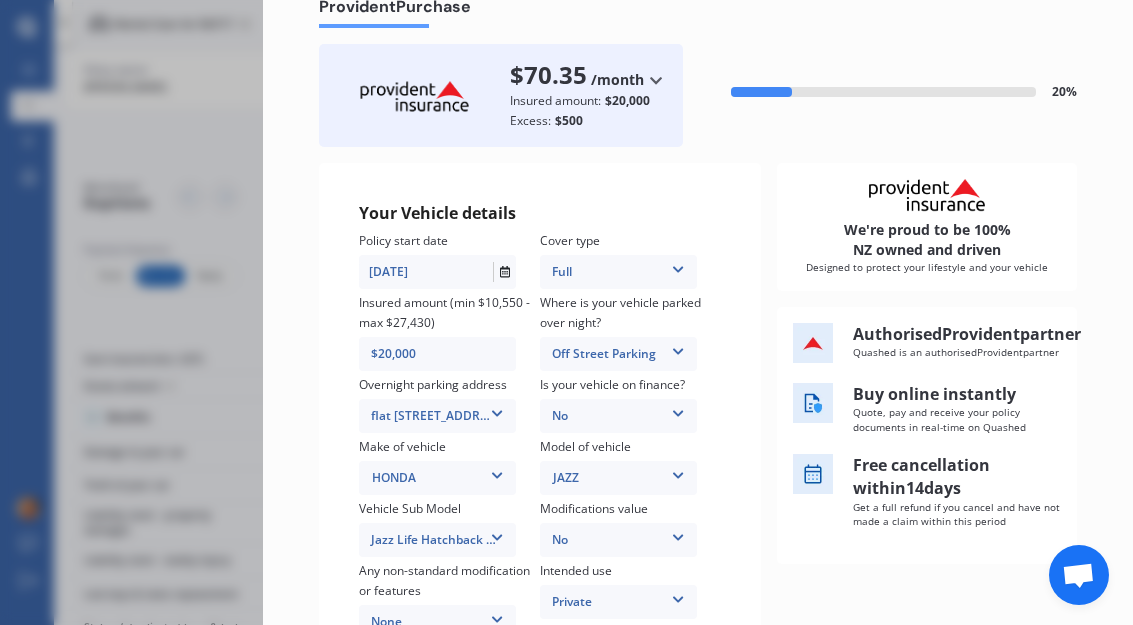 click on "$20,000" at bounding box center (437, 354) 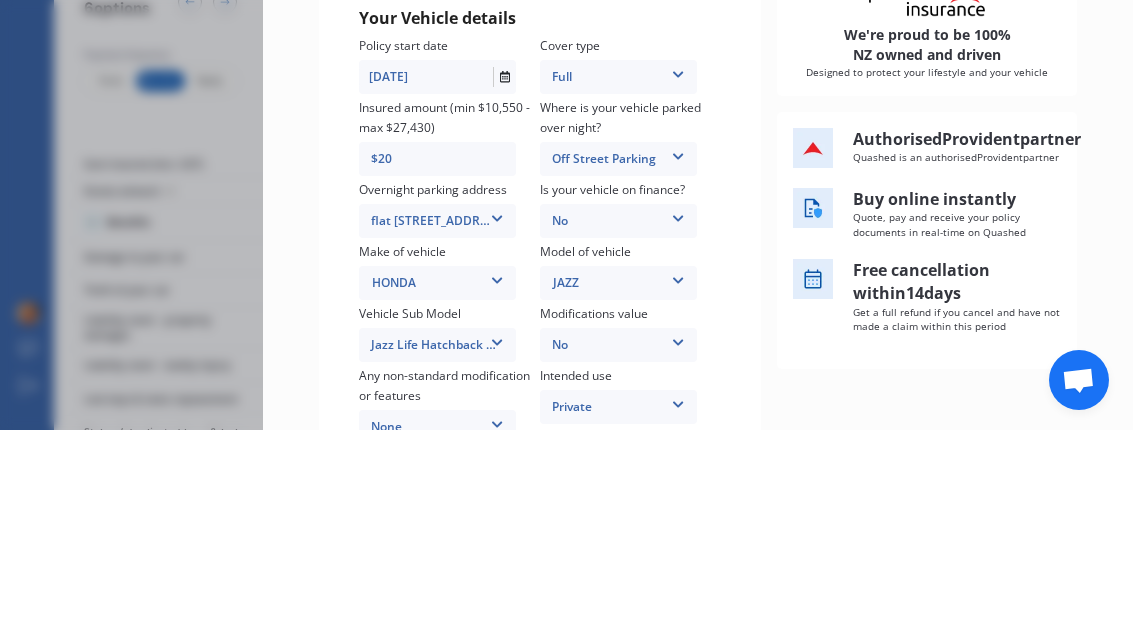 type on "$2" 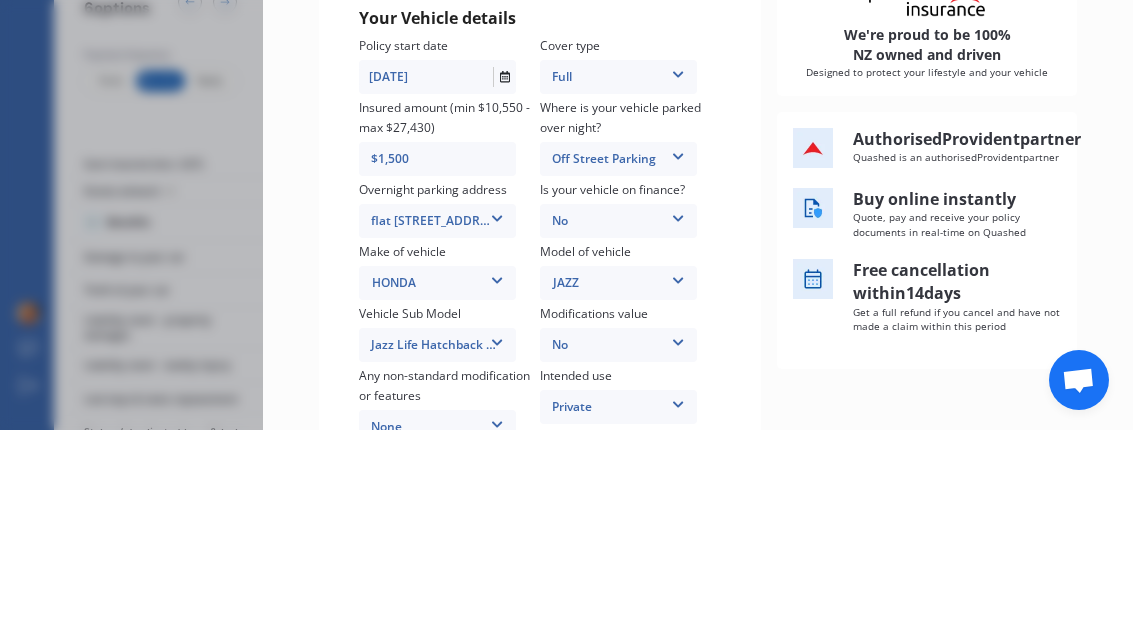 type on "$15,000" 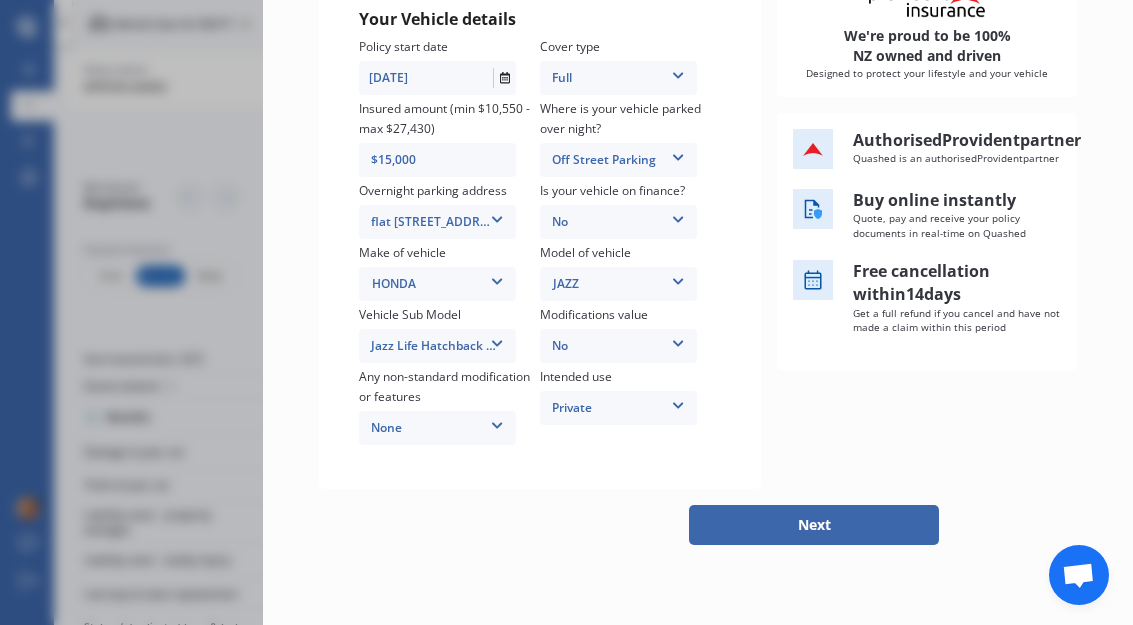 click on "Next" at bounding box center [814, 525] 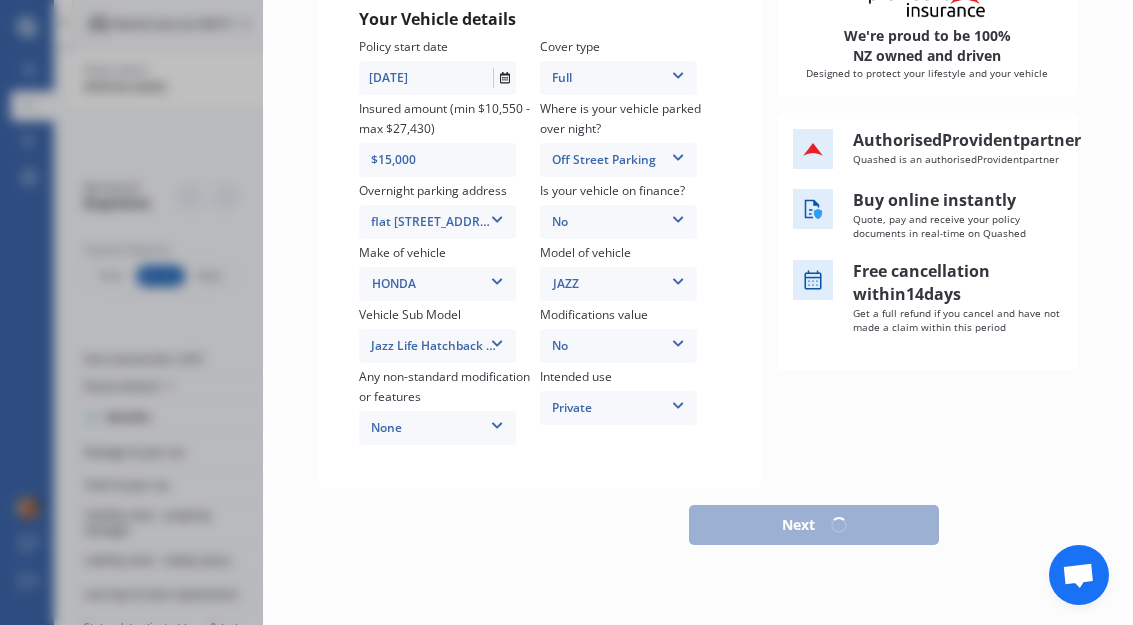 scroll, scrollTop: 356, scrollLeft: 0, axis: vertical 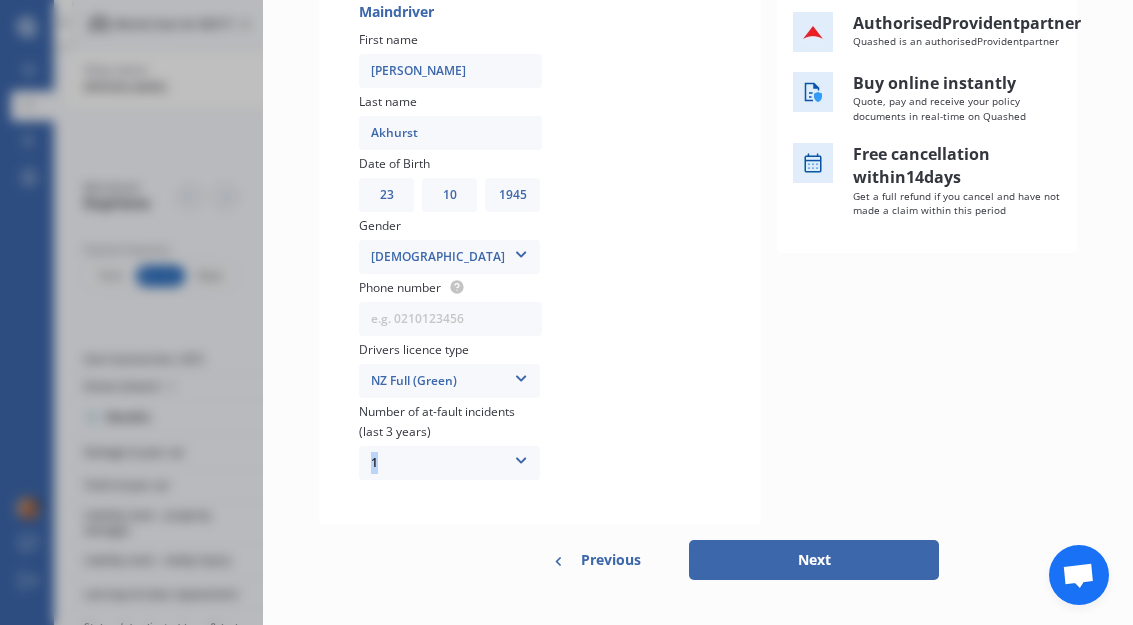 click on "Driver  details Secondary drivers' information is not required. Their cover is based on your Open Driver Range selection (further in the process). Main  driver First name Janet Last name Akhurst Date of Birth DD 01 02 03 04 05 06 07 08 09 10 11 12 13 14 15 16 17 18 19 20 21 22 23 24 25 26 27 28 29 30 31 MM 01 02 03 04 05 06 07 08 09 10 11 12 YYYY 2009 2008 2007 2006 2005 2004 2003 2002 2001 2000 1999 1998 1997 1996 1995 1994 1993 1992 1991 1990 1989 1988 1987 1986 1985 1984 1983 1982 1981 1980 1979 1978 1977 1976 1975 1974 1973 1972 1971 1970 1969 1968 1967 1966 1965 1964 1963 1962 1961 1960 1959 1958 1957 1956 1955 1954 1953 1952 1951 1950 1949 1948 1947 1946 1945 1944 1943 1942 1941 1940 1939 1938 1937 1936 1935 1934 1933 1932 1931 1930 1929 1928 1927 1926 1925 1924 1923 1922 1921 1920 1919 1918 1917 1916 1915 1914 1913 1912 1911 1910 Gender Female Male Female Phone number Drivers licence type NZ Full (Green) NZ Full (Green) NZ Supervised (Green) NZ Restricted (Yellow) NZ Learners (Blue) NZ Limited (Pink) 1" at bounding box center (540, 188) 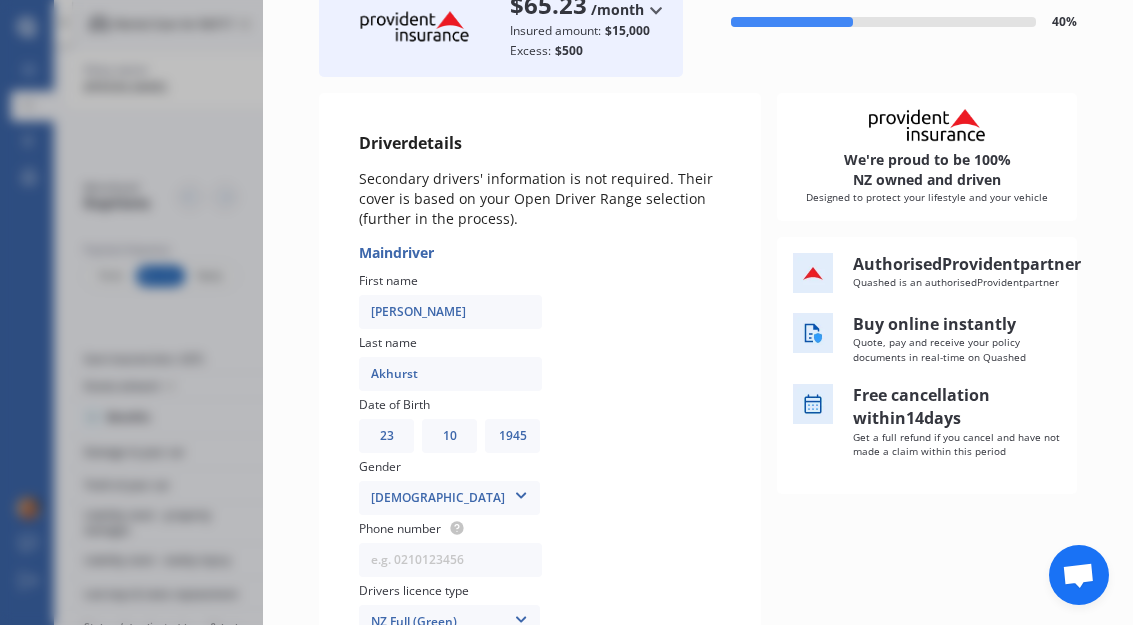 scroll, scrollTop: 146, scrollLeft: 0, axis: vertical 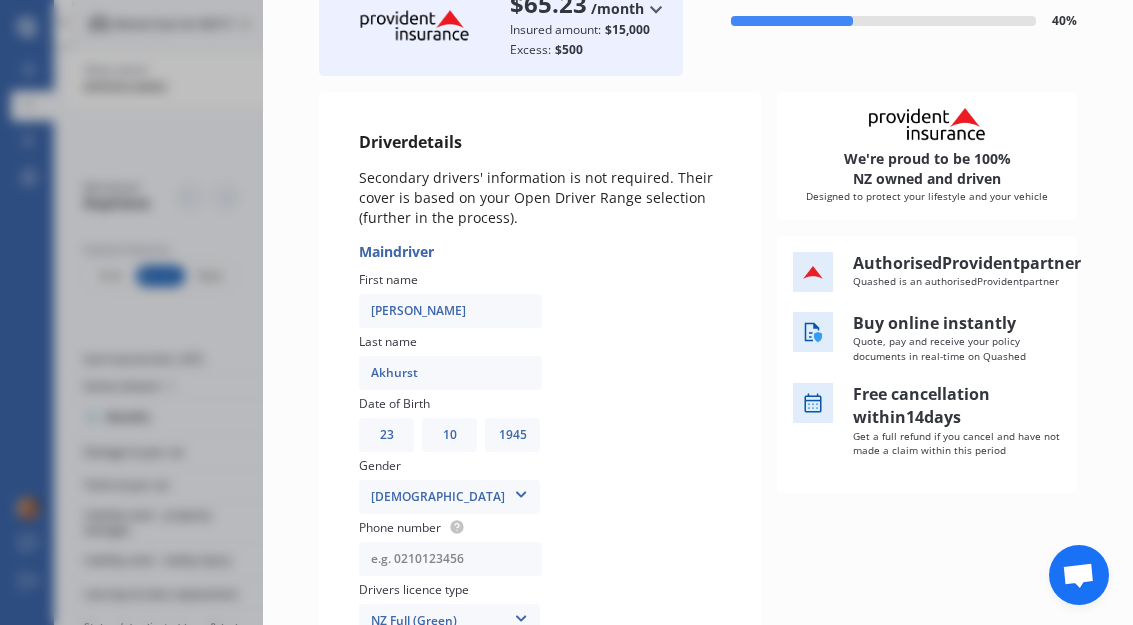 click at bounding box center [450, 559] 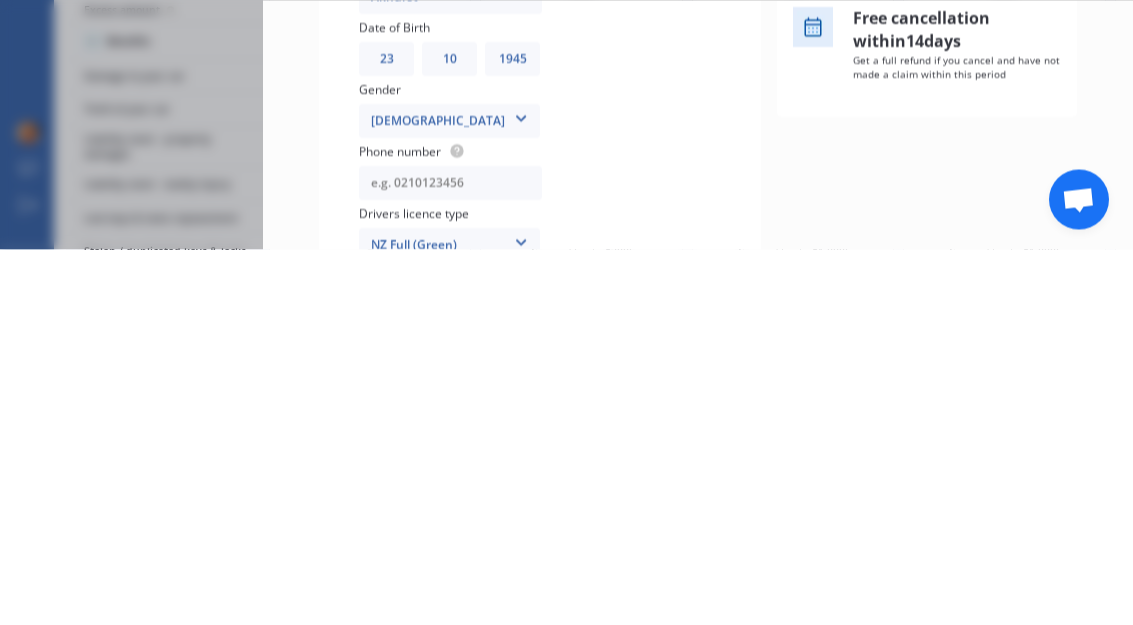 type on "021613972" 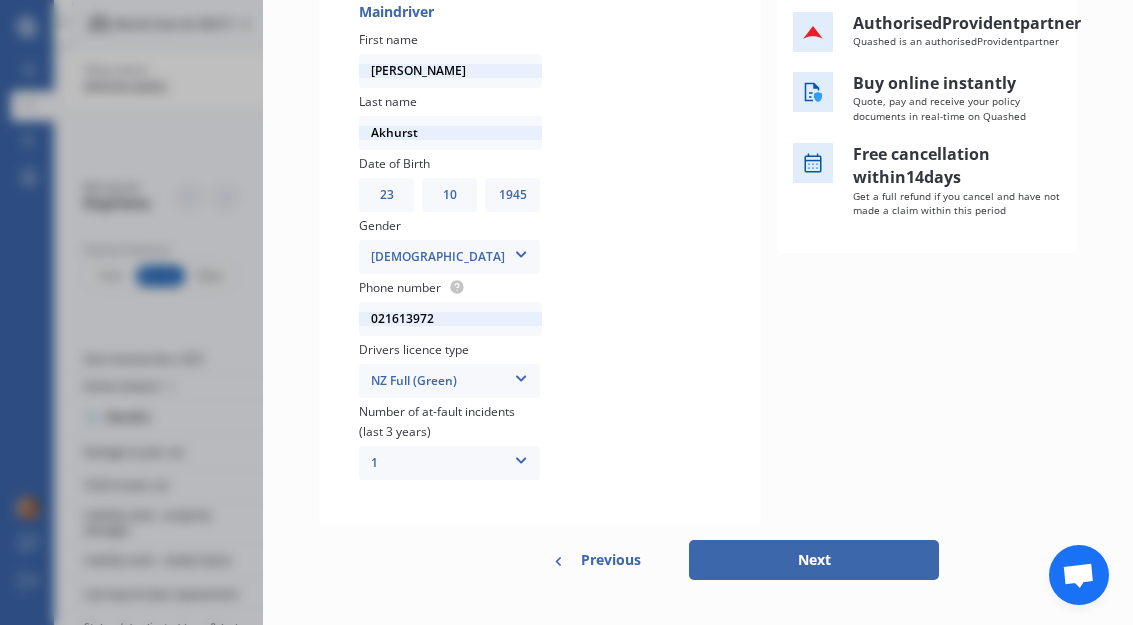click on "Next" at bounding box center (814, 560) 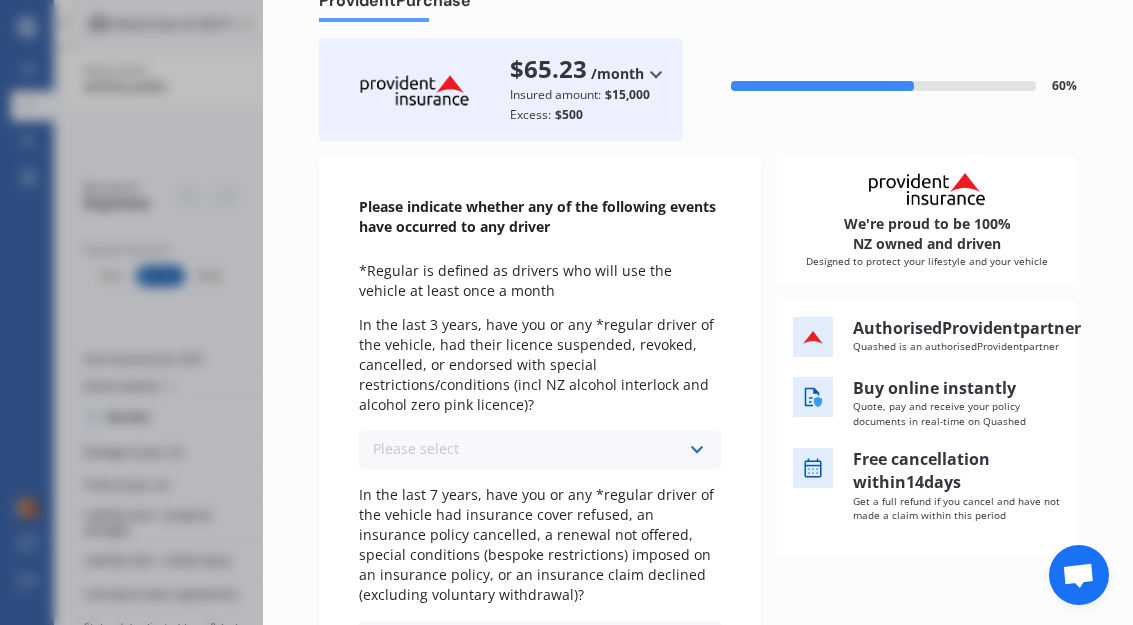 scroll, scrollTop: 71, scrollLeft: 0, axis: vertical 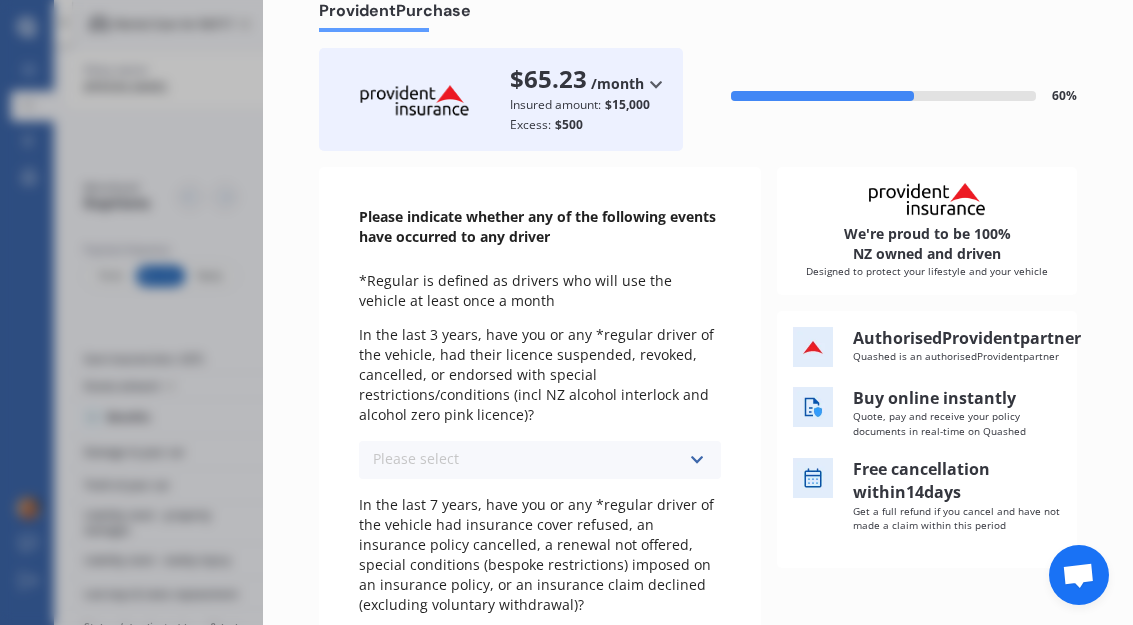 click at bounding box center (696, 460) 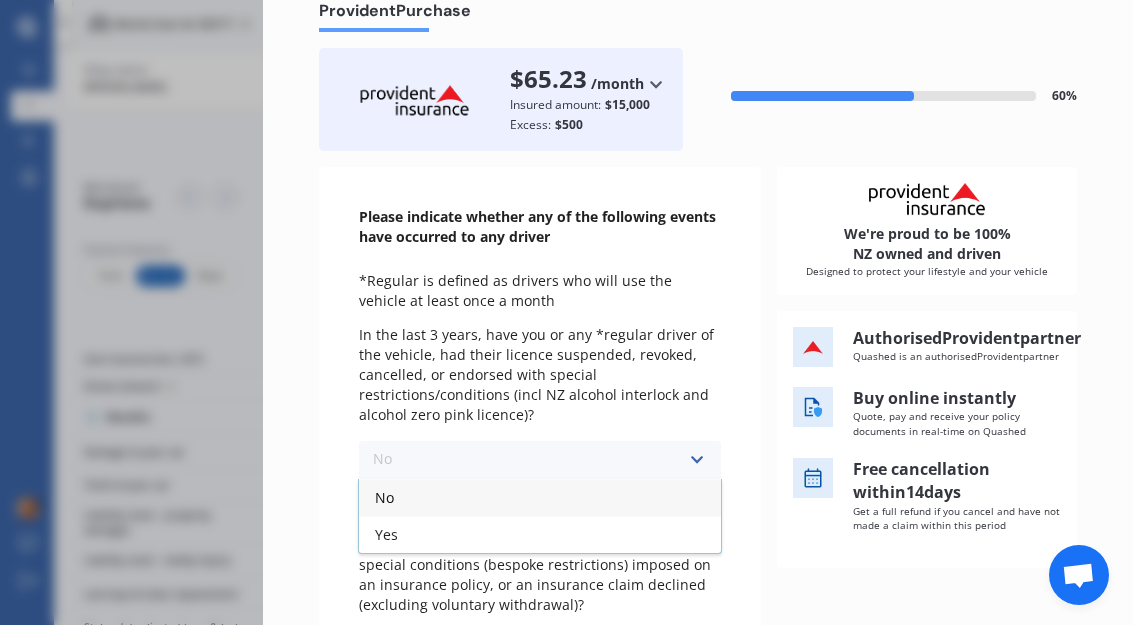 click on "No" at bounding box center (540, 497) 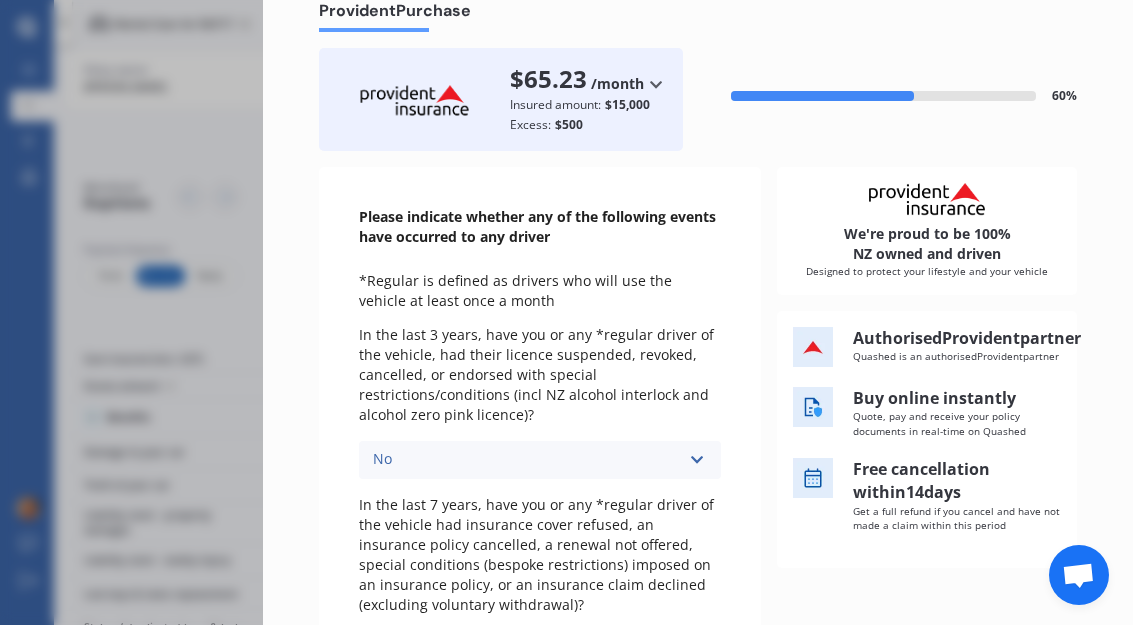 click on "Please select No Yes" at bounding box center [540, 650] 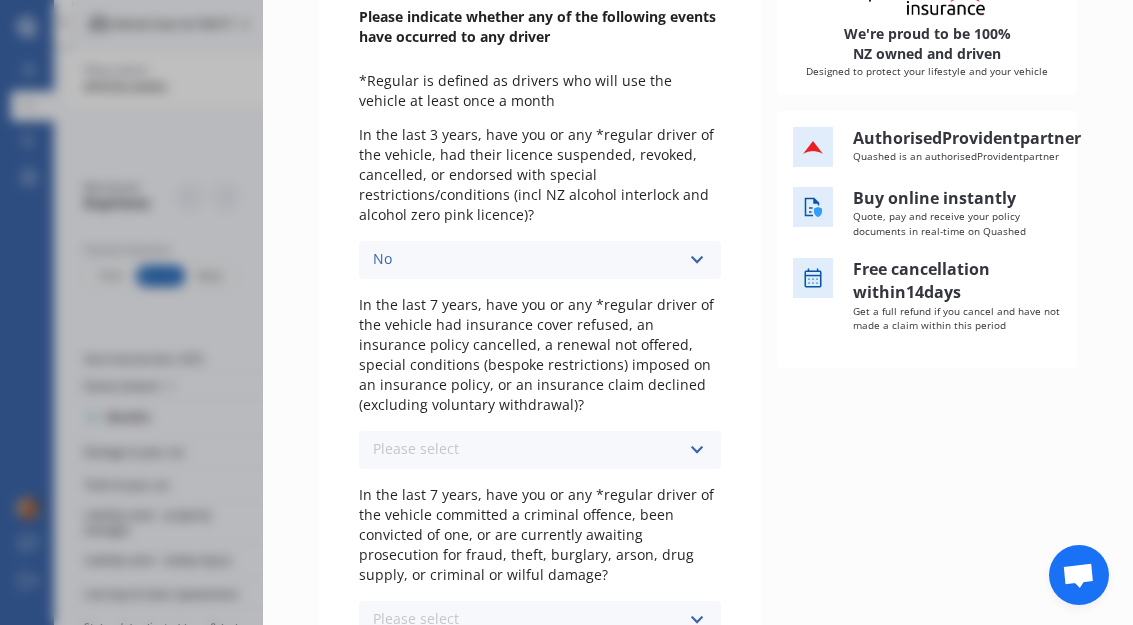 scroll, scrollTop: 290, scrollLeft: 0, axis: vertical 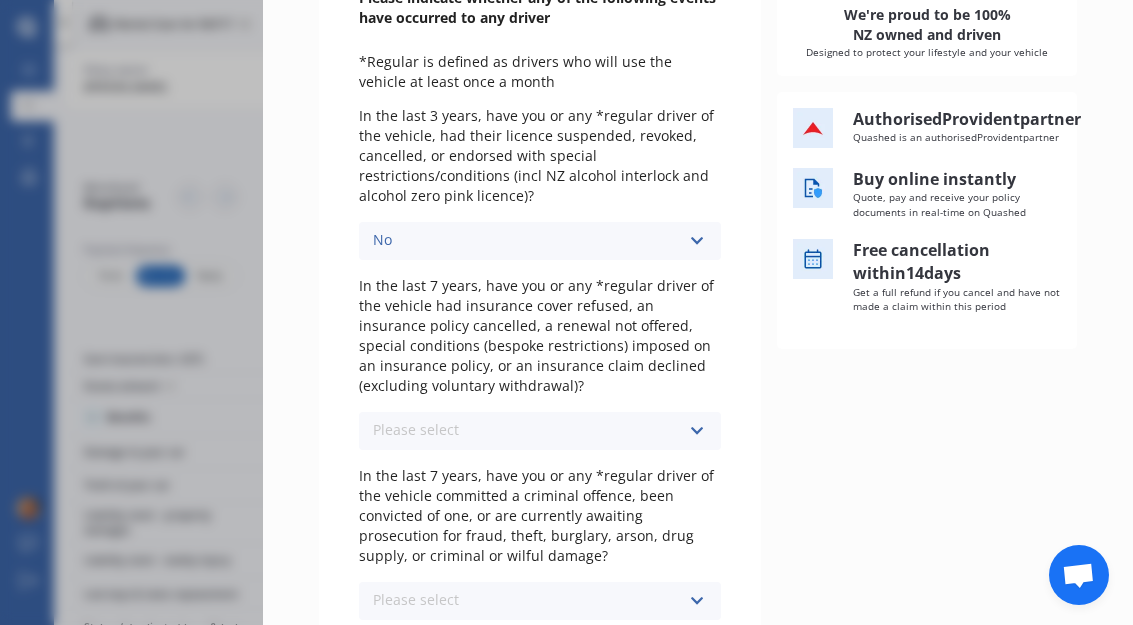 click at bounding box center (696, 431) 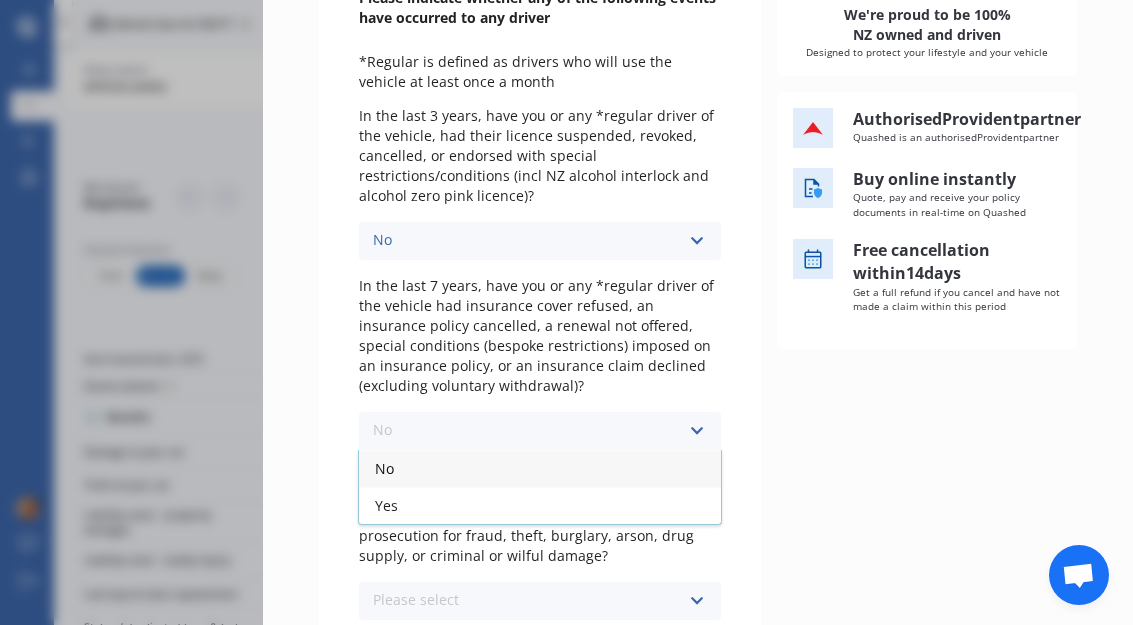 click on "No" at bounding box center [540, 468] 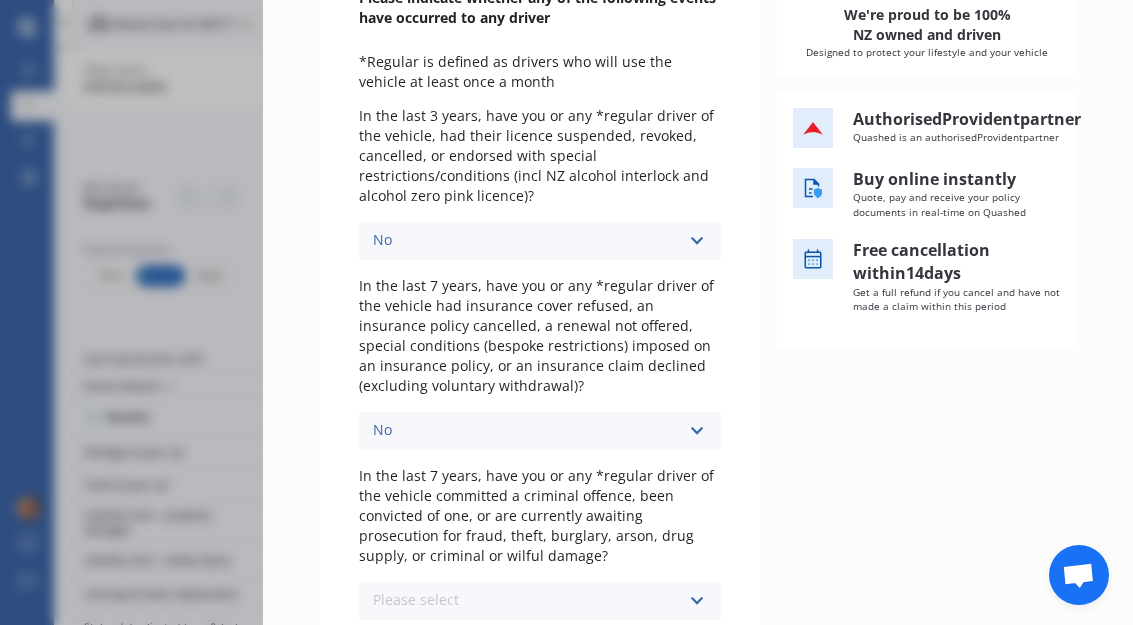 click on "Please select No Yes" at bounding box center [540, 601] 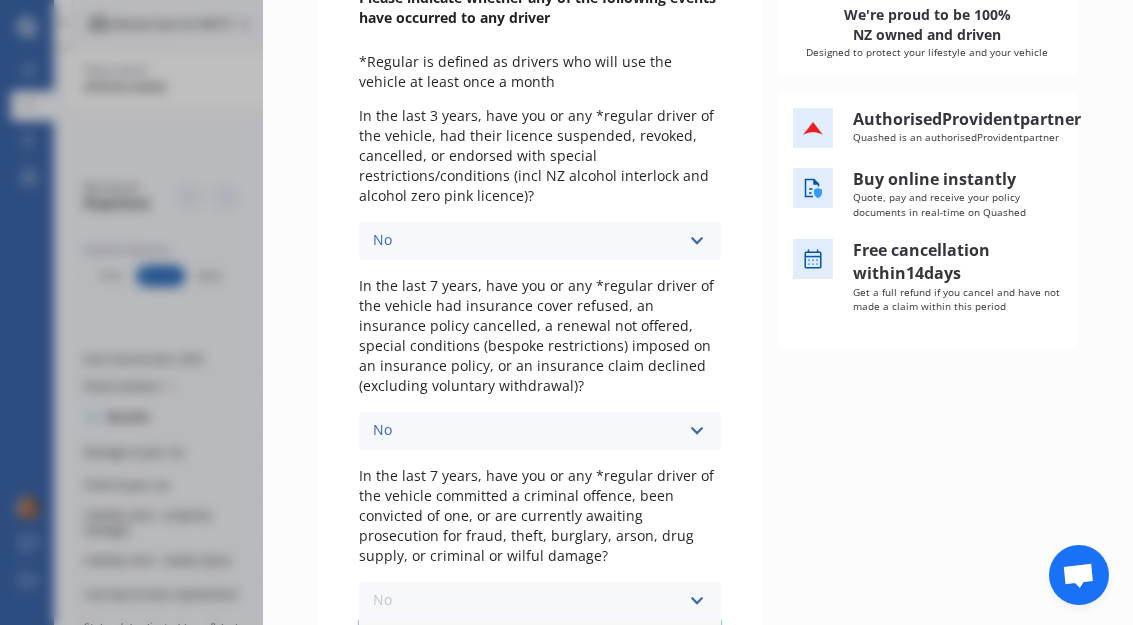 click on "No" at bounding box center [540, 638] 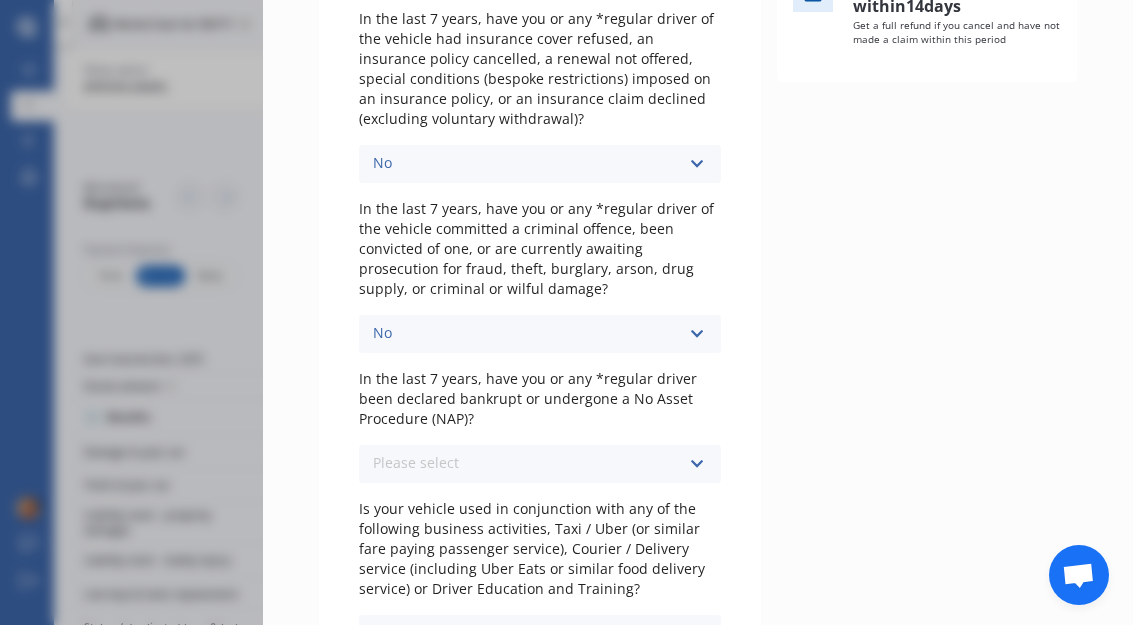 scroll, scrollTop: 580, scrollLeft: 0, axis: vertical 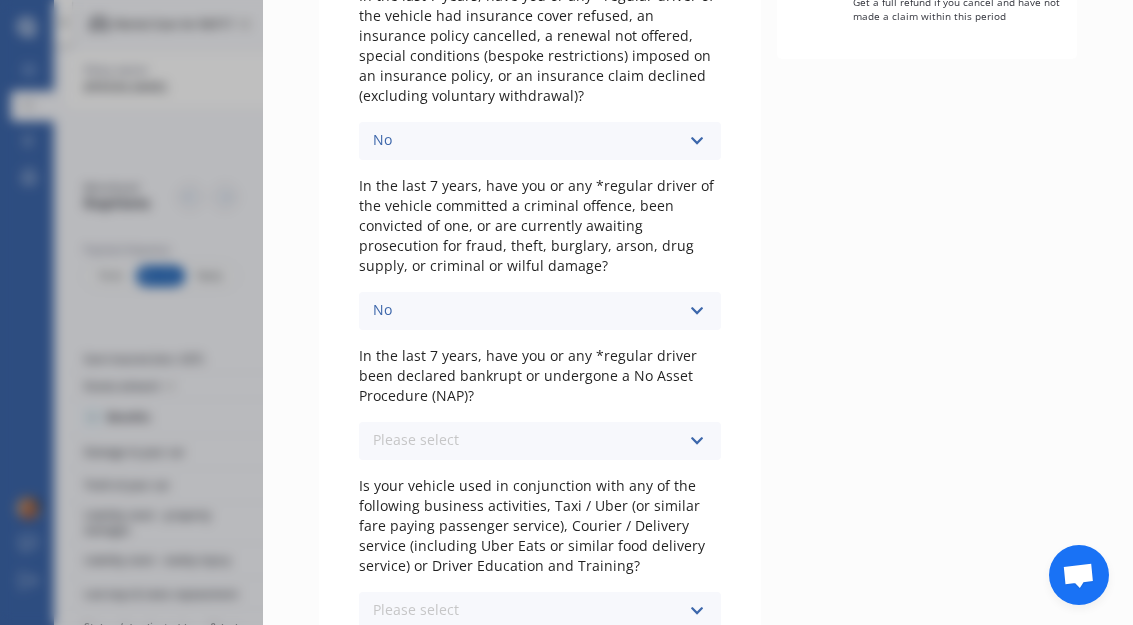 click at bounding box center (696, 441) 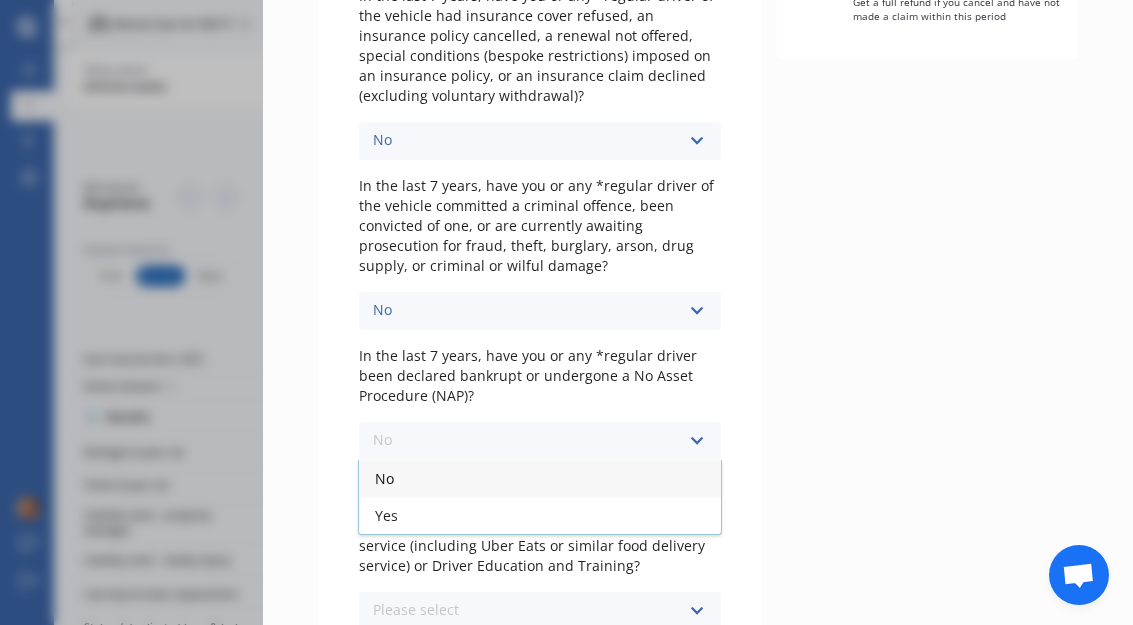 click on "No" at bounding box center [540, 478] 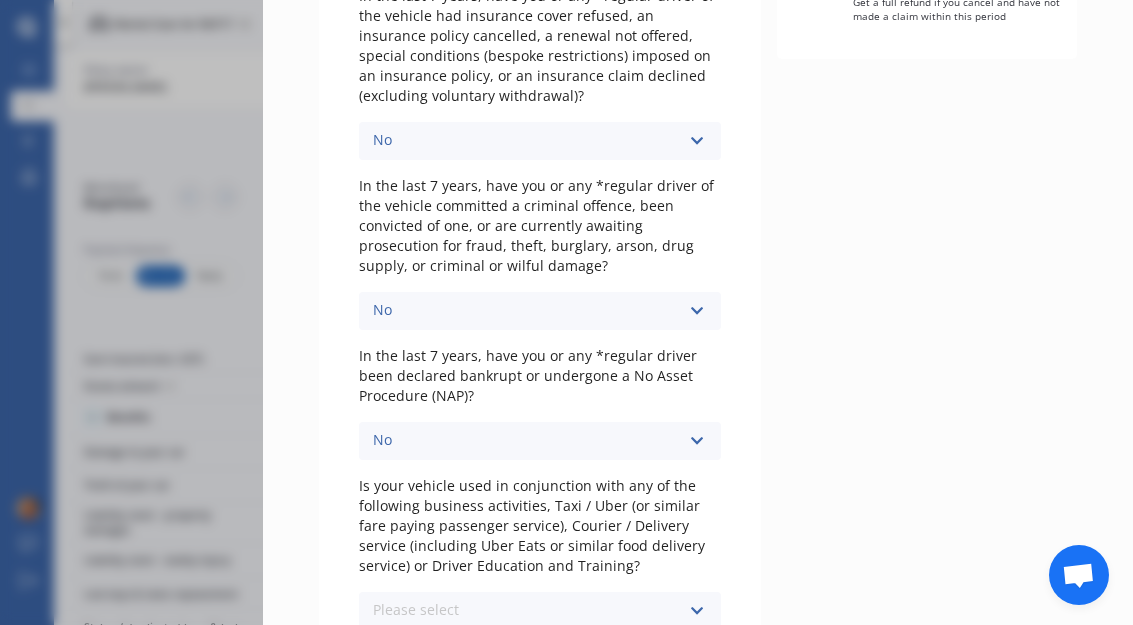 click at bounding box center [696, 611] 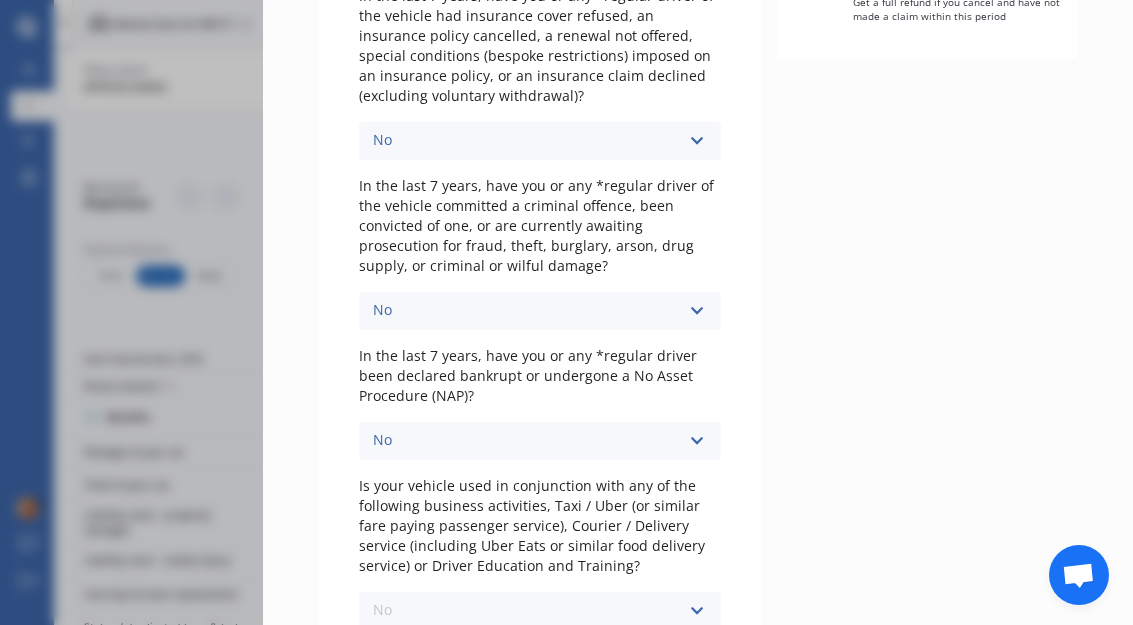 click on "No" at bounding box center (540, 648) 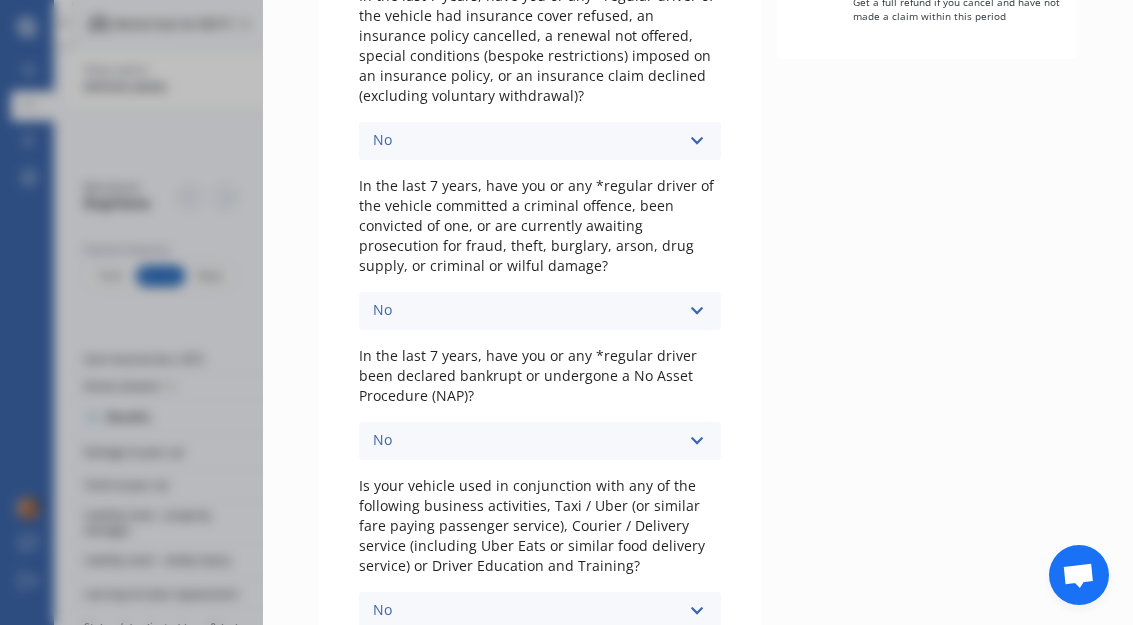 click on "Next" at bounding box center [814, 706] 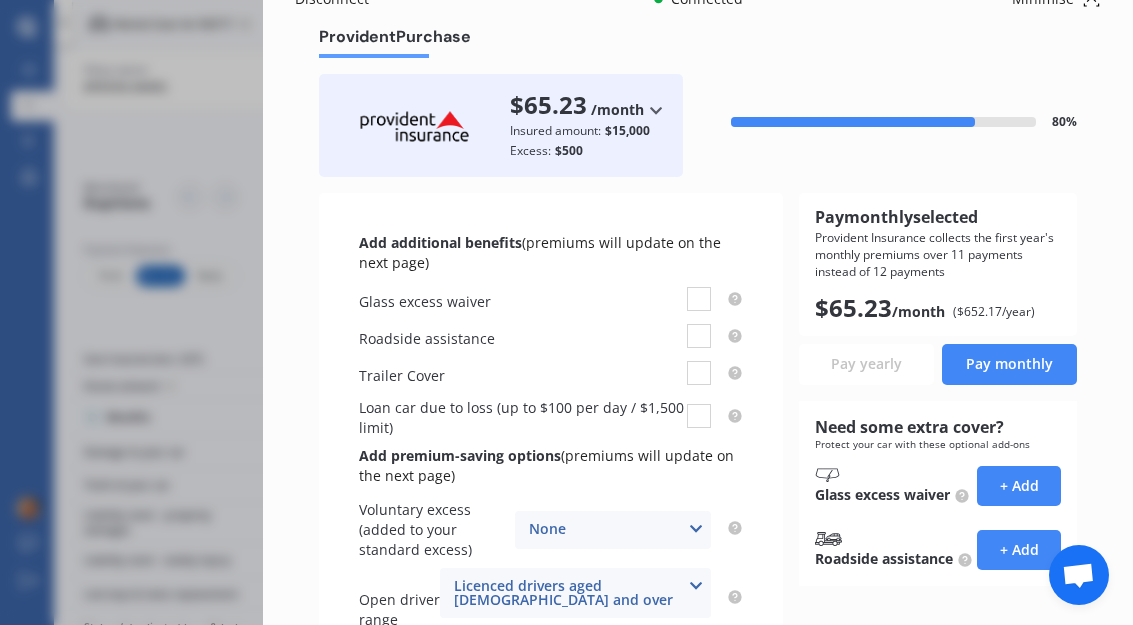 scroll, scrollTop: 48, scrollLeft: 0, axis: vertical 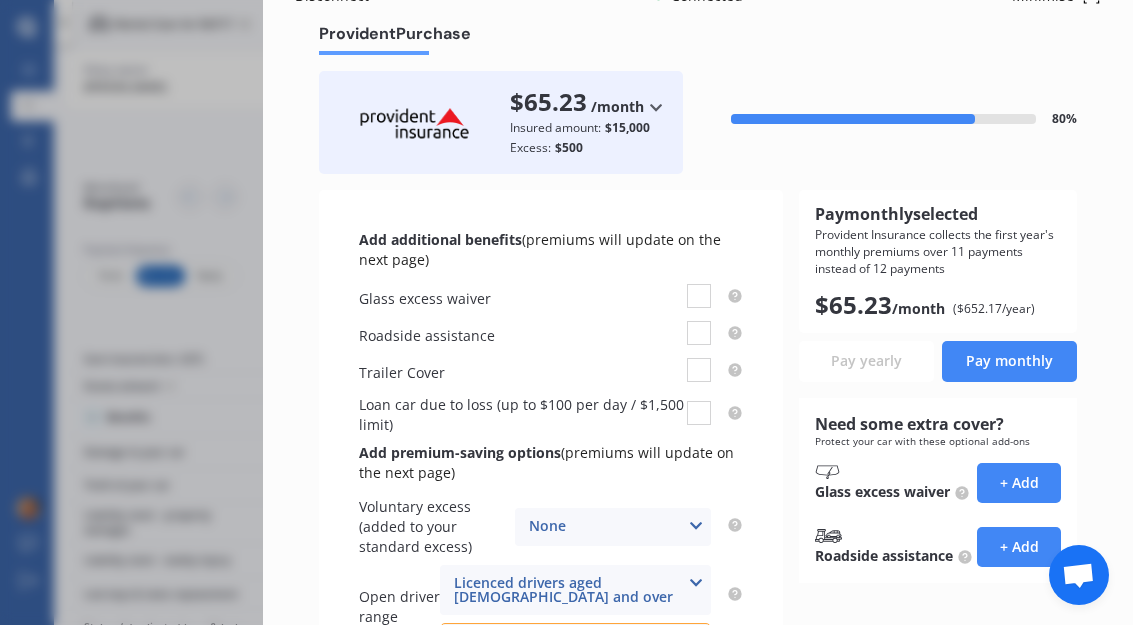 click on "Disconnect Connected Minimise Yearly Monthly $65.23 / mo Provident  Purchase $65.23 /month /year /month Insured amount: $15,000 Excess: $500 80 % Add additional benefits  (premiums will update on the next page) Glass excess waiver  Roadside assistance  Trailer Cover  Loan car due to loss (up to $100 per day / $1,500 limit)  Add premium-saving options  (premiums will update on the next page) Voluntary excess (added to your standard excess)  None None $200 $450 $700 $950 $1,200 $1,700 Open driver range  Licenced drivers aged 25 and over Licenced drivers aged 16 and over Licenced drivers aged 21 and over Licenced drivers aged 25 and over Drivers under 25 are not covered Pay  monthly  selected Provident Insurance collects the first year's monthly premiums over 11 payments instead of 12 payments $ 65.23 /month ($ 652.17 /year) Pay yearly Pay monthly Need some extra cover? Protect your car with these optional add-ons Glass excess waiver + Add Roadside assistance + Add Previous Next Go to  Provident" at bounding box center (698, 312) 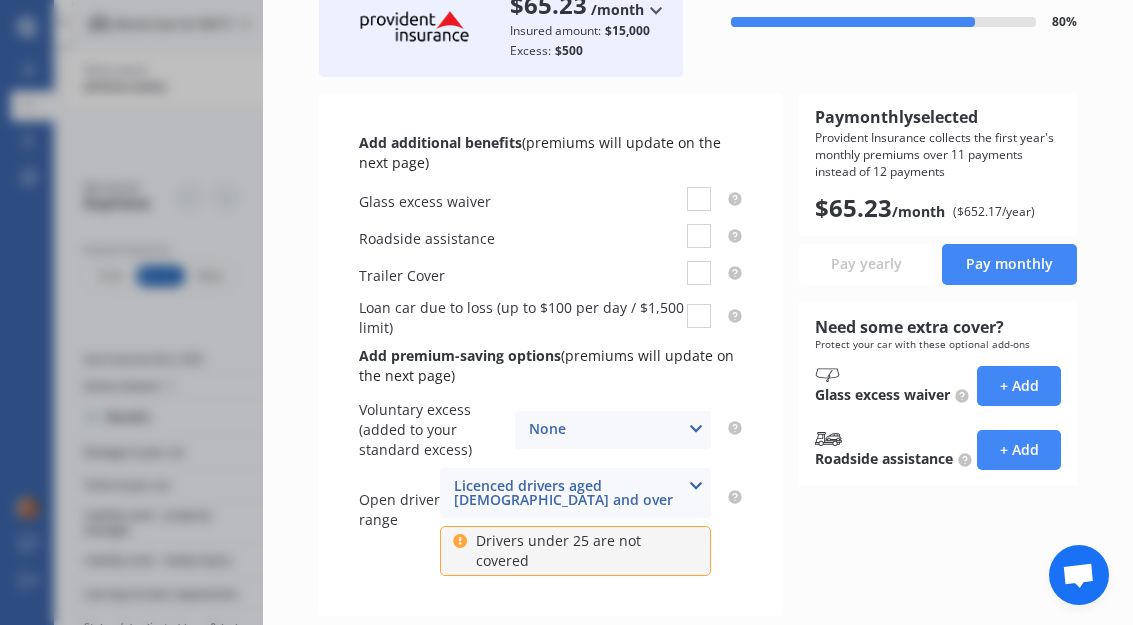scroll, scrollTop: 149, scrollLeft: 0, axis: vertical 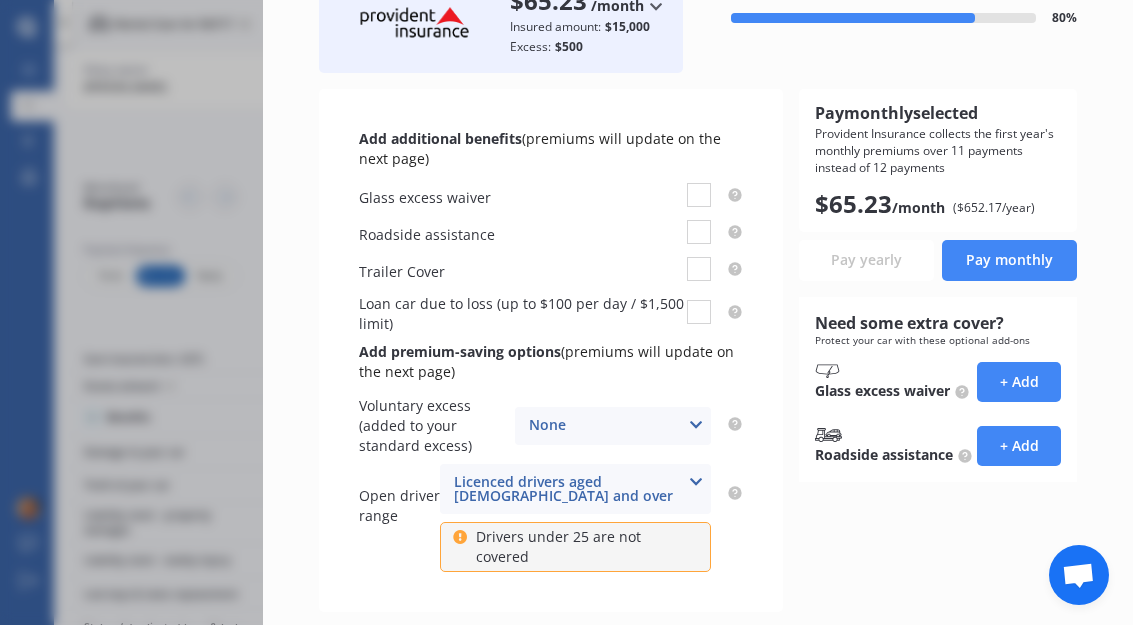 click at bounding box center (696, 425) 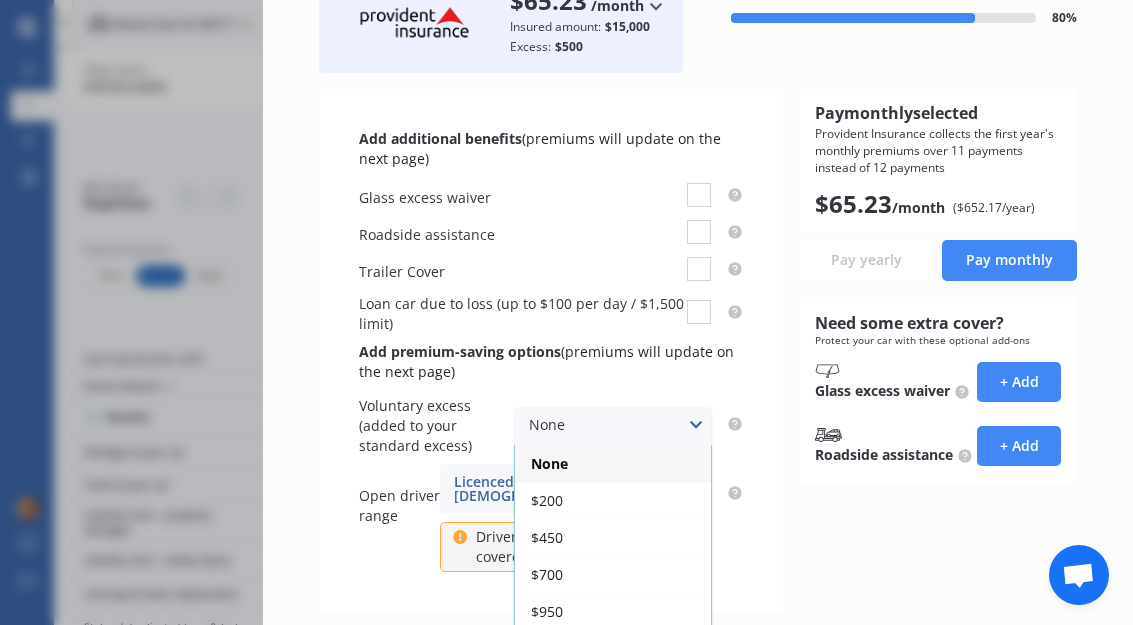 click on "Pay  monthly  selected Provident Insurance collects the first year's monthly premiums over 11 payments instead of 12 payments $ 65.23 /month ($ 652.17 /year) Pay yearly Pay monthly Need some extra cover? Protect your car with these optional add-ons Glass excess waiver + Add Roadside assistance + Add" at bounding box center (938, 350) 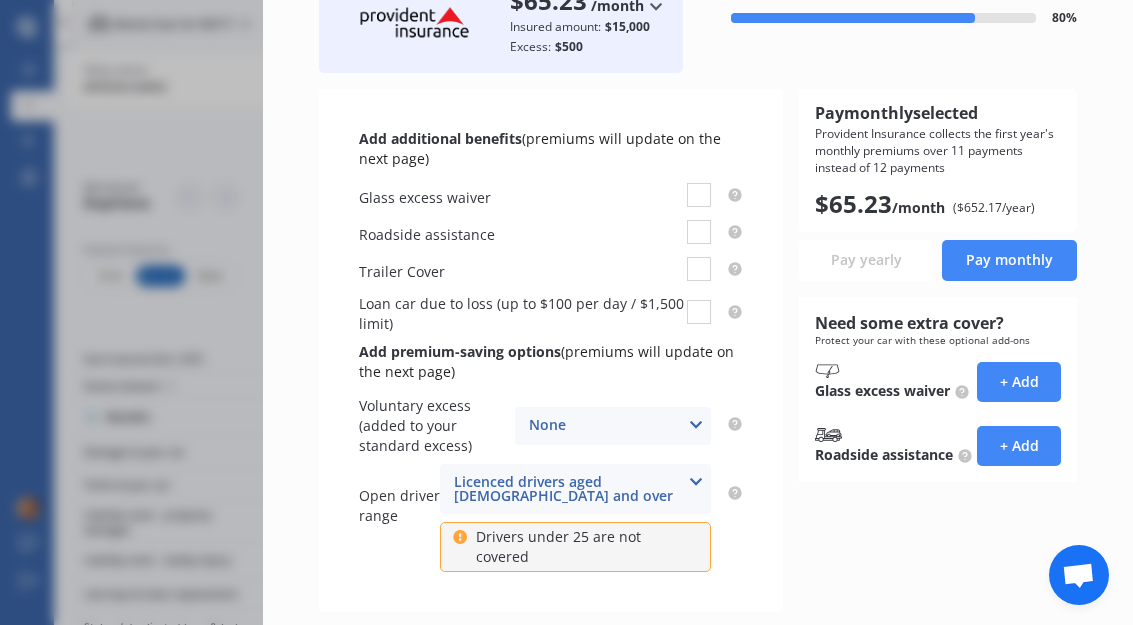 click on "Pay  monthly  selected Provident Insurance collects the first year's monthly premiums over 11 payments instead of 12 payments $ 65.23 /month ($ 652.17 /year) Pay yearly Pay monthly Need some extra cover? Protect your car with these optional add-ons Glass excess waiver + Add Roadside assistance + Add" at bounding box center [938, 350] 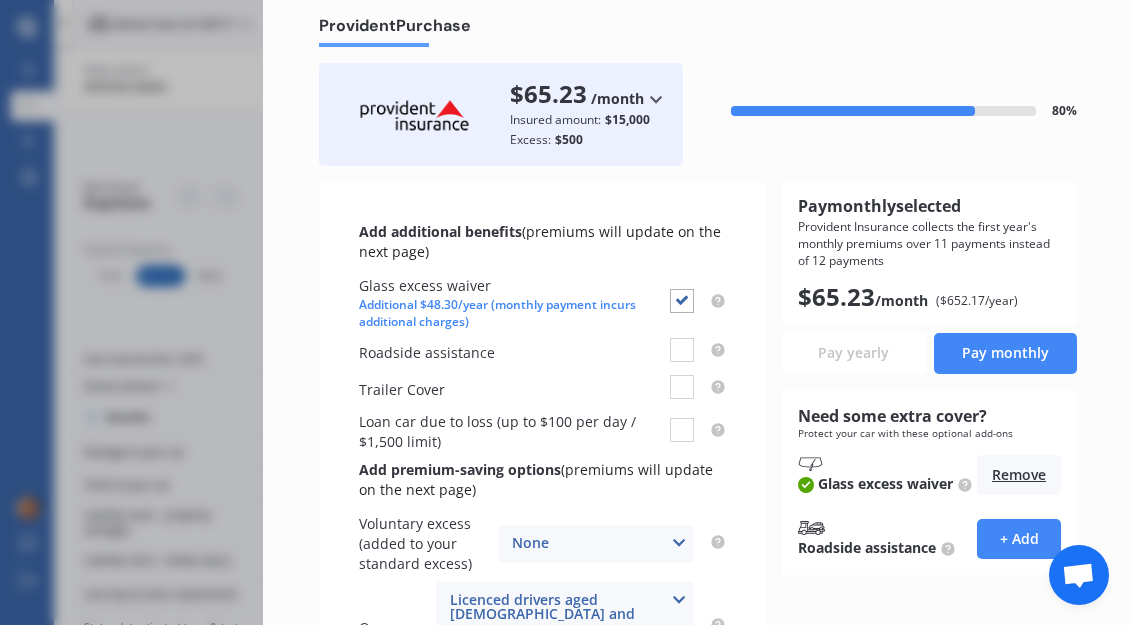 scroll, scrollTop: 59, scrollLeft: 0, axis: vertical 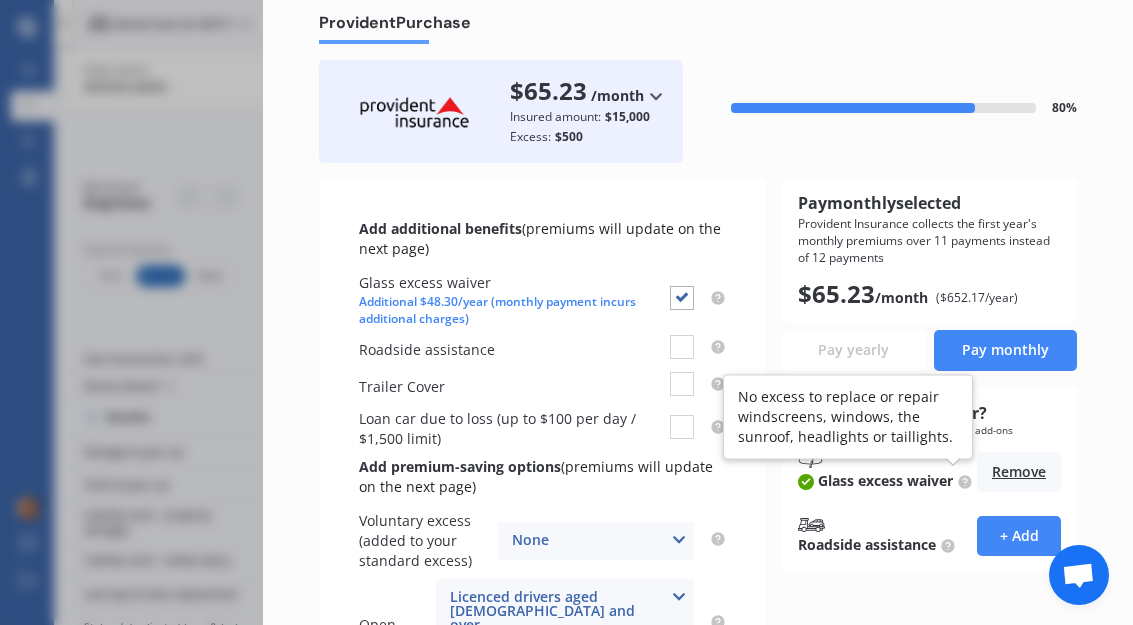 click on "Glass excess waiver" at bounding box center (885, 481) 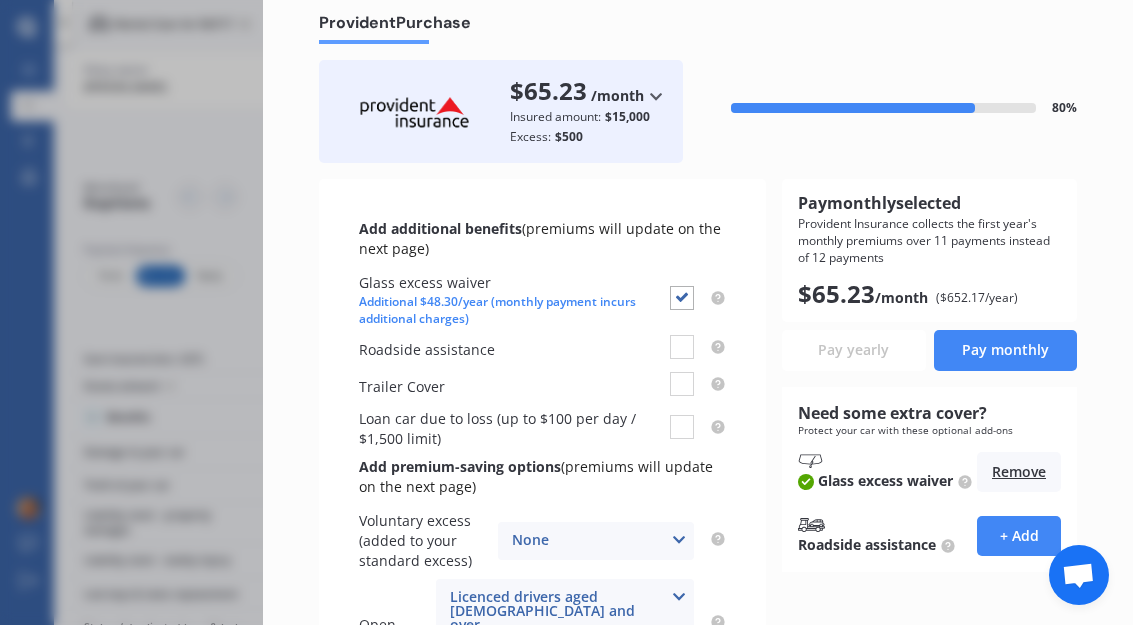 click on "Glass excess waiver" at bounding box center (885, 481) 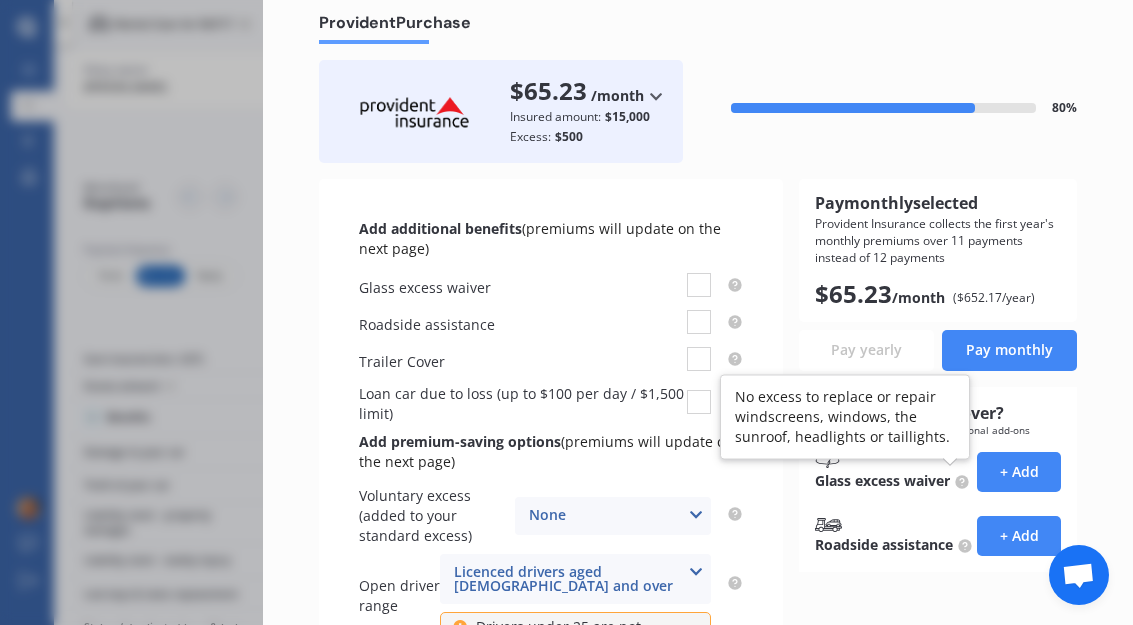 click on "Glass excess waiver" at bounding box center [882, 481] 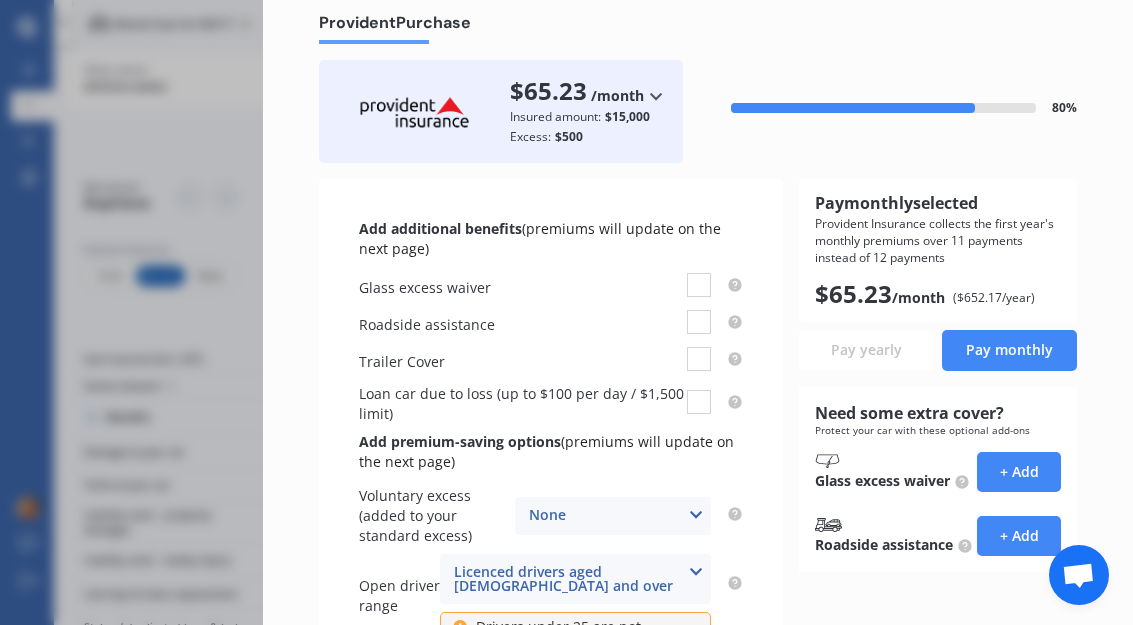 click on "+ Add" at bounding box center (1019, 472) 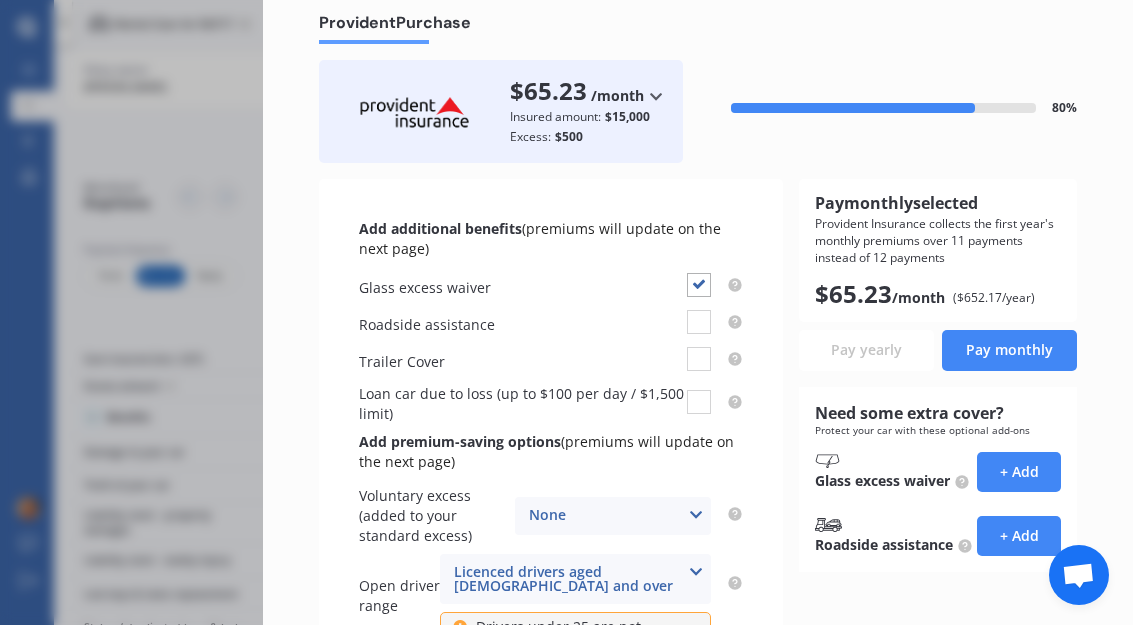 checkbox on "true" 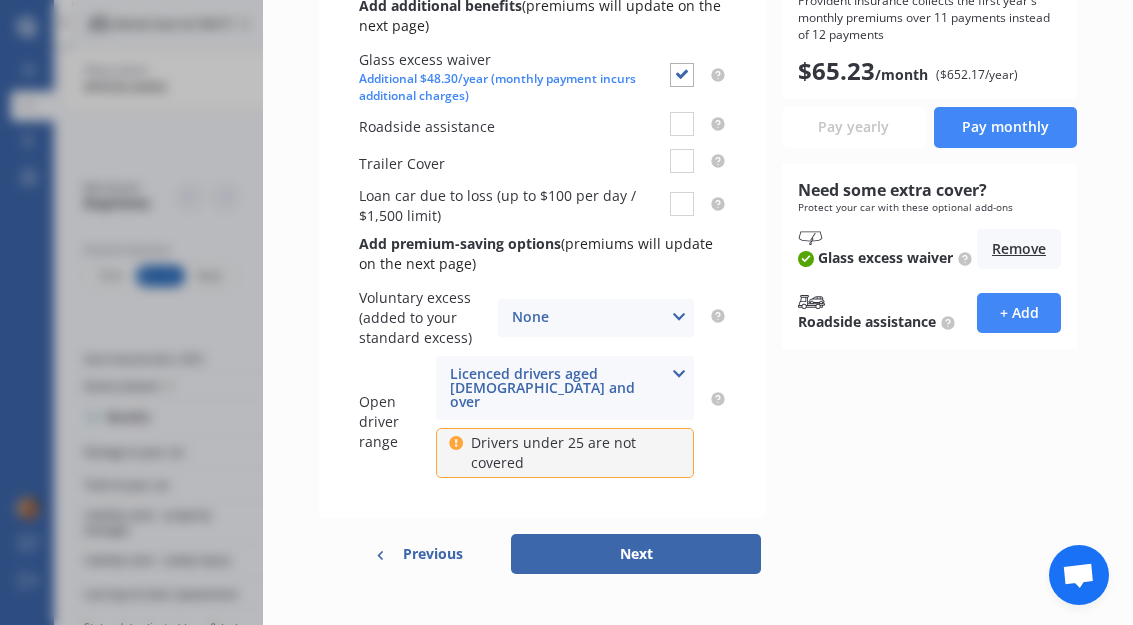 click on "Next" at bounding box center (636, 554) 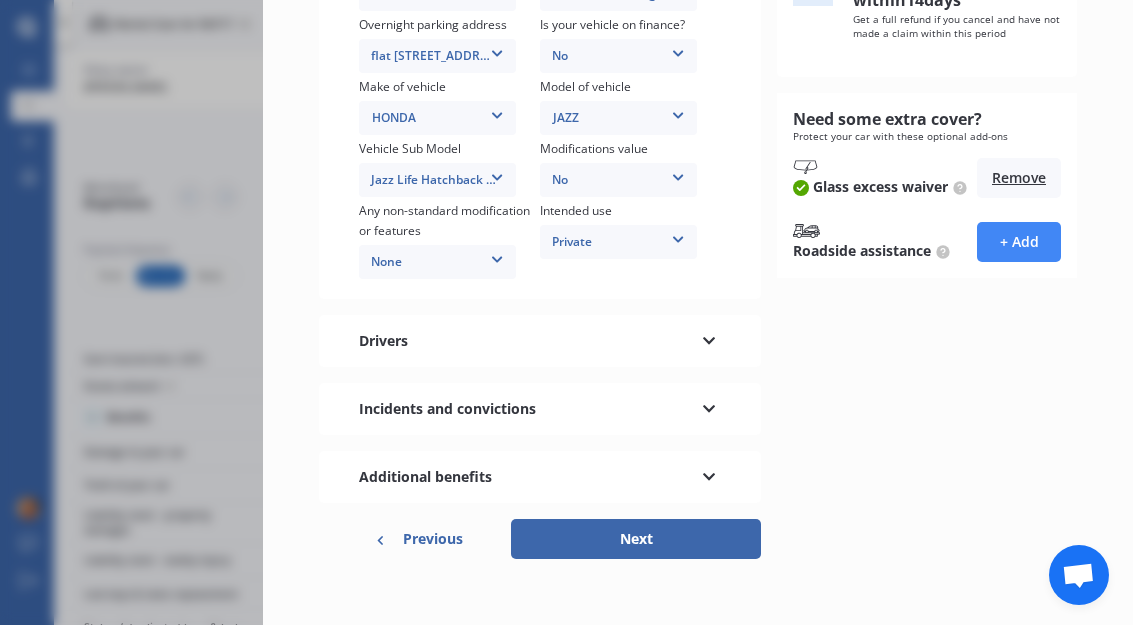 scroll, scrollTop: 418, scrollLeft: 0, axis: vertical 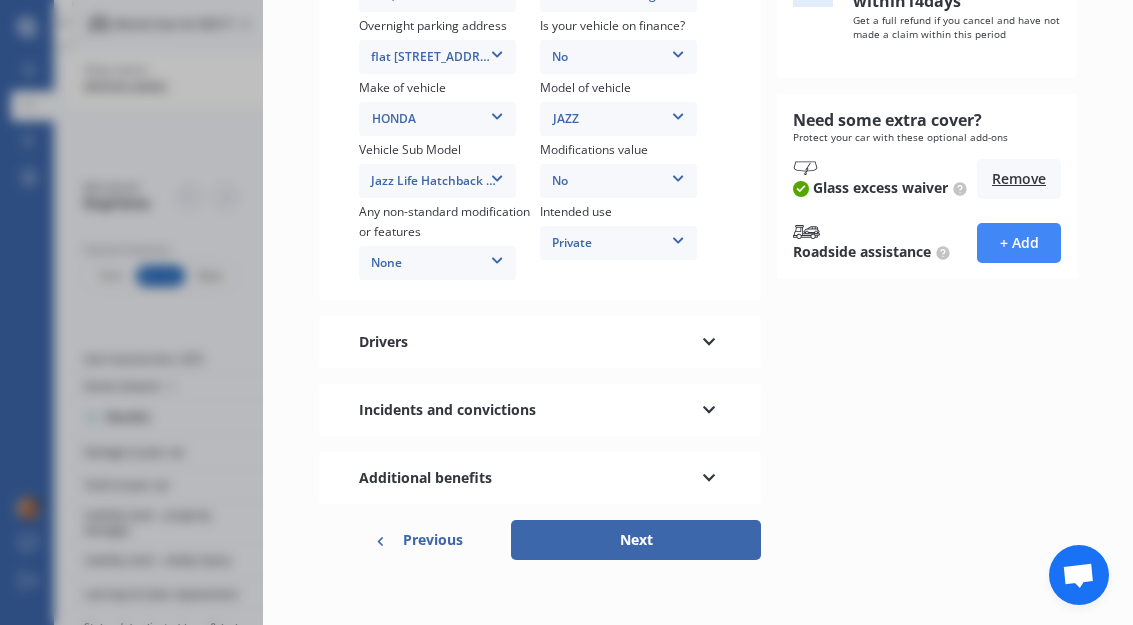 click at bounding box center [709, 407] 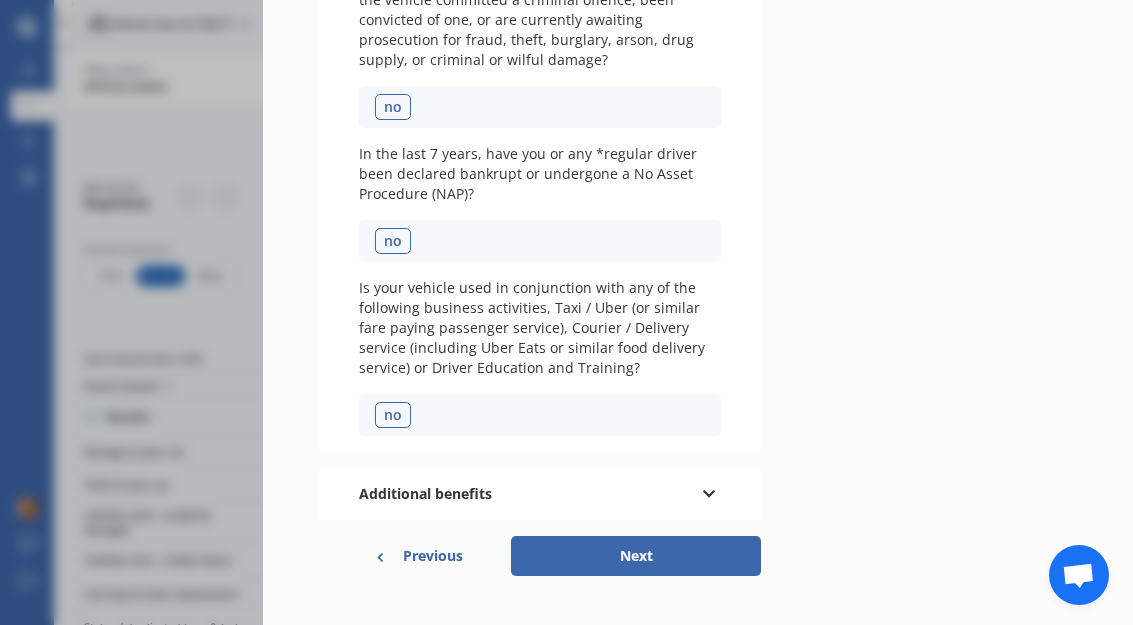 scroll, scrollTop: 824, scrollLeft: 0, axis: vertical 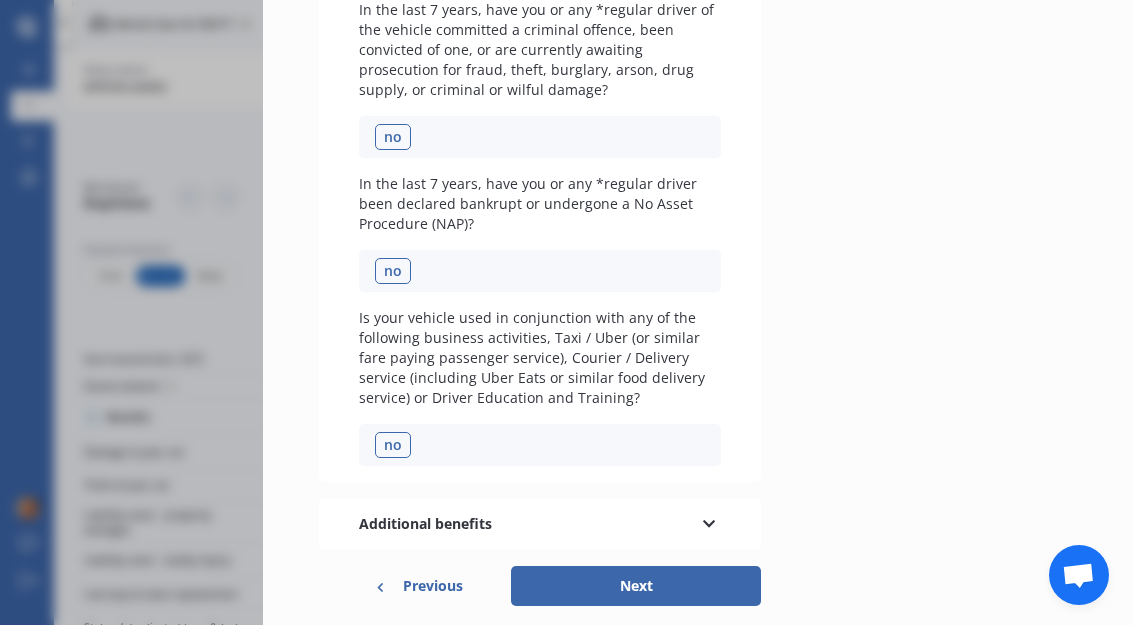 click at bounding box center [709, 521] 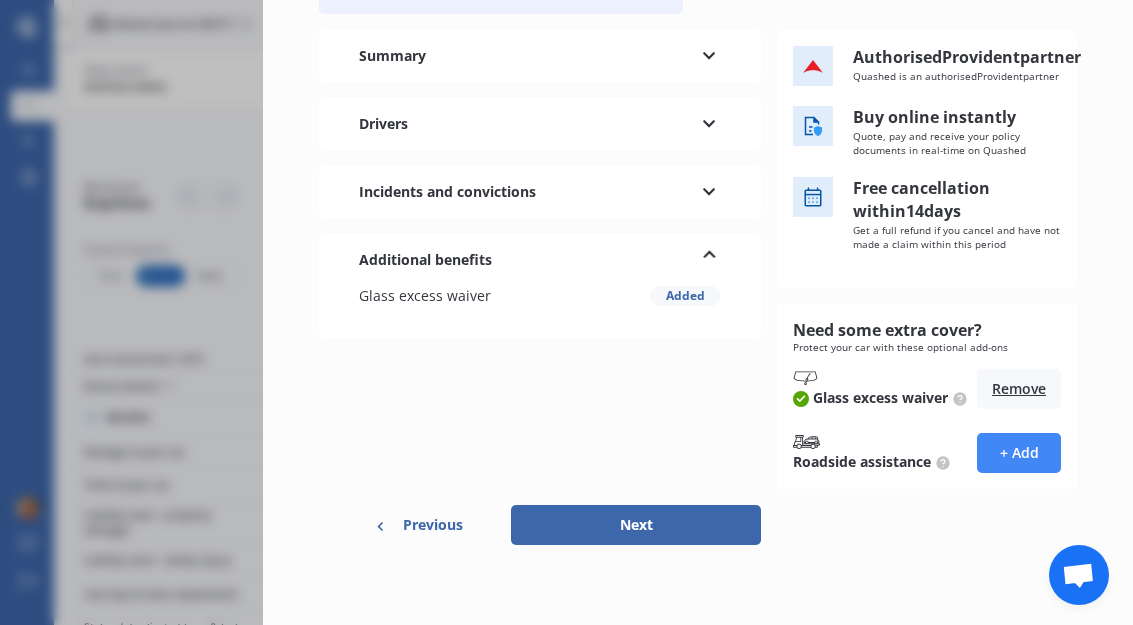 scroll, scrollTop: 219, scrollLeft: 0, axis: vertical 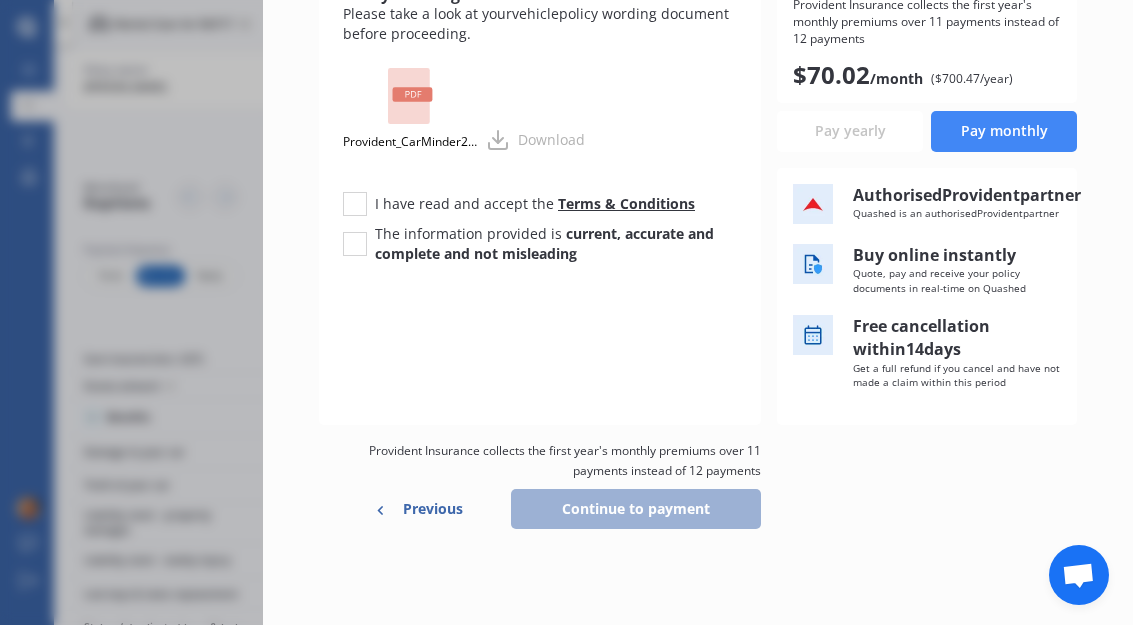 click on "Previous" at bounding box center [433, 509] 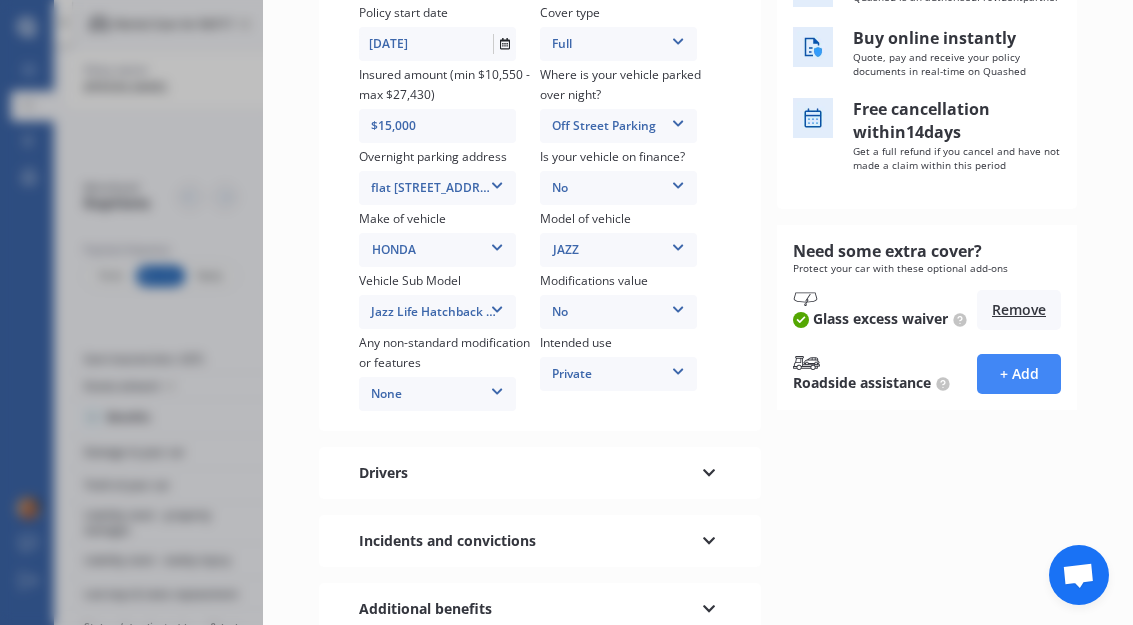 click on "Remove" at bounding box center [1019, 310] 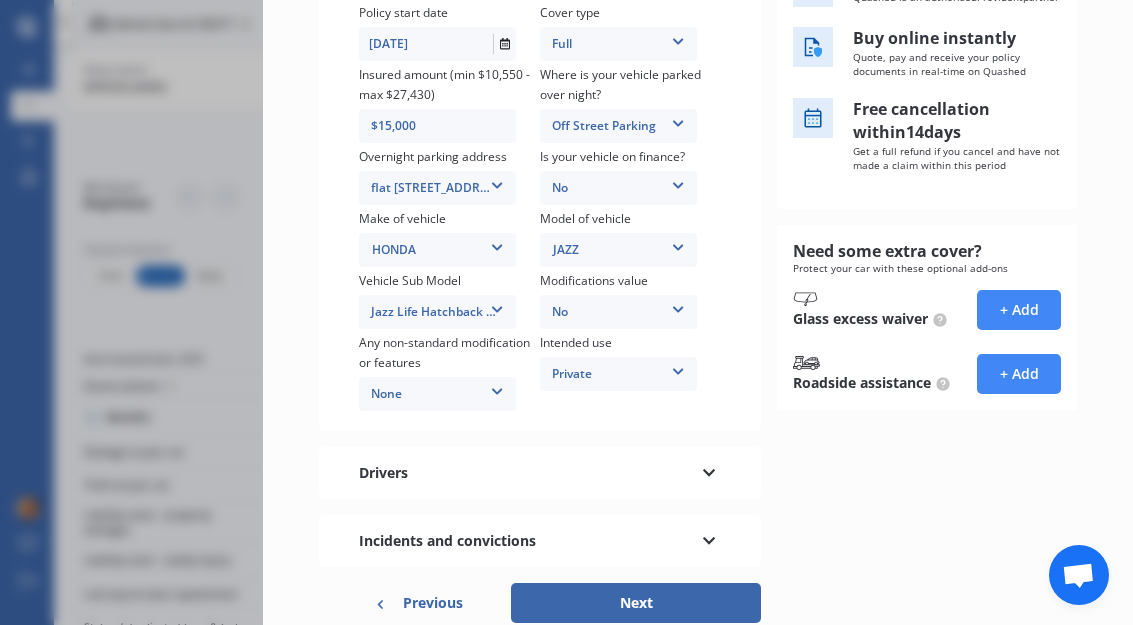 click on "Next" at bounding box center [636, 603] 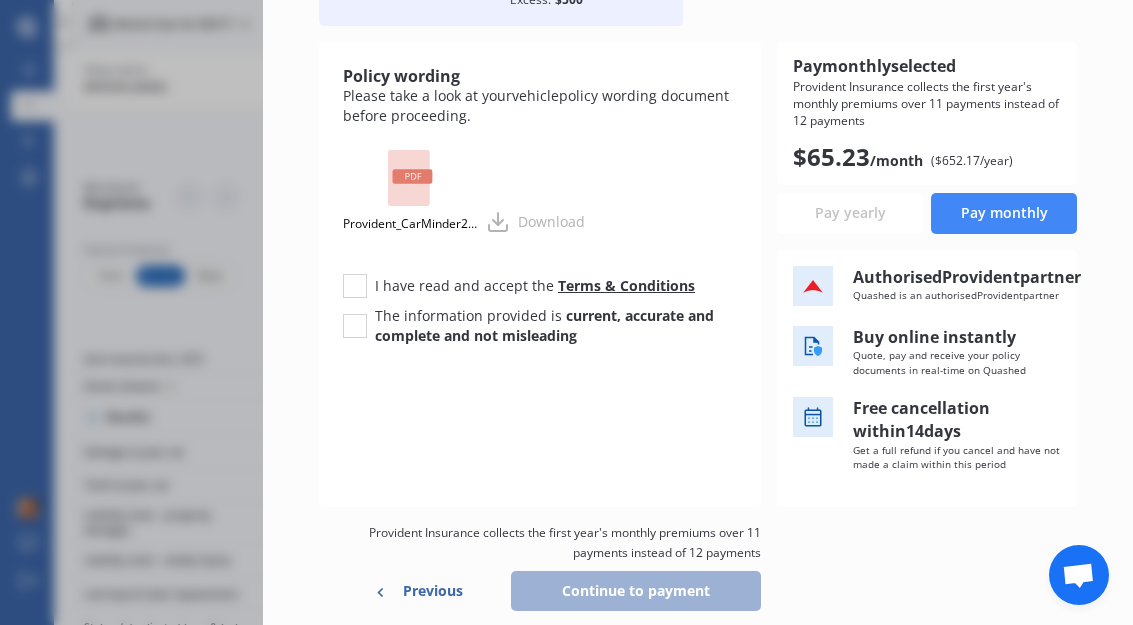 click on "Pay monthly" at bounding box center [1004, 213] 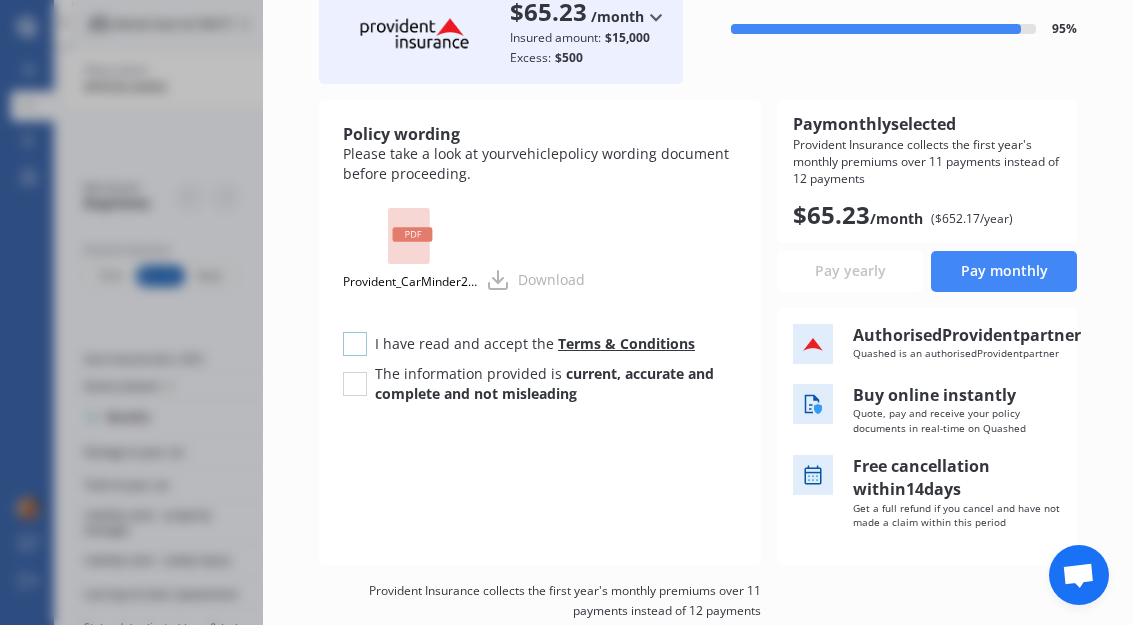 click at bounding box center (355, 332) 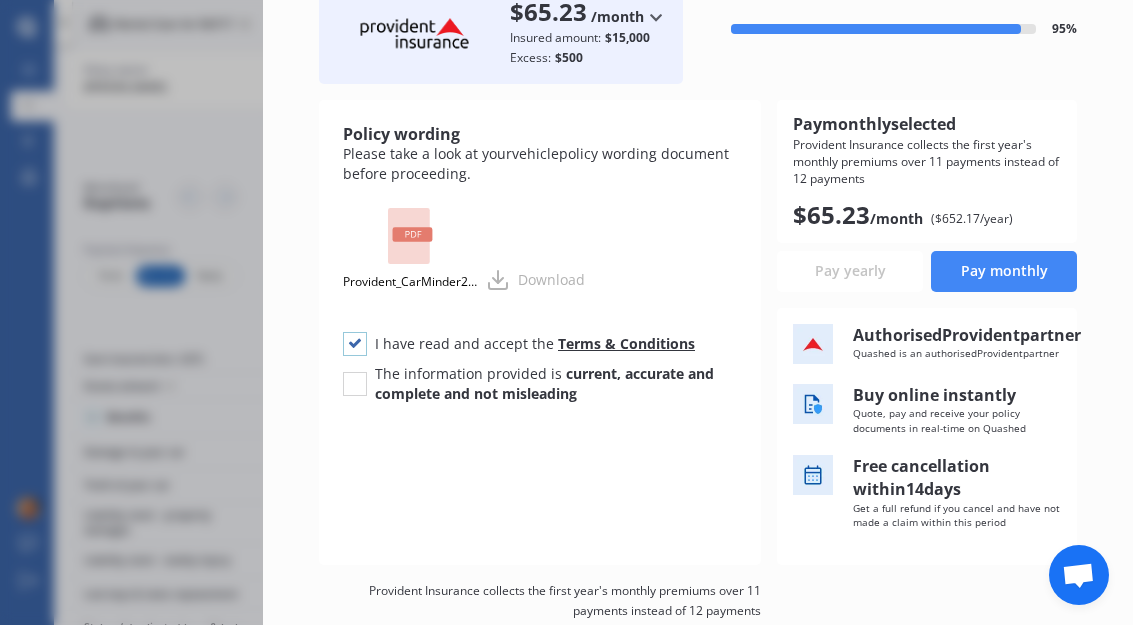 checkbox on "true" 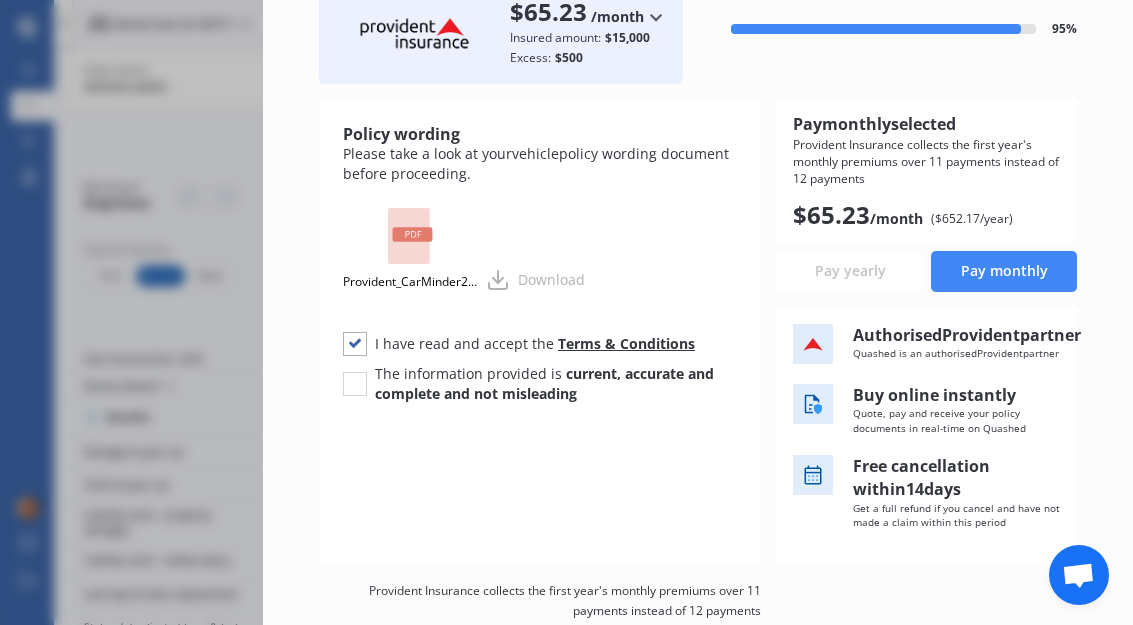 click on "current, accurate and complete and not misleading" at bounding box center (544, 383) 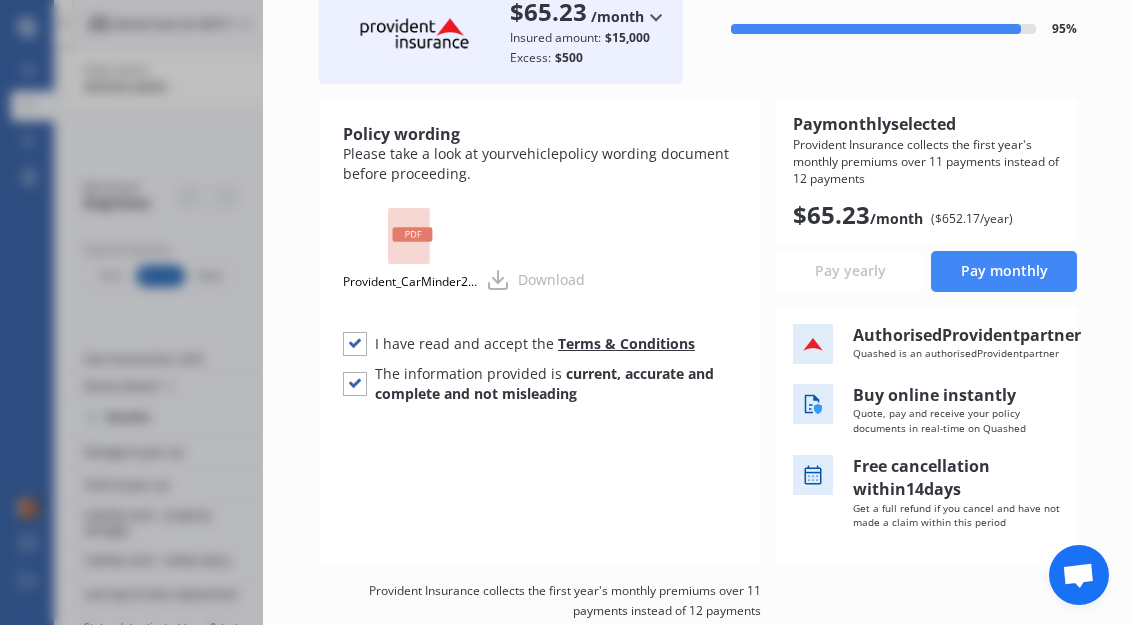 checkbox on "true" 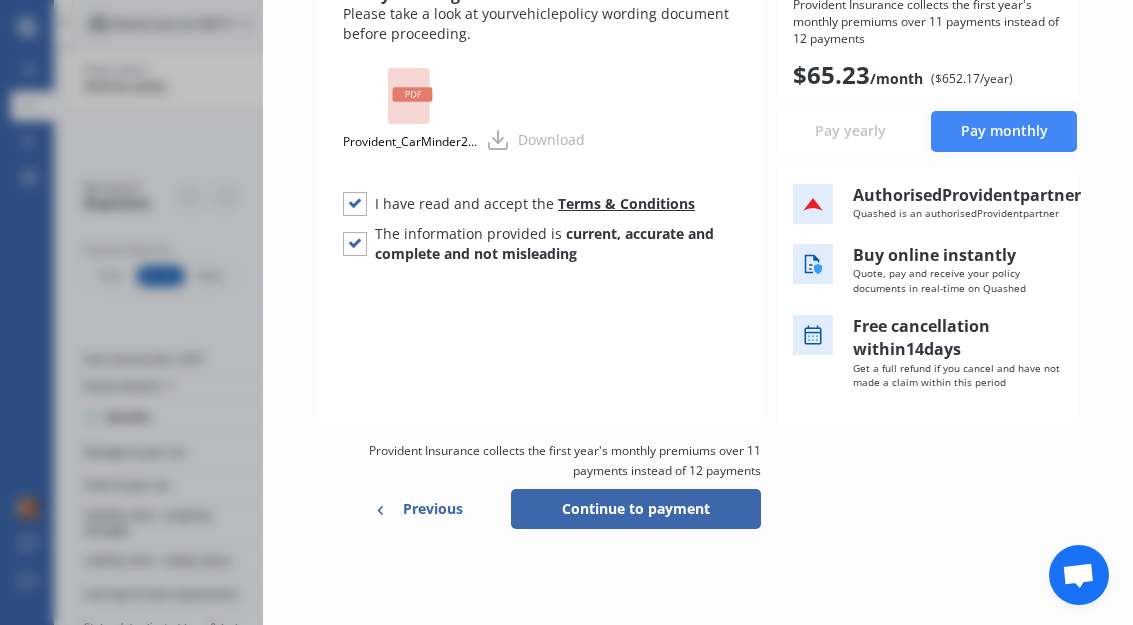 click on "Continue to payment" at bounding box center (636, 509) 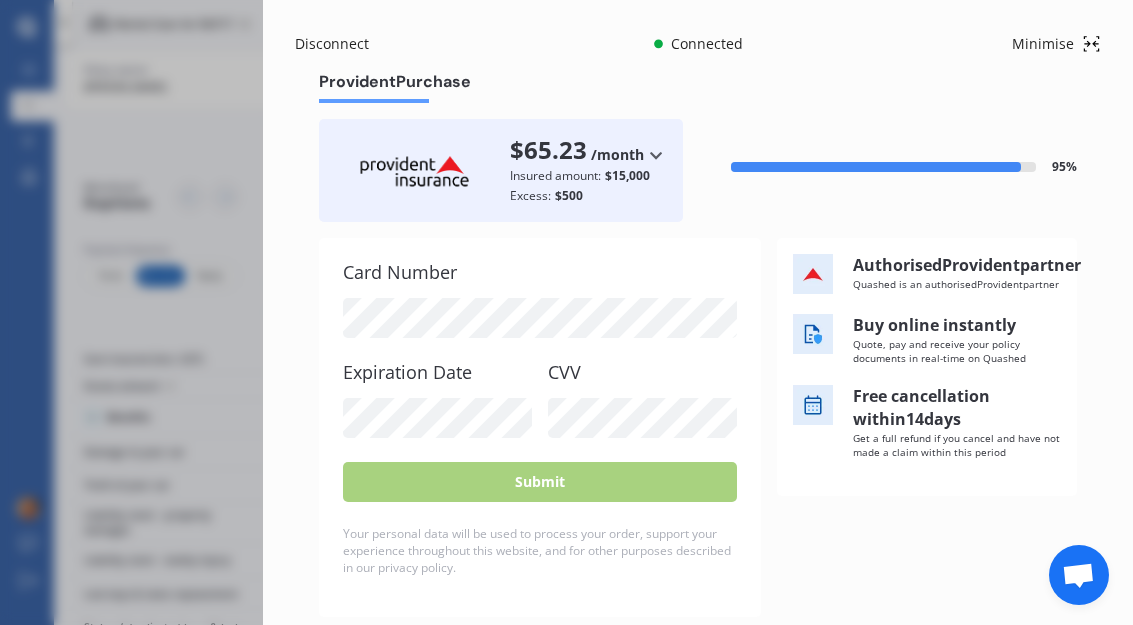 scroll, scrollTop: 0, scrollLeft: 0, axis: both 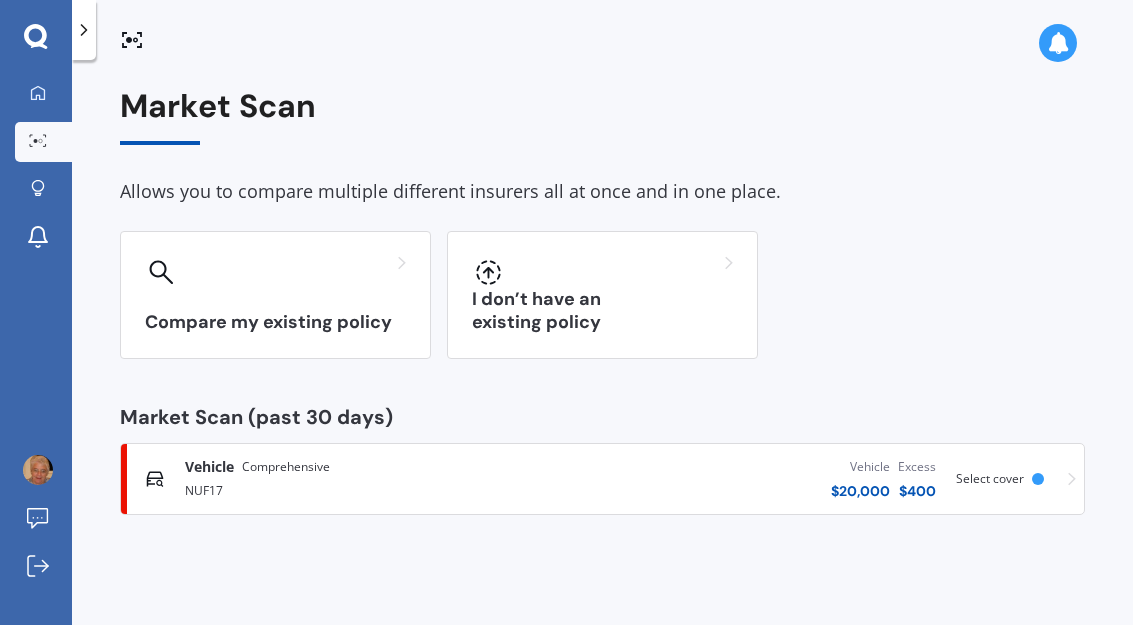 click on "$ 400" at bounding box center [917, 491] 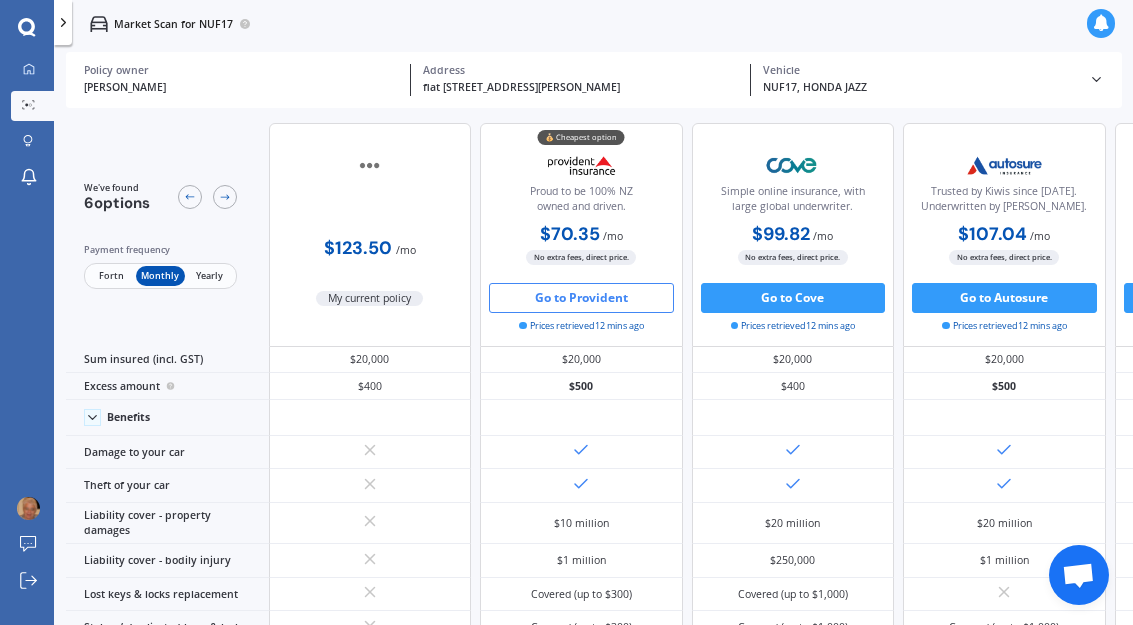 scroll, scrollTop: 0, scrollLeft: 0, axis: both 